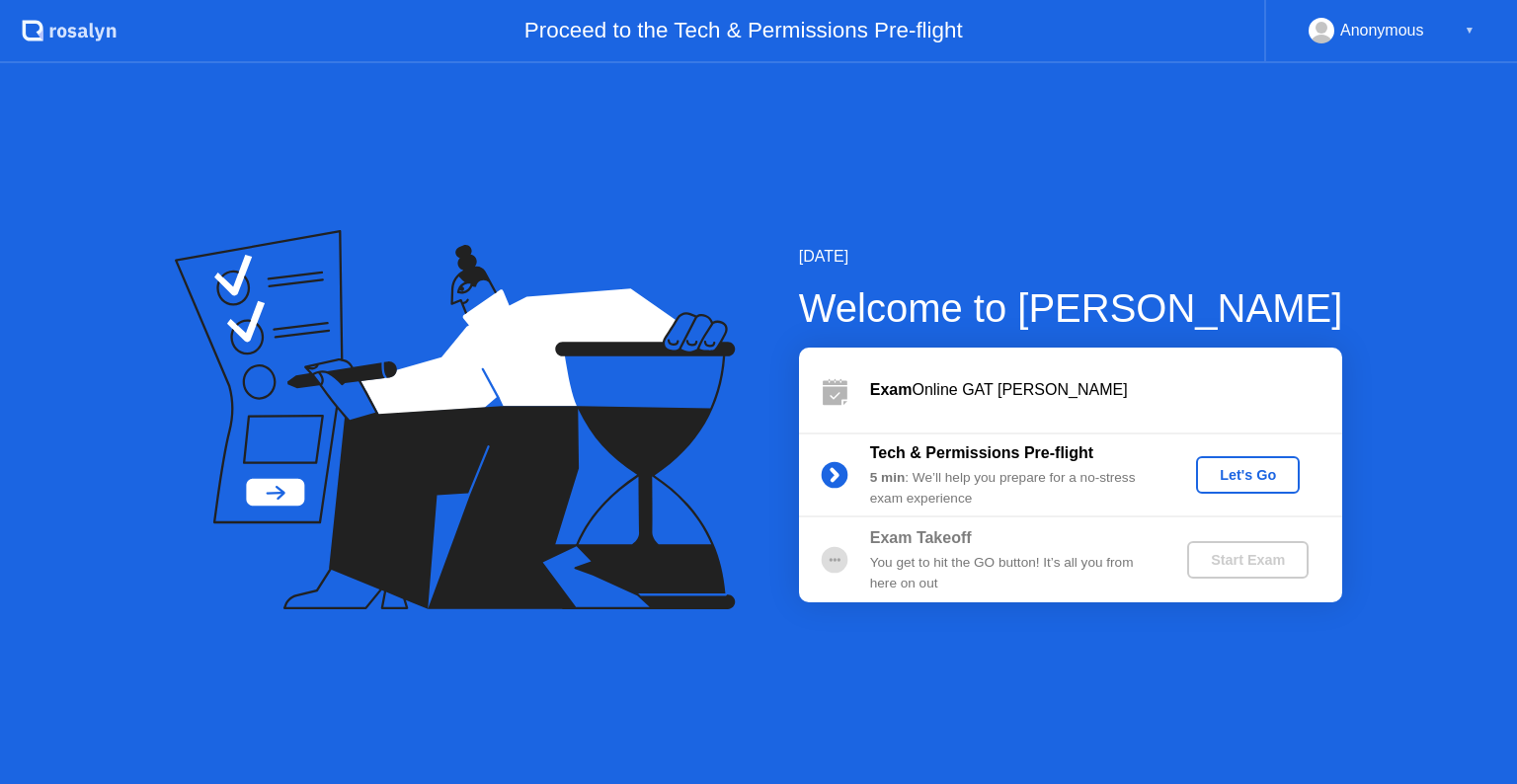 scroll, scrollTop: 0, scrollLeft: 0, axis: both 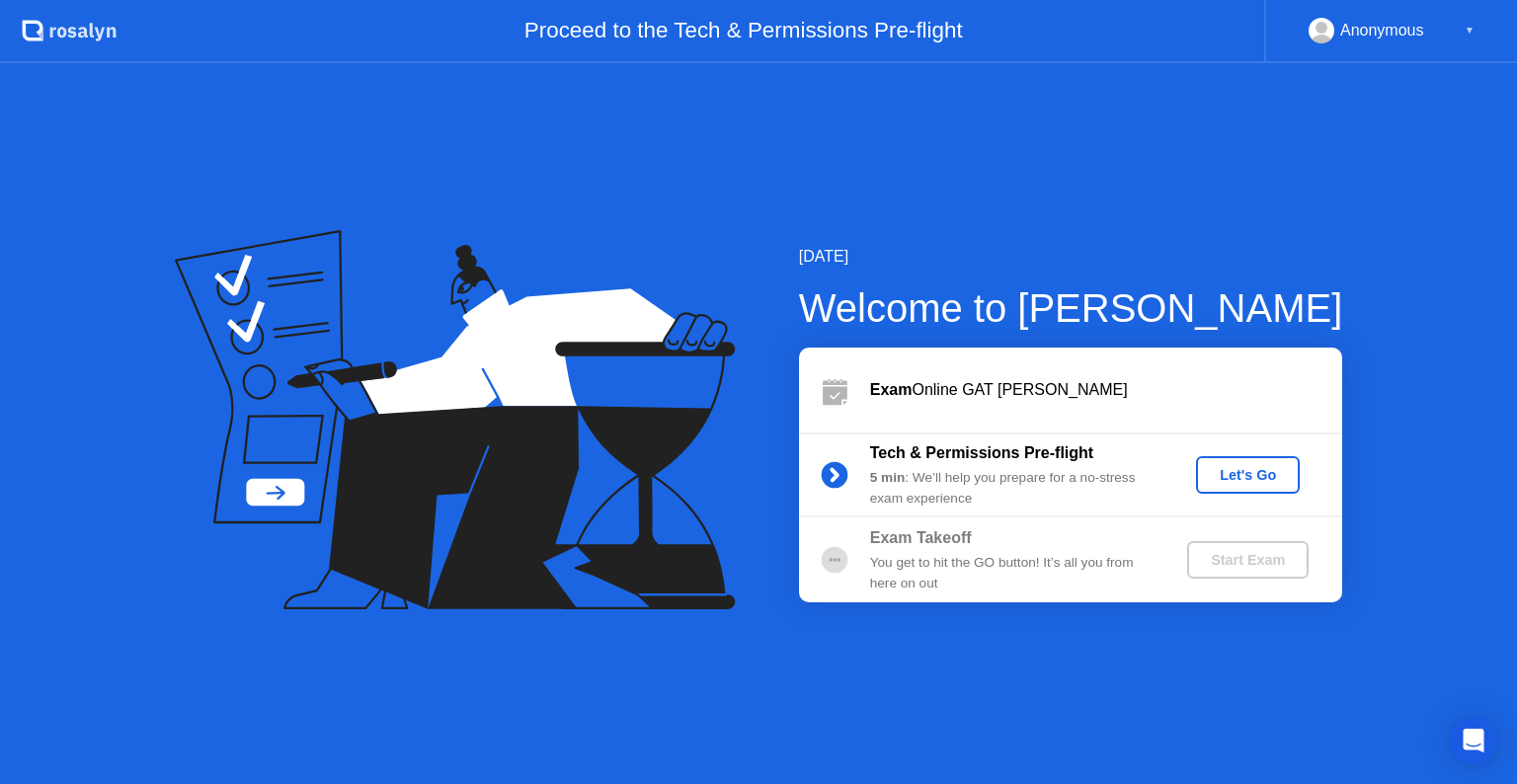 click on "Let's Go" 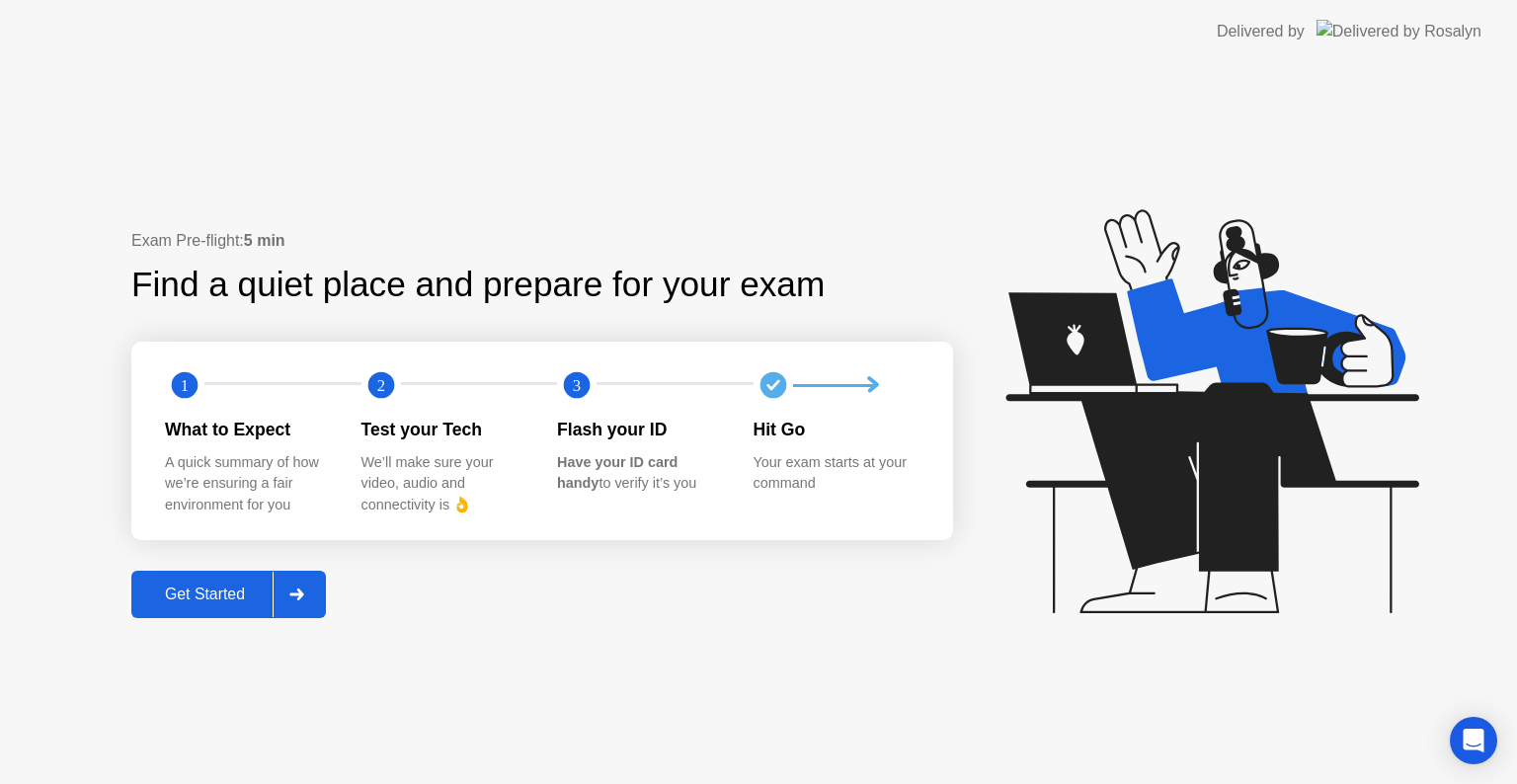click on "Get Started" 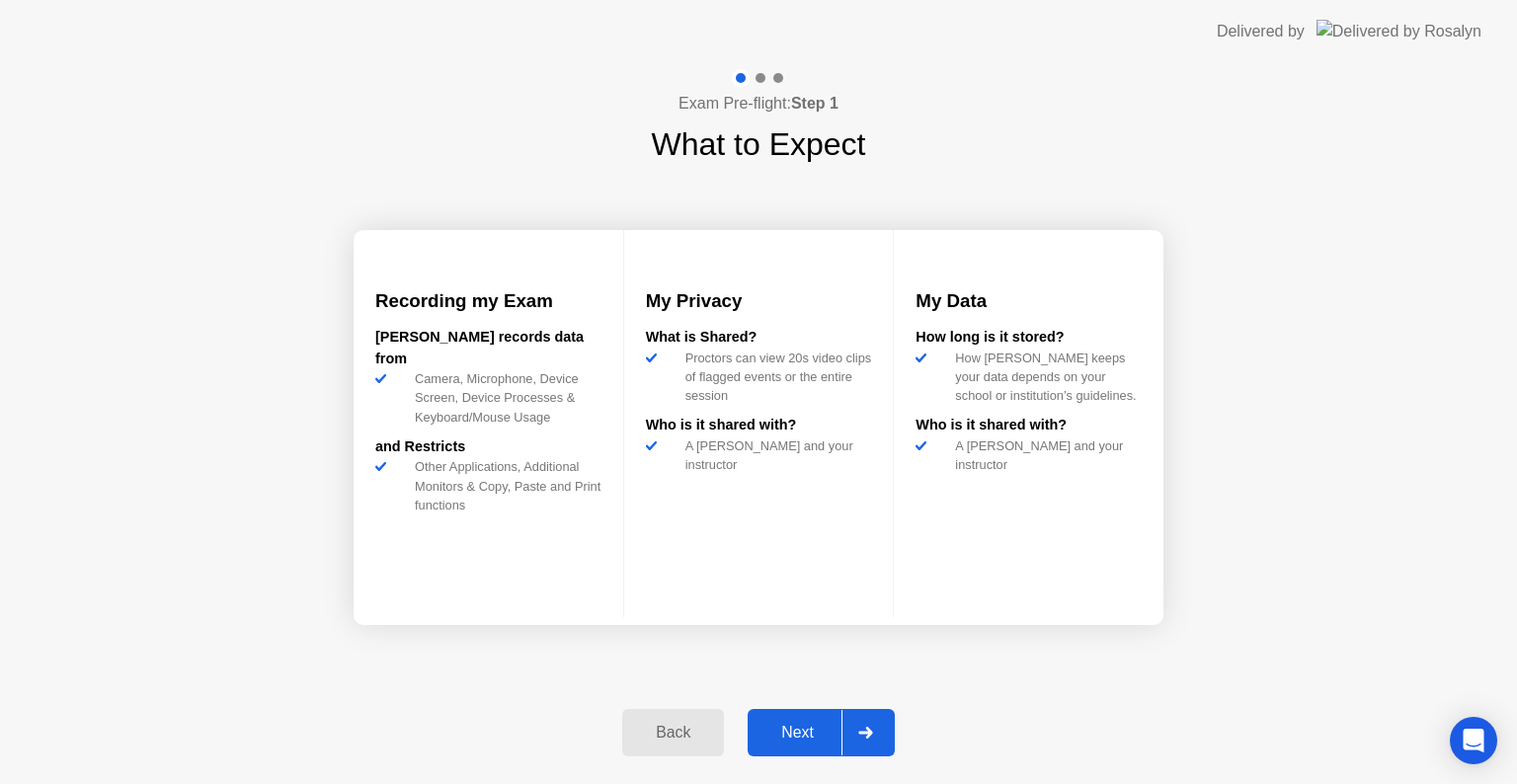 click on "Next" 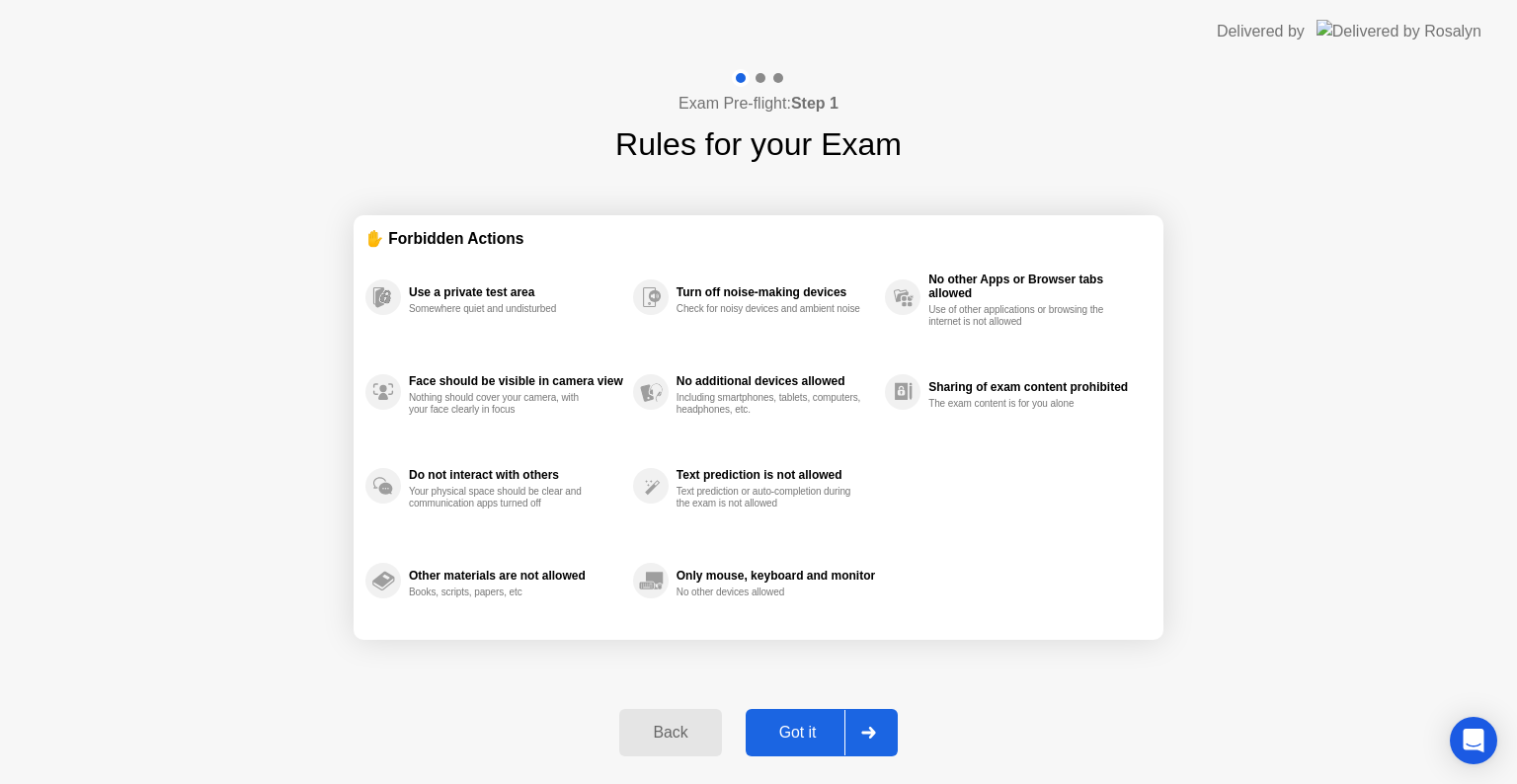 click on "Got it" 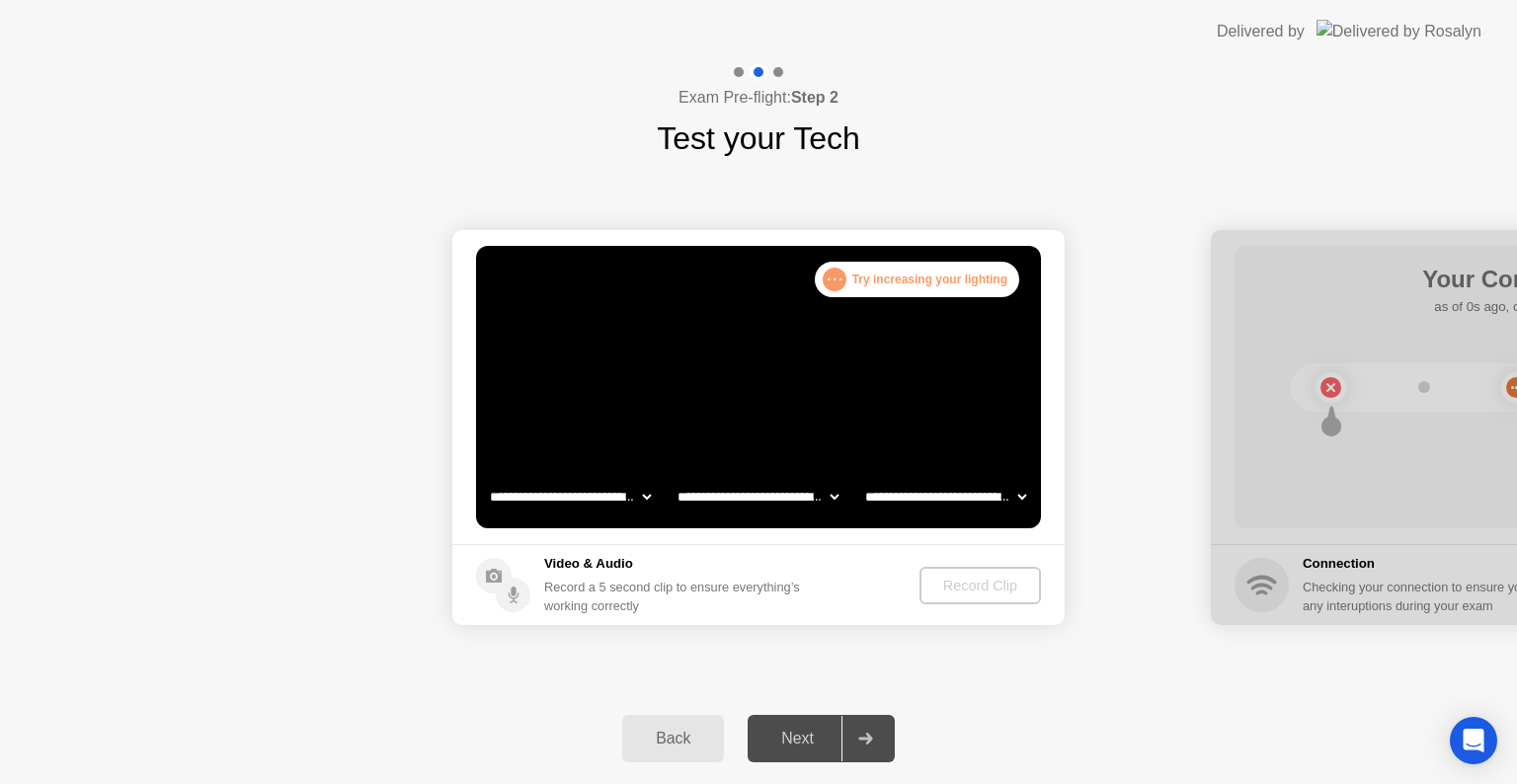 click on "Next" 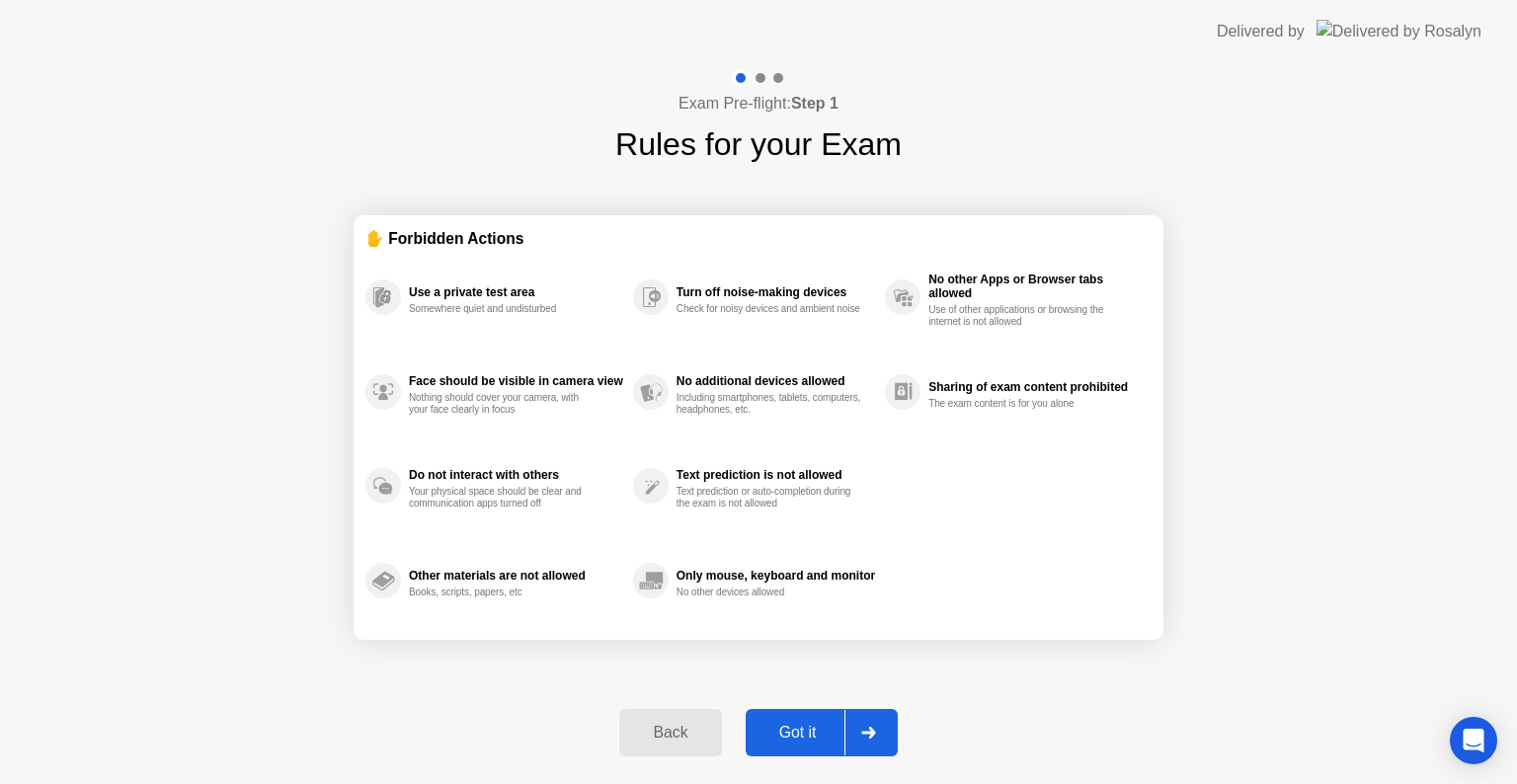 click 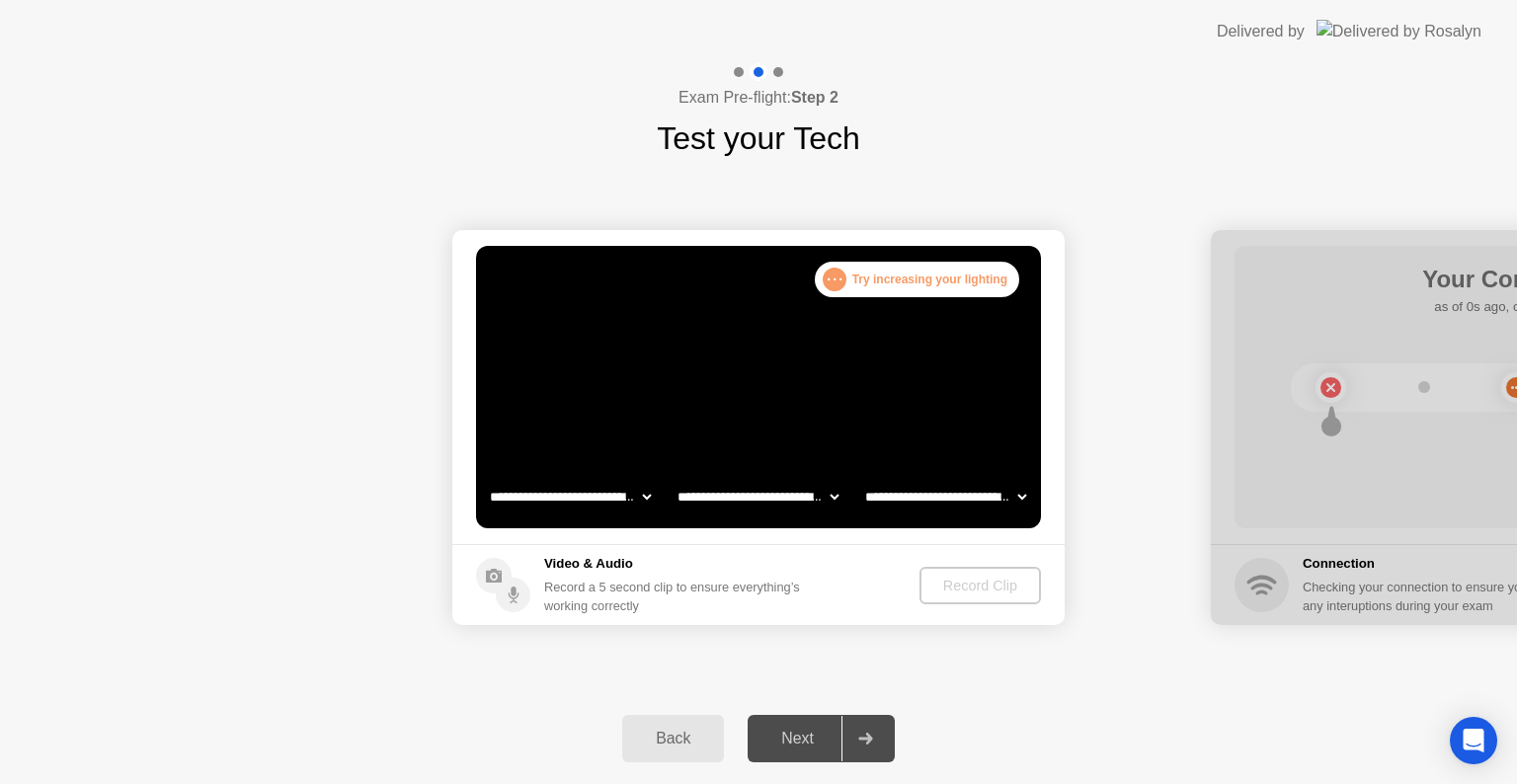click on ". . . Try increasing your lighting" 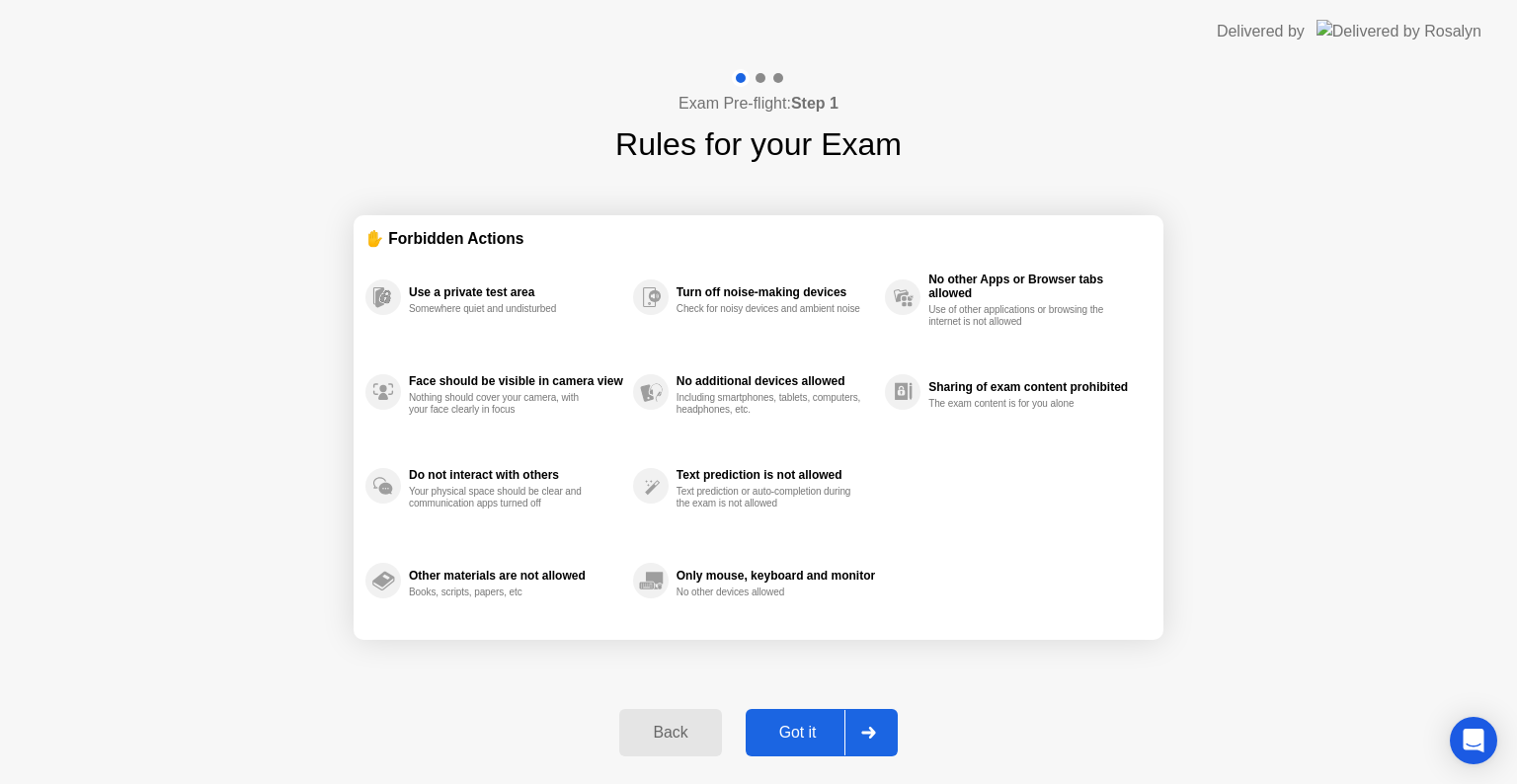 click on "Back" 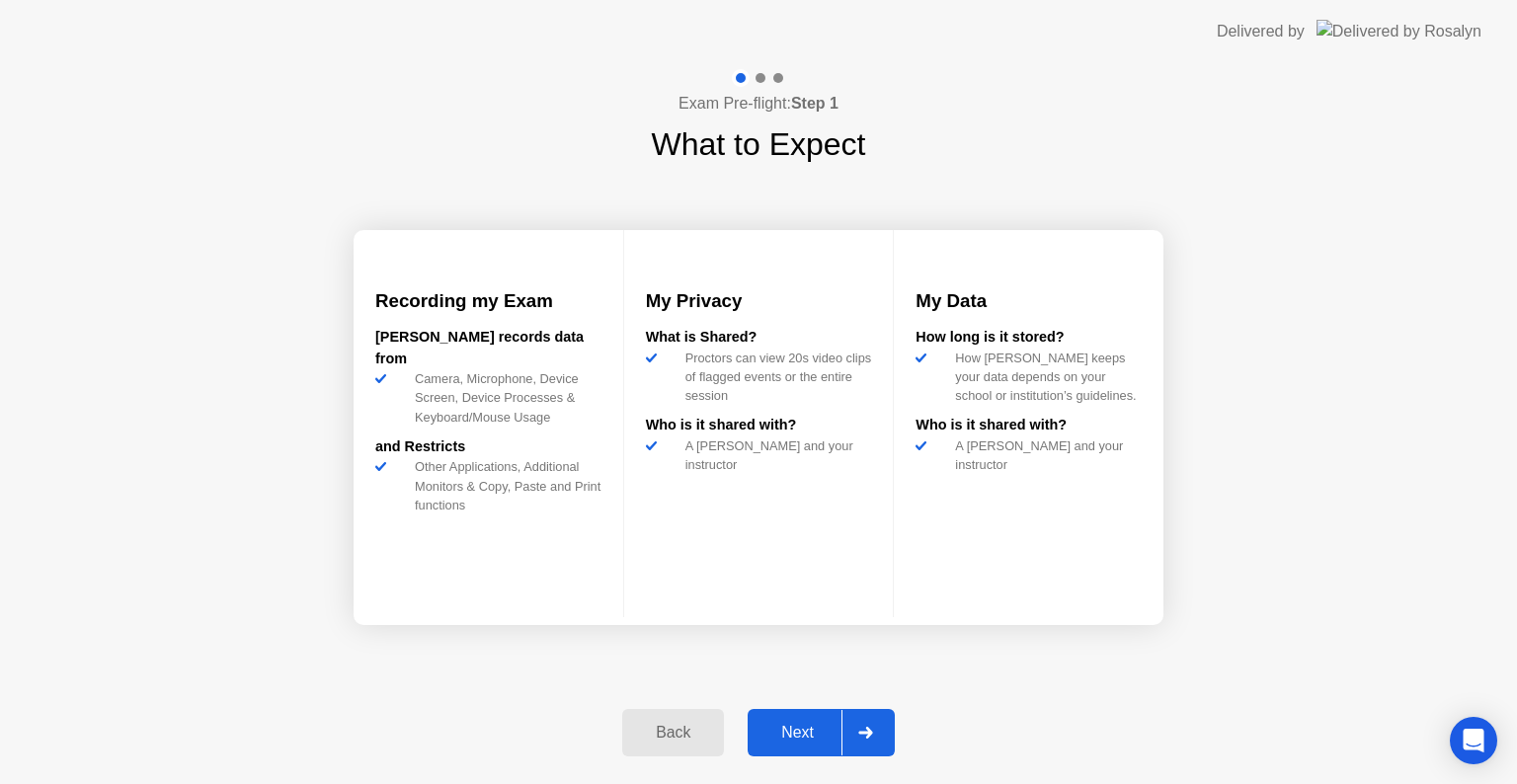 click on "Back" 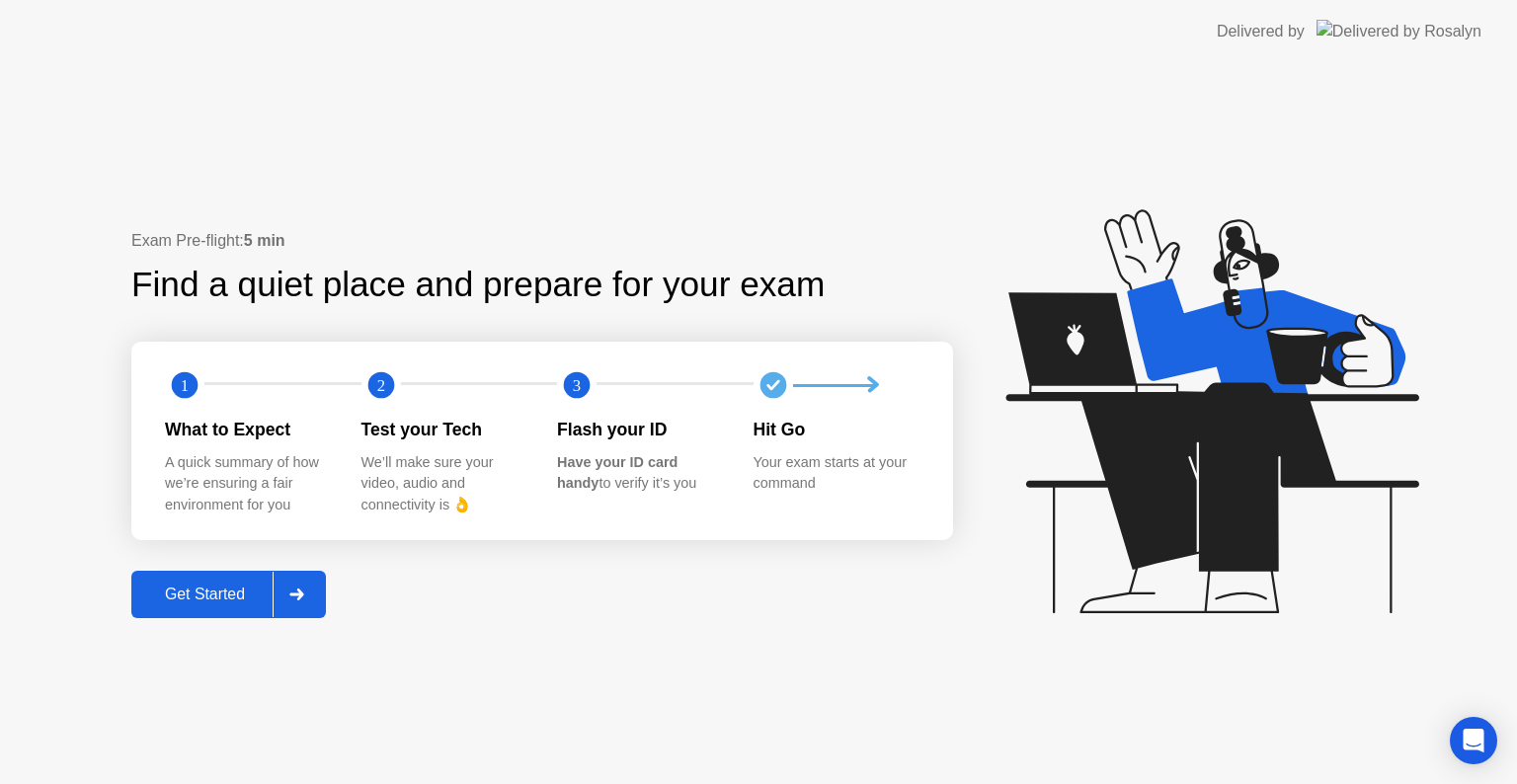 click 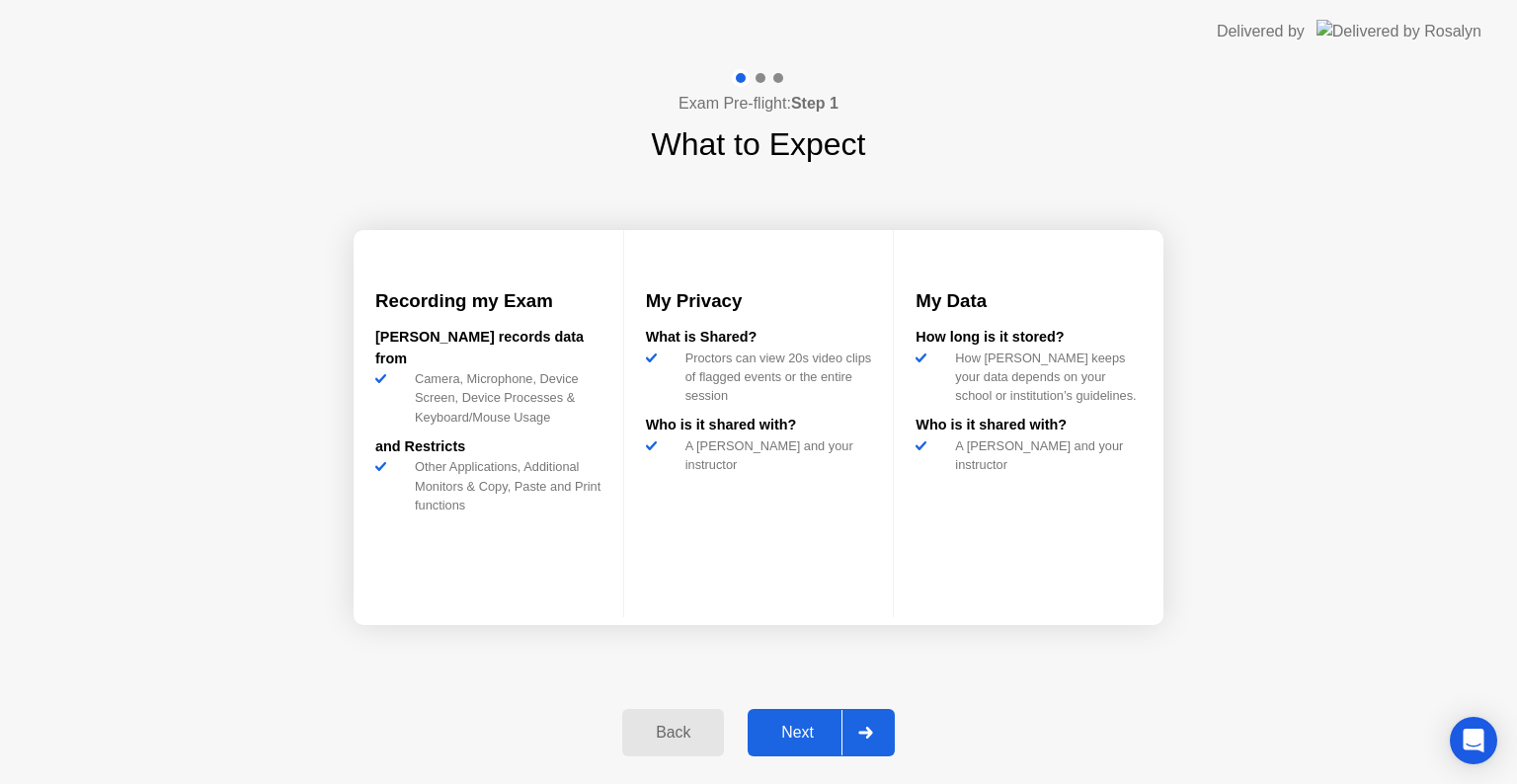 click on "Next" 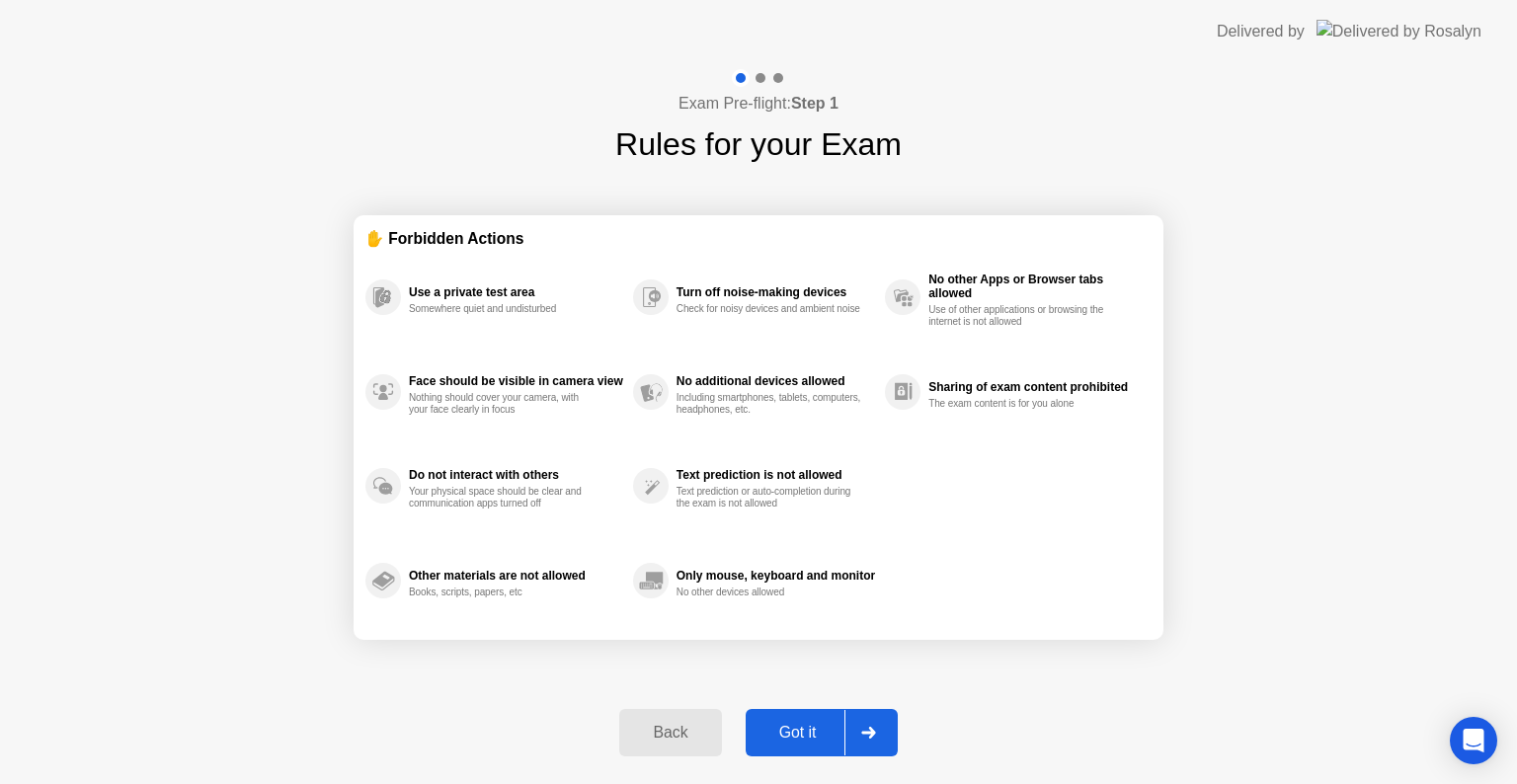 click on "Got it" 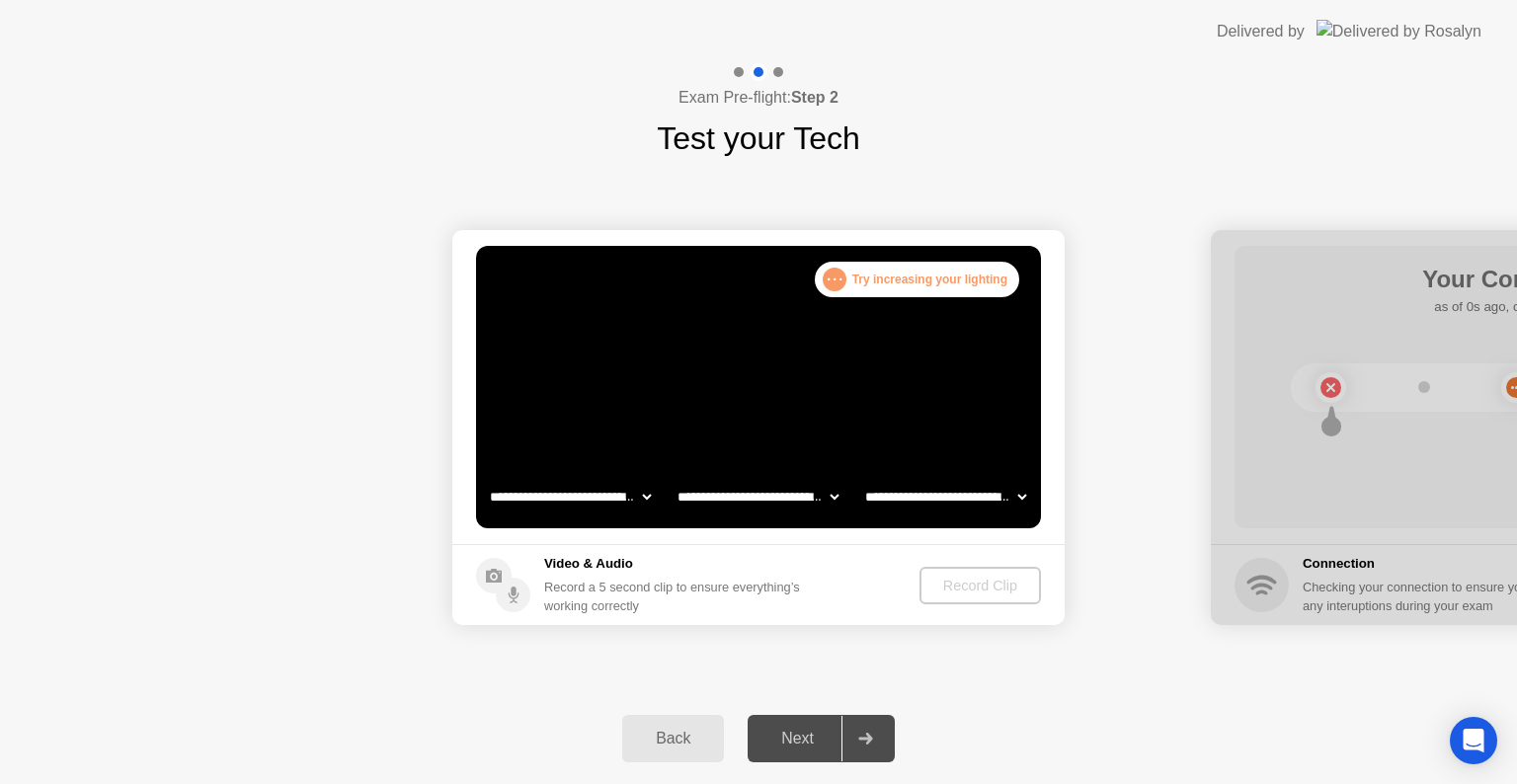 click 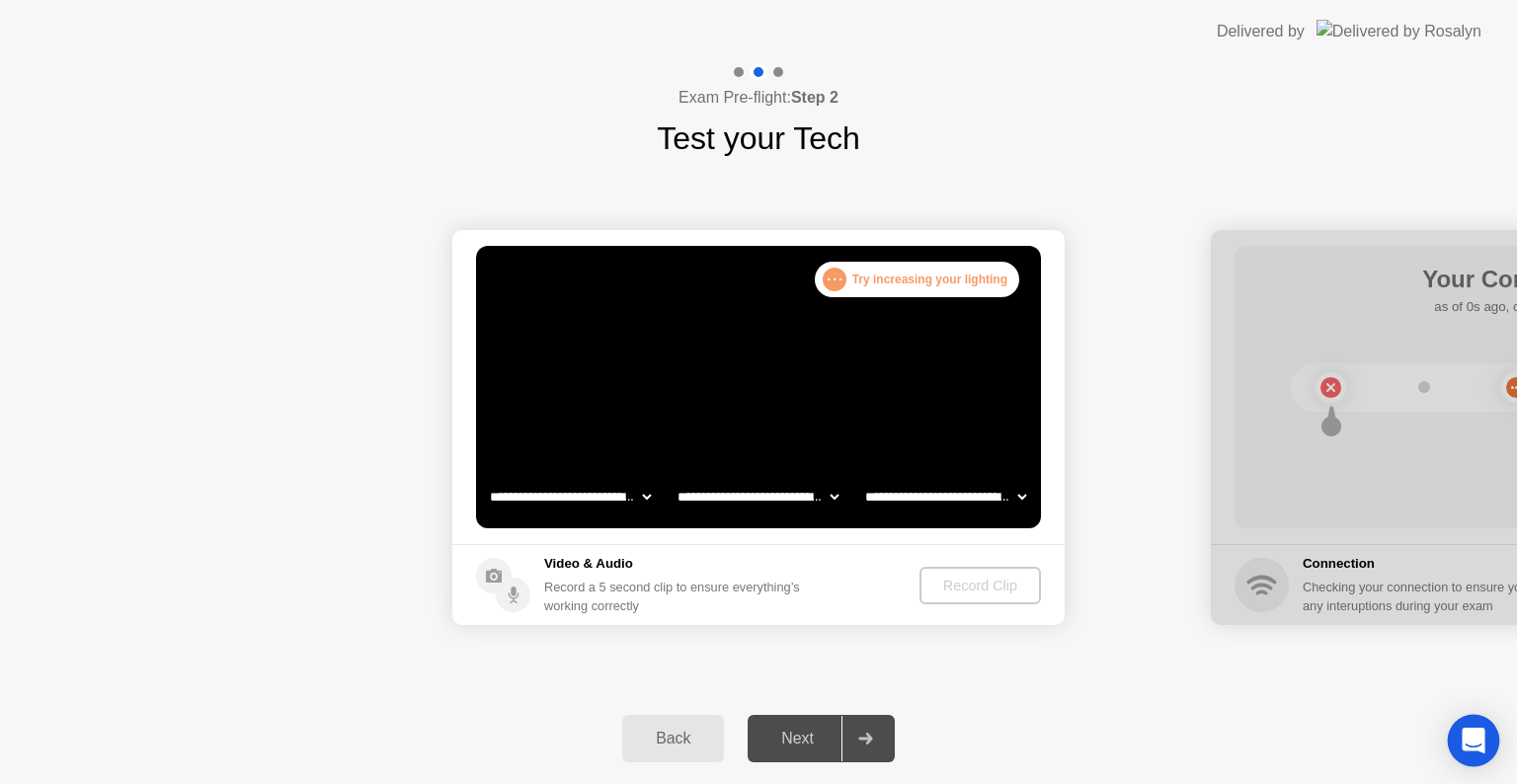 click 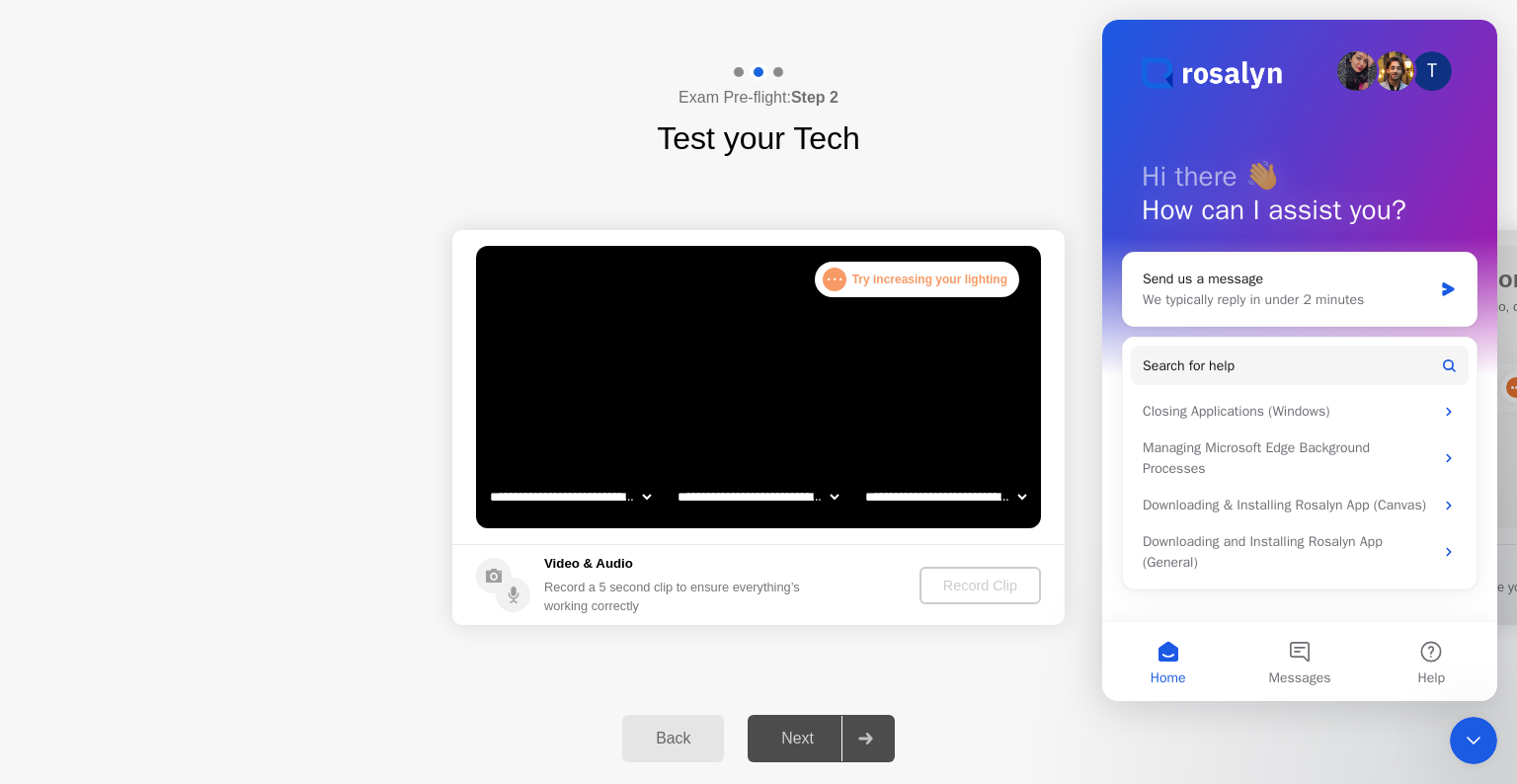 scroll, scrollTop: 0, scrollLeft: 0, axis: both 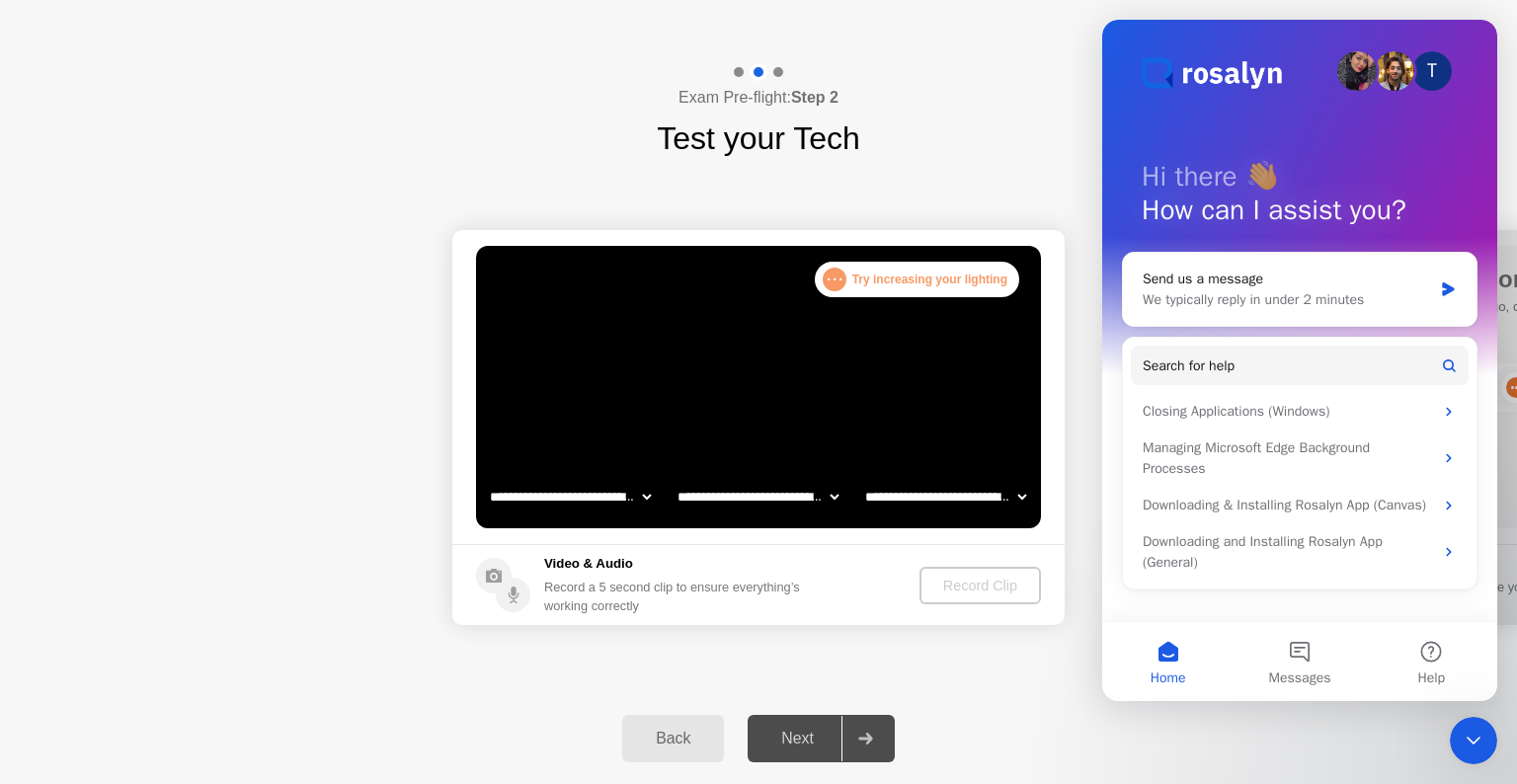 click 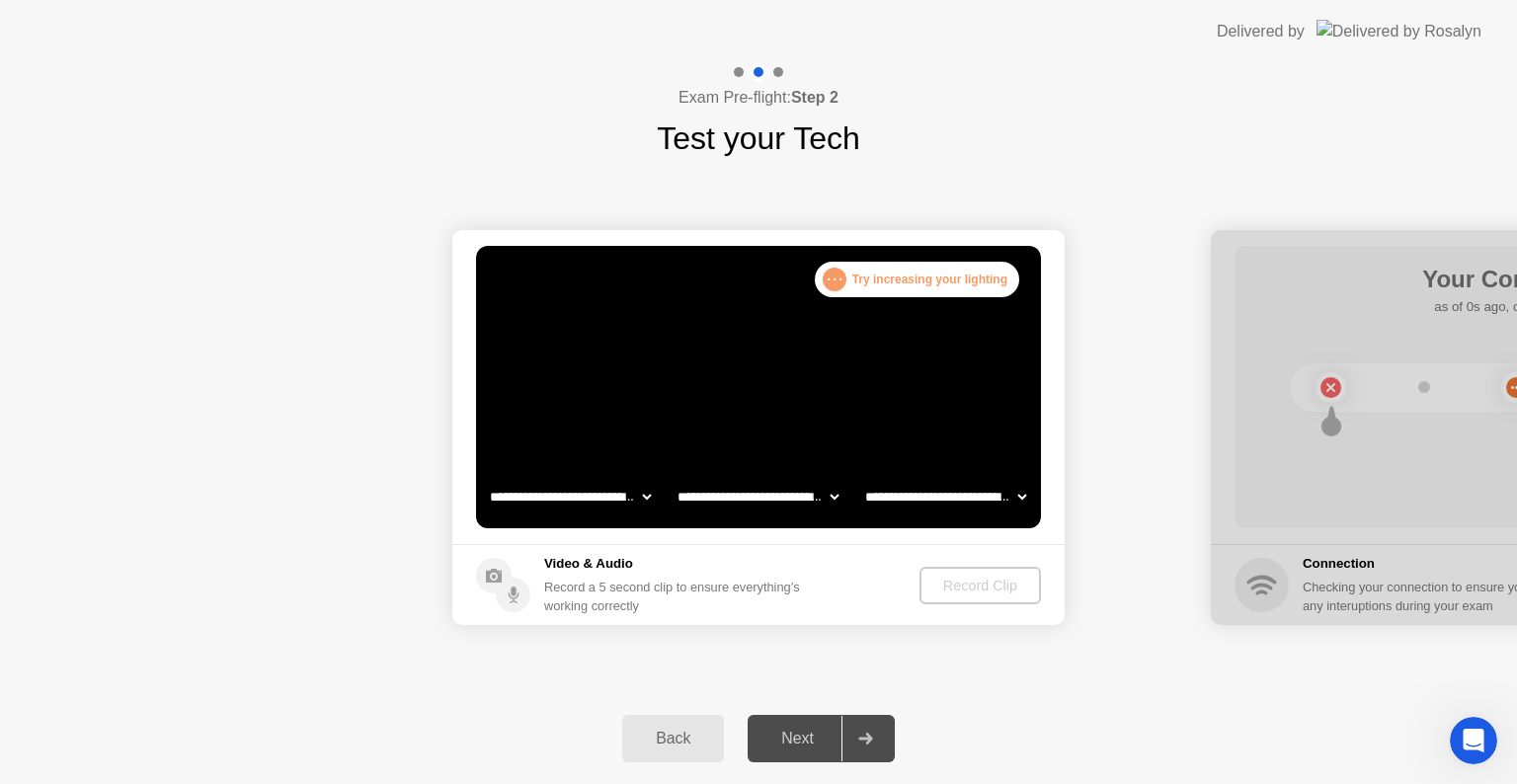 scroll, scrollTop: 0, scrollLeft: 0, axis: both 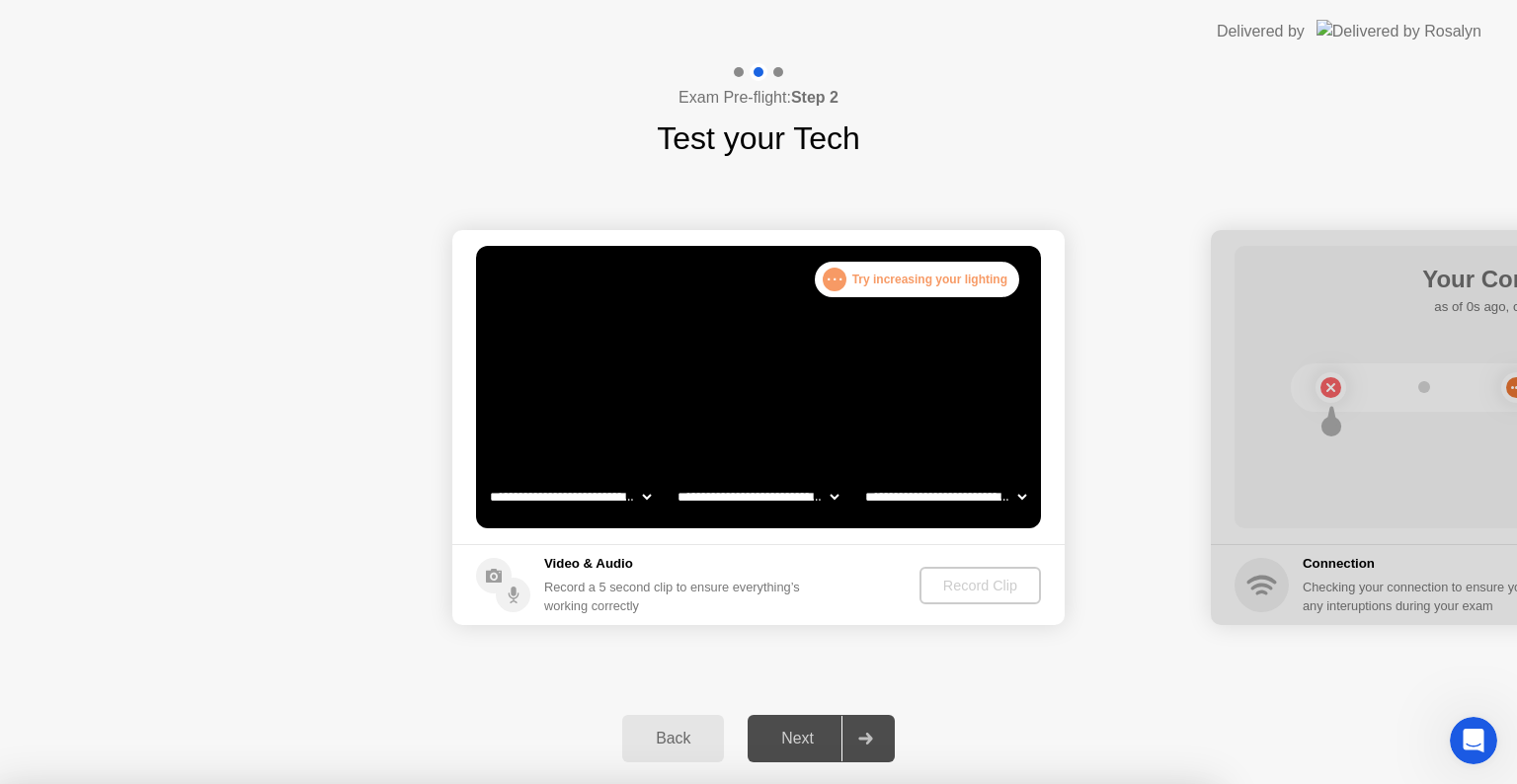click on "No" at bounding box center (654, 896) 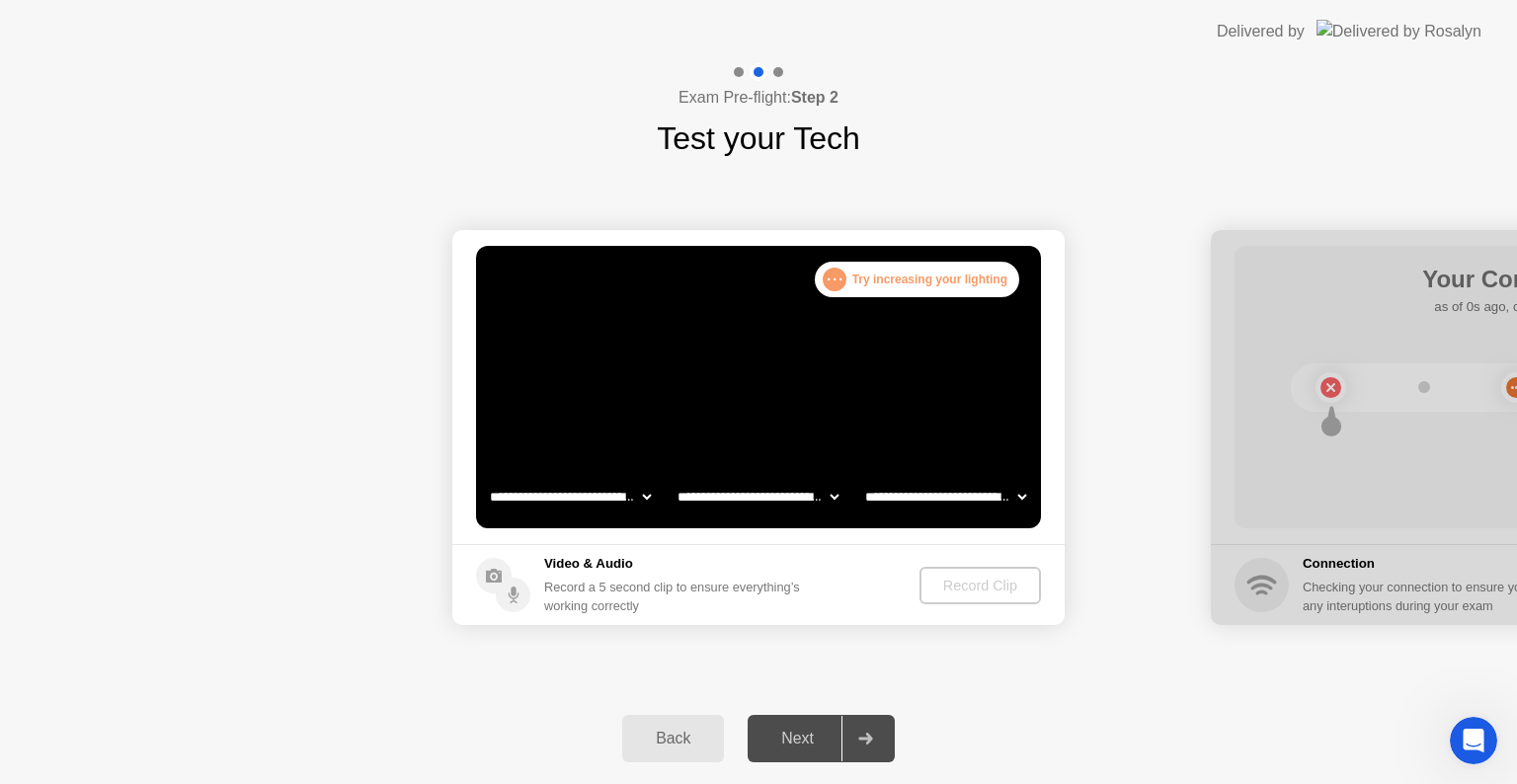 drag, startPoint x: 970, startPoint y: 586, endPoint x: 741, endPoint y: 705, distance: 258.07363 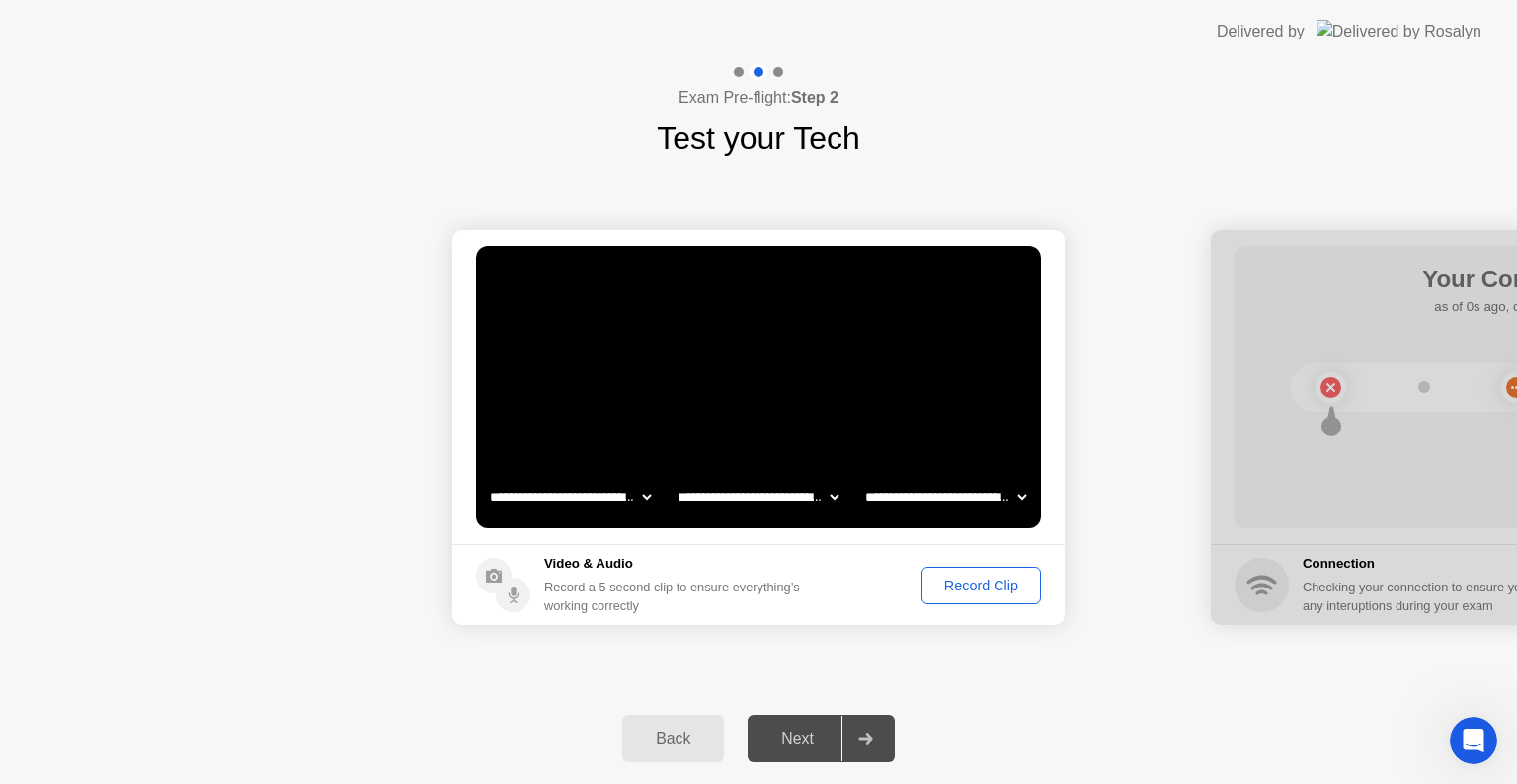 click on "**********" 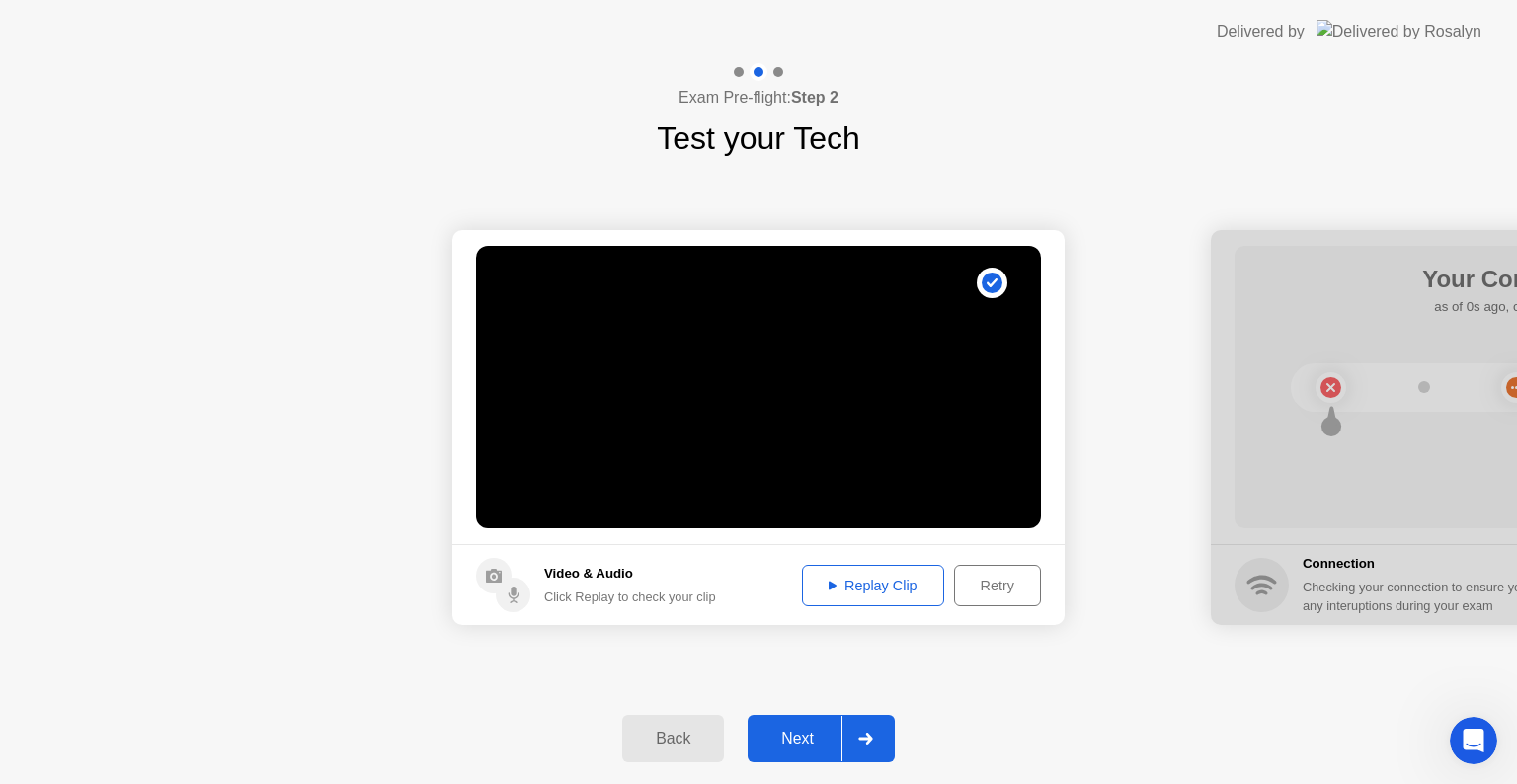 click on "Next" 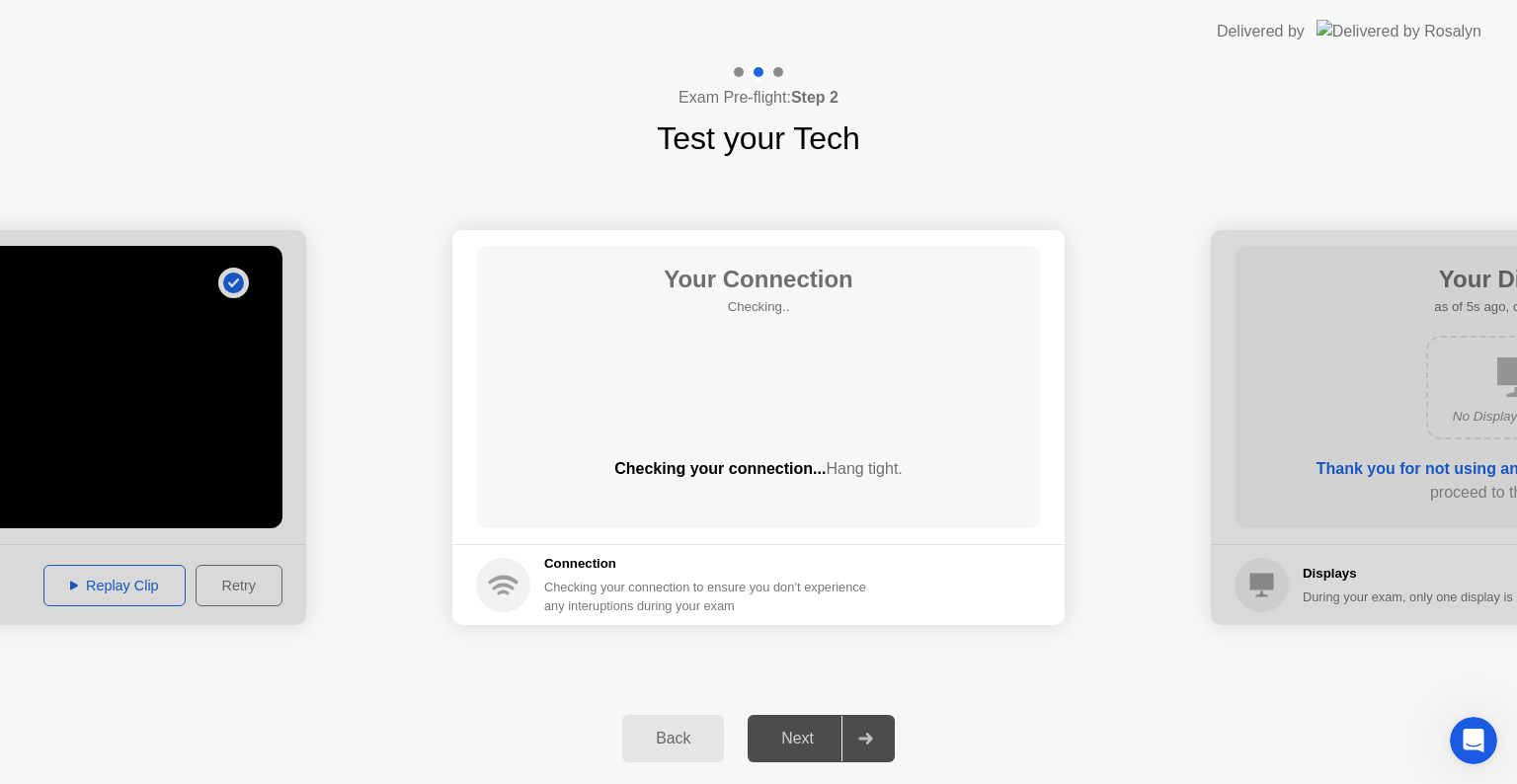 click on "Back" 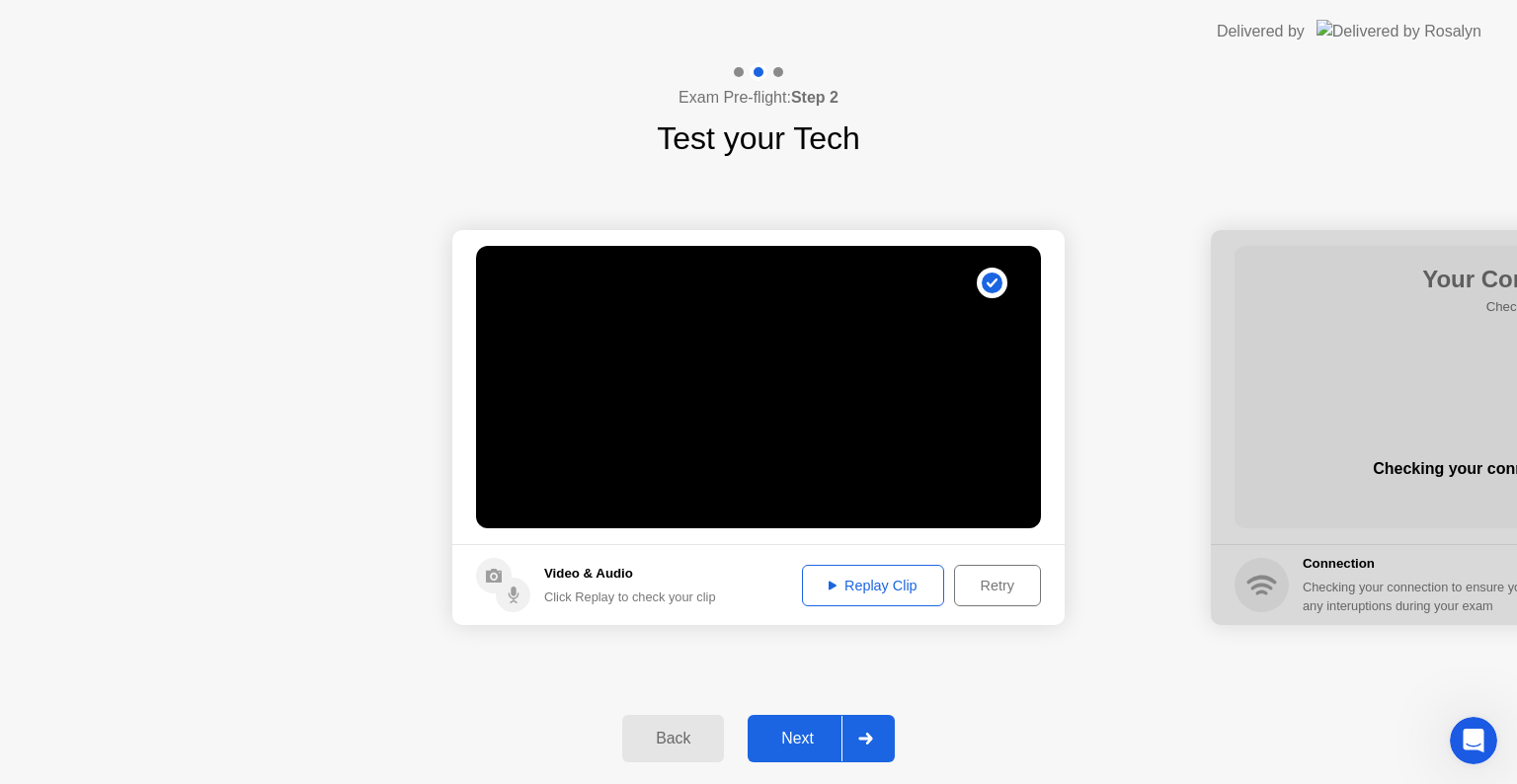 click on "Replay Clip" 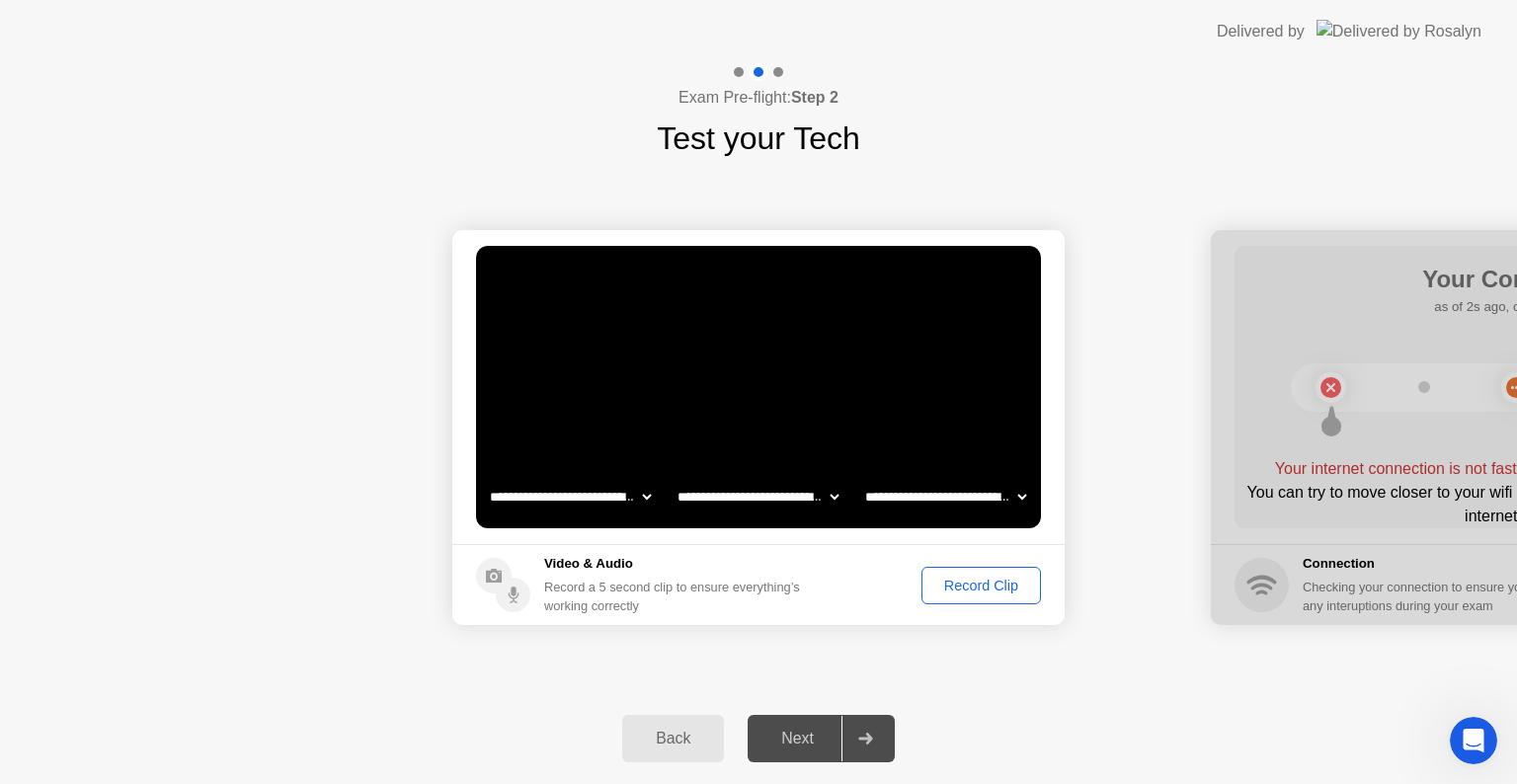 click on "Record Clip" 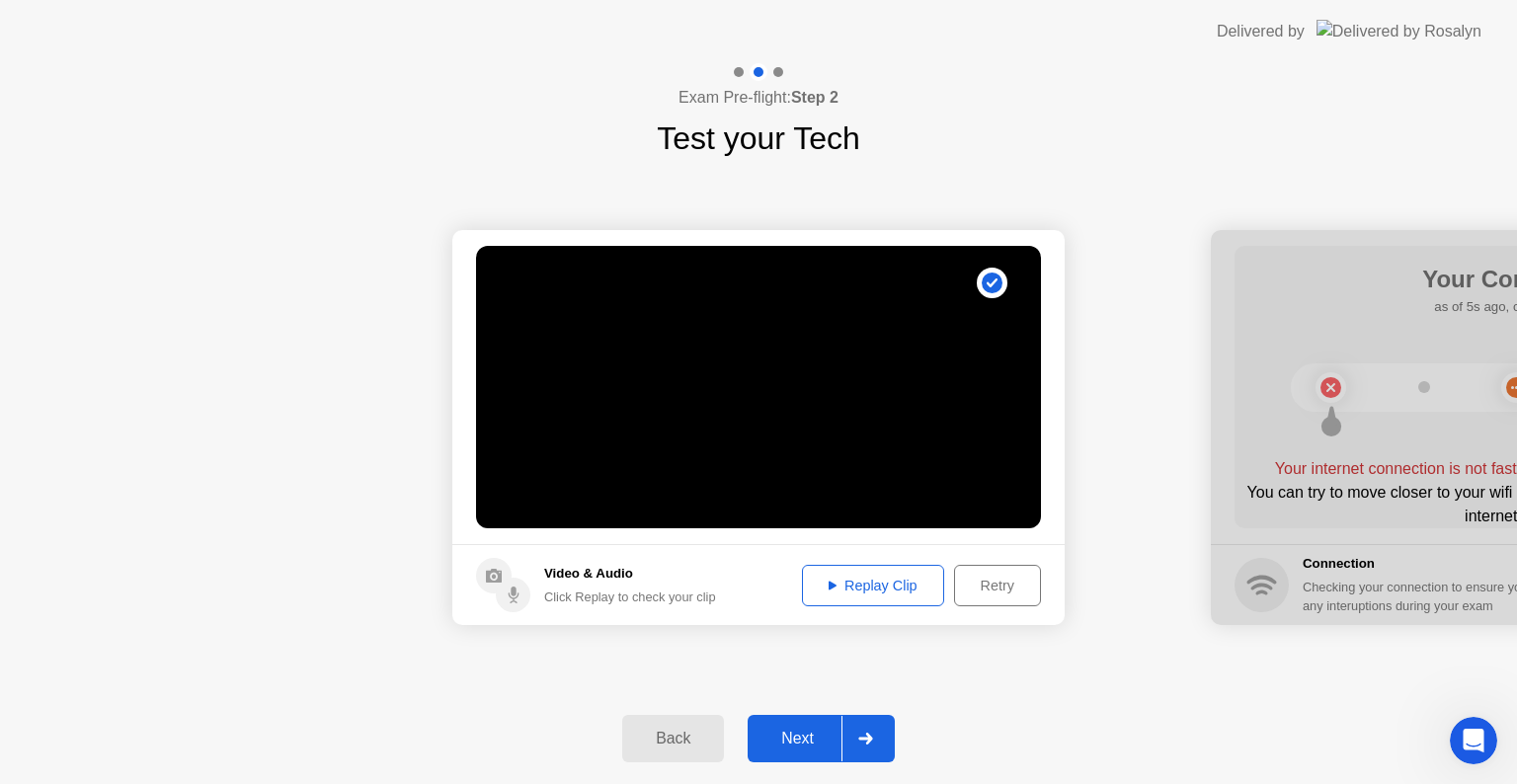 click on "Next" 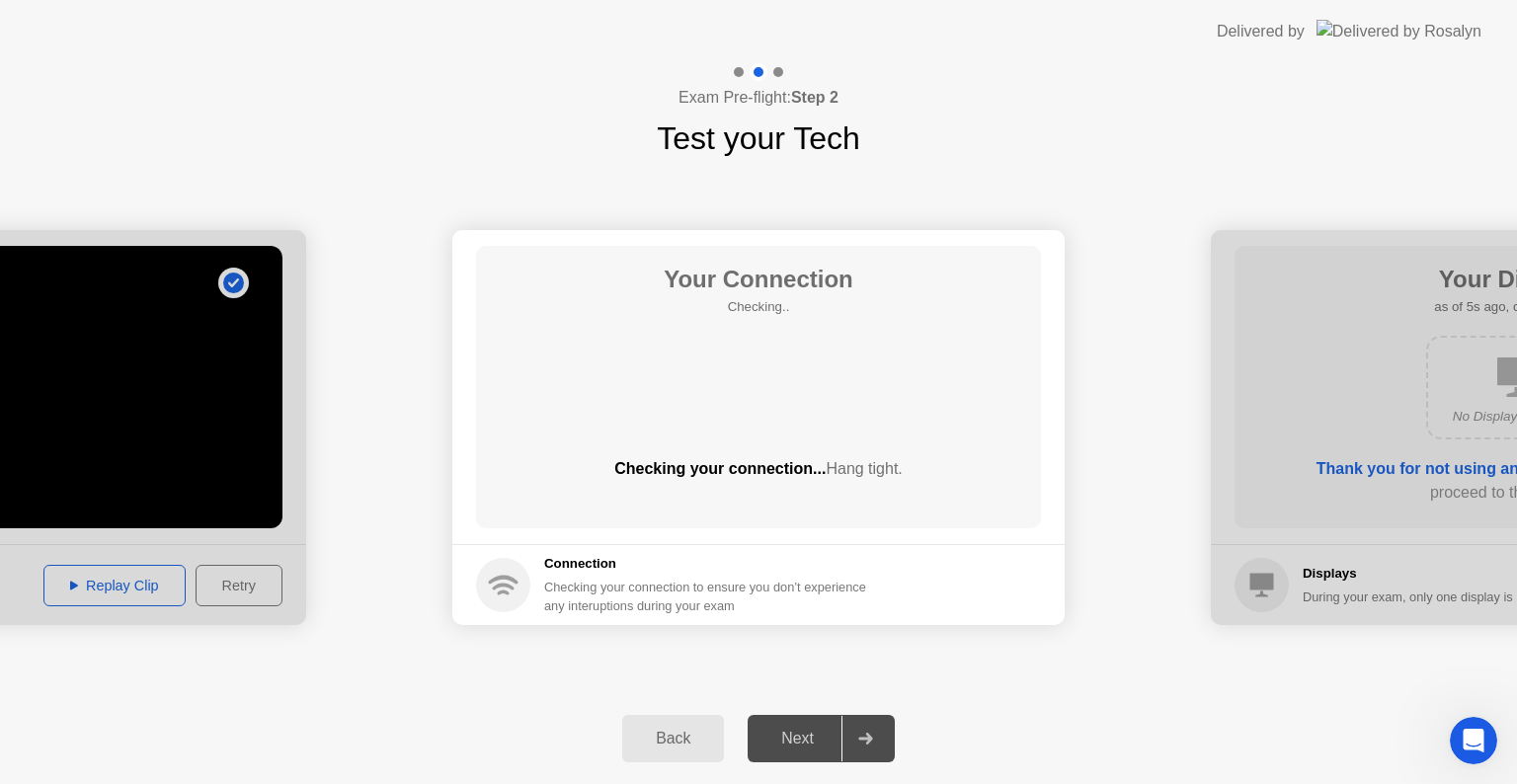 click on "**********" 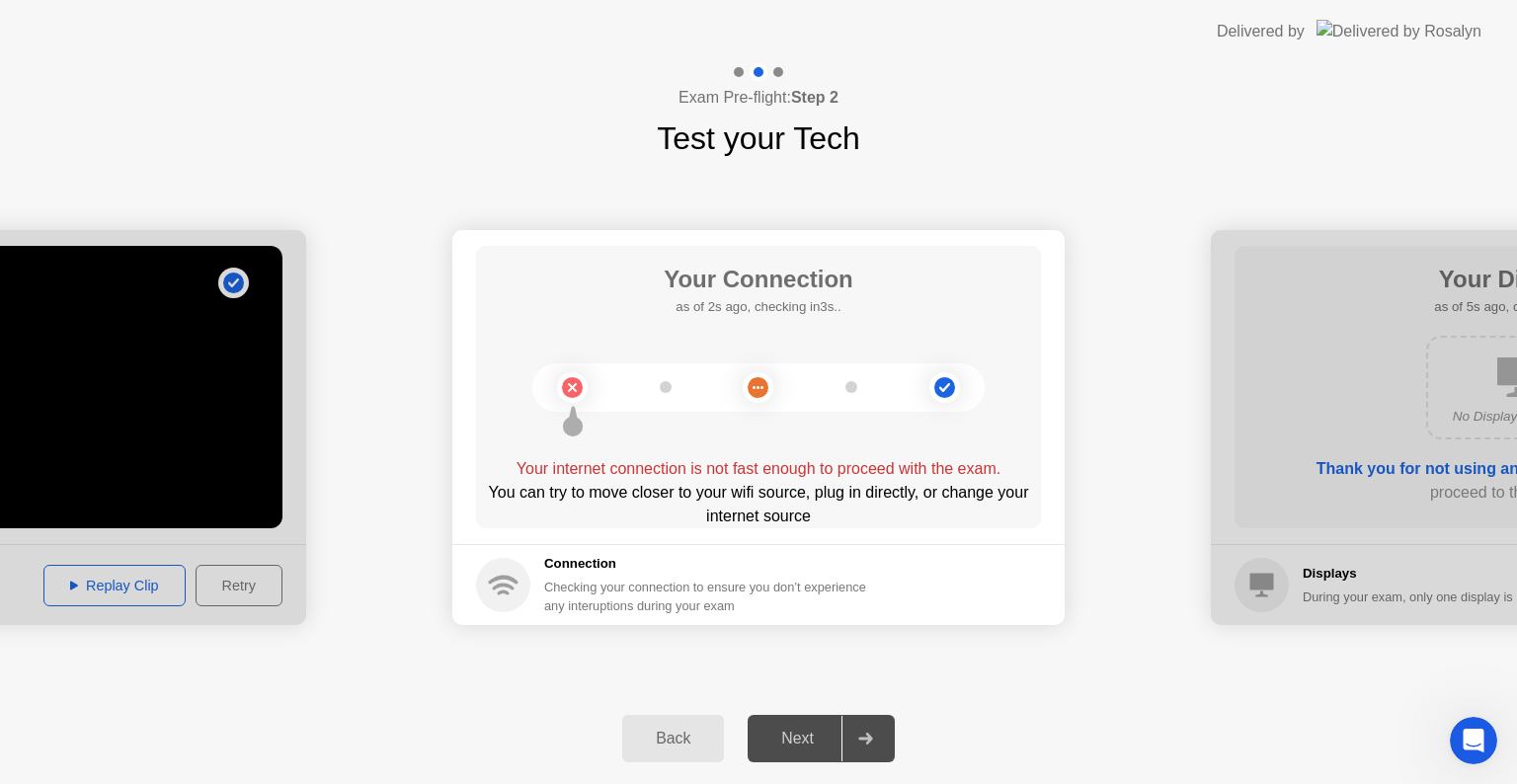 click on "**********" 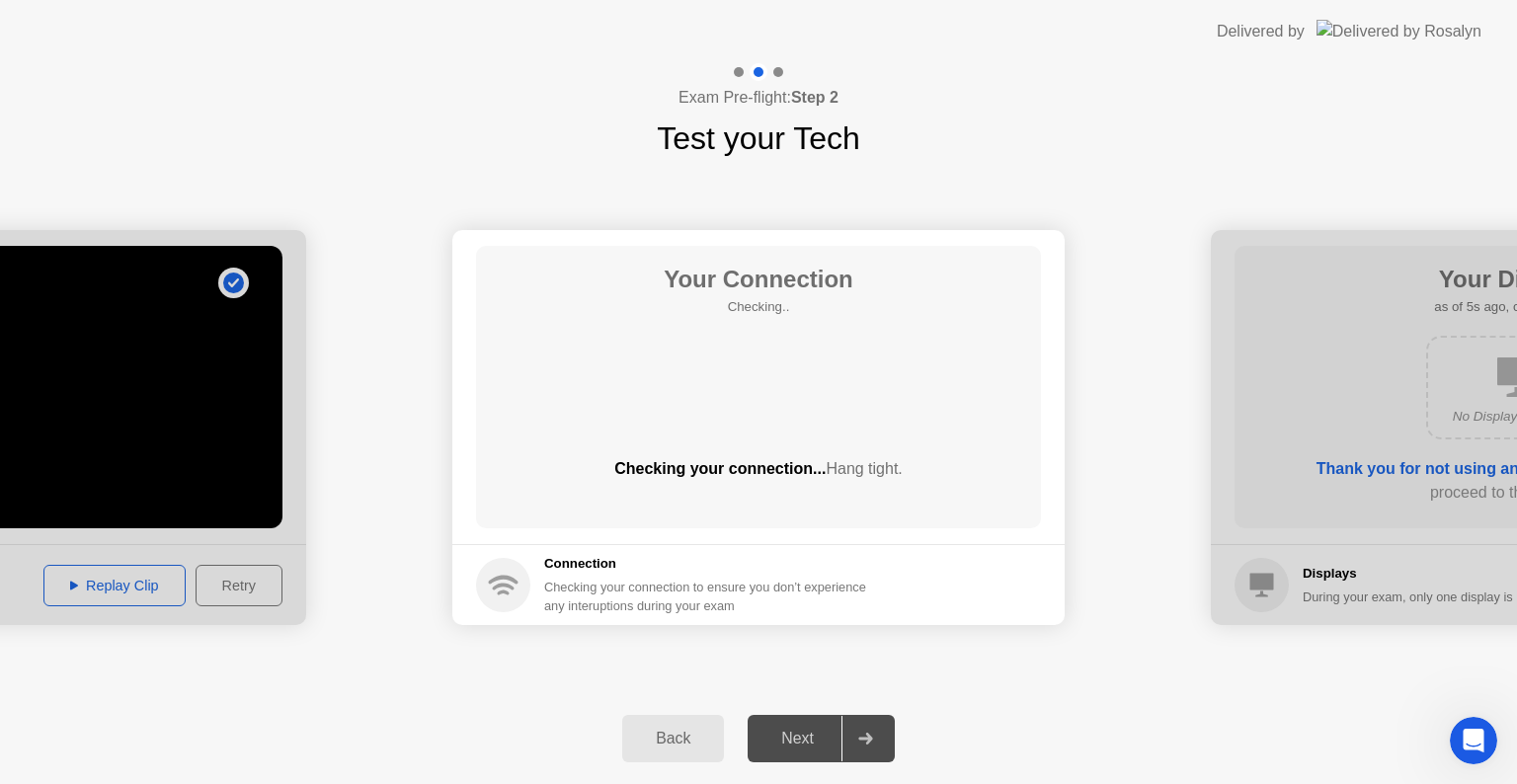 click on "Next" 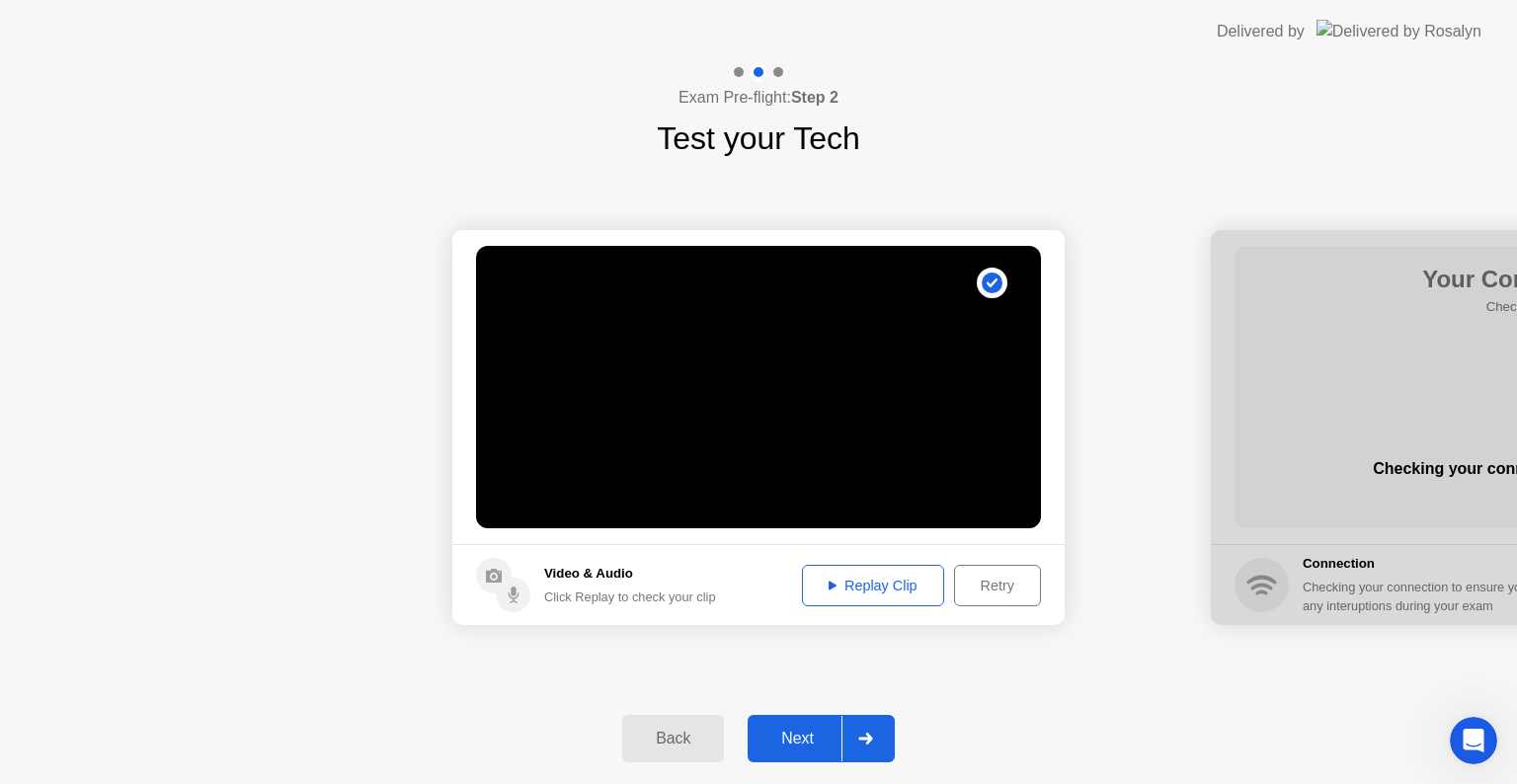 click on "Replay Clip" 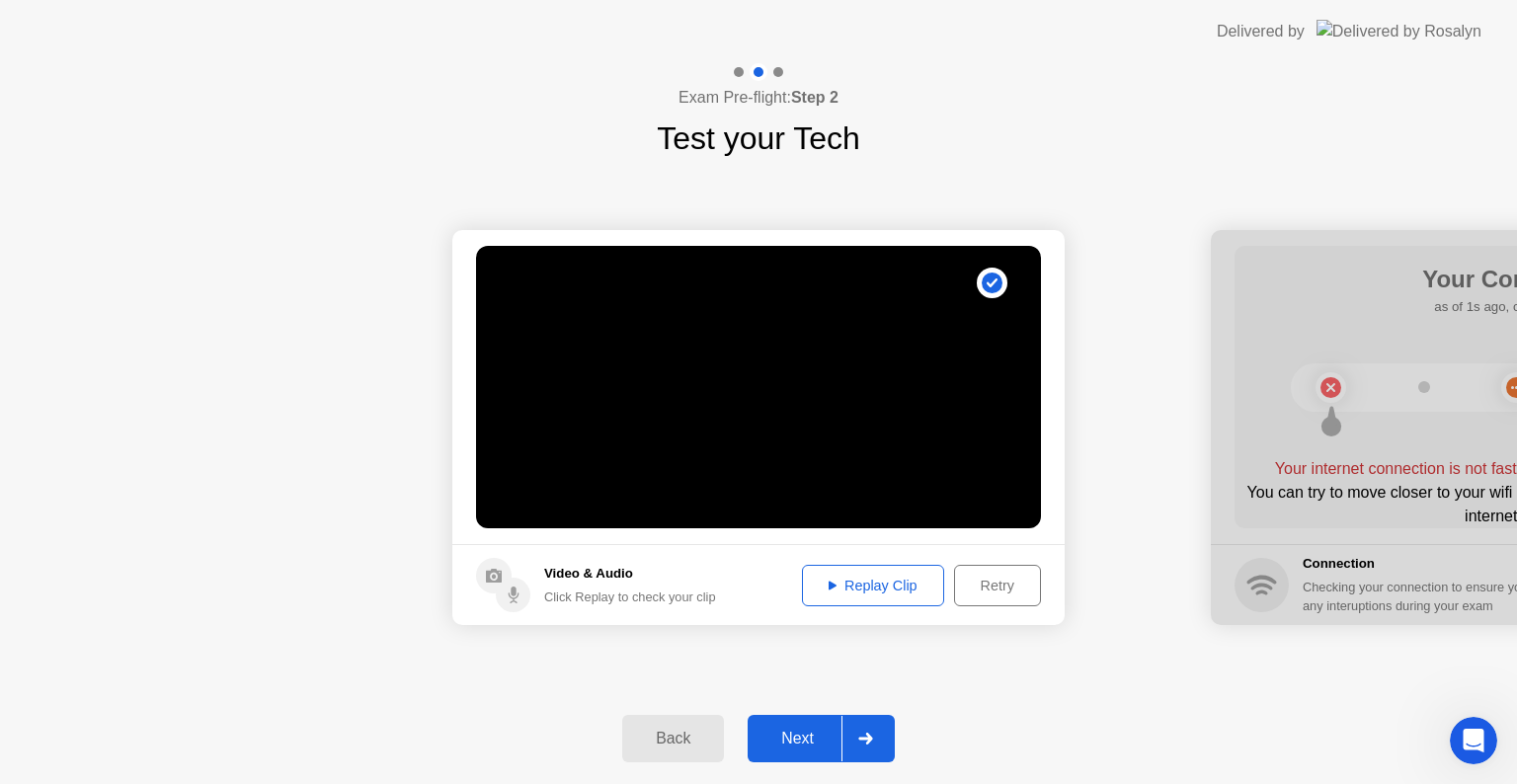 click on "Next" 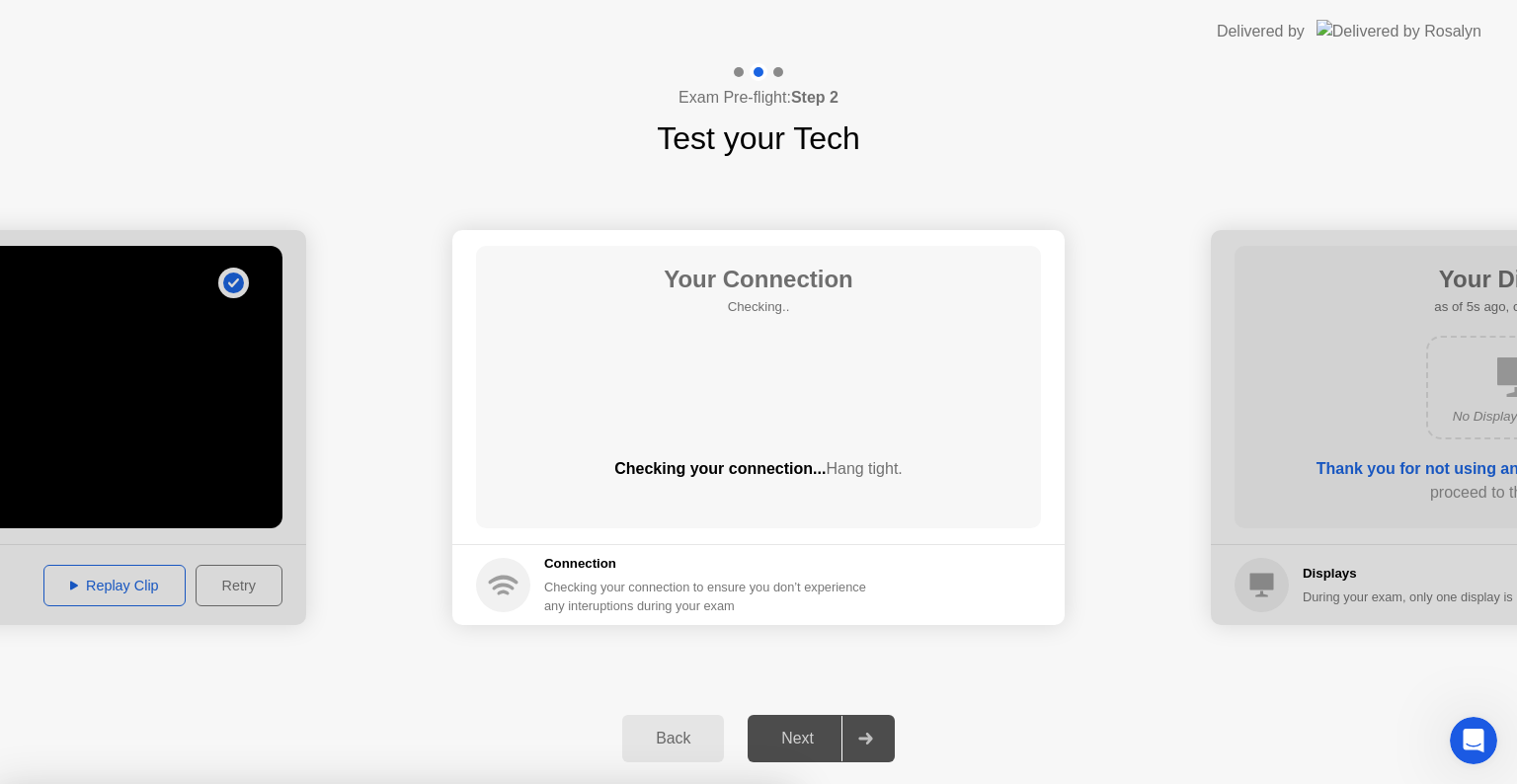 click at bounding box center (758, 784) 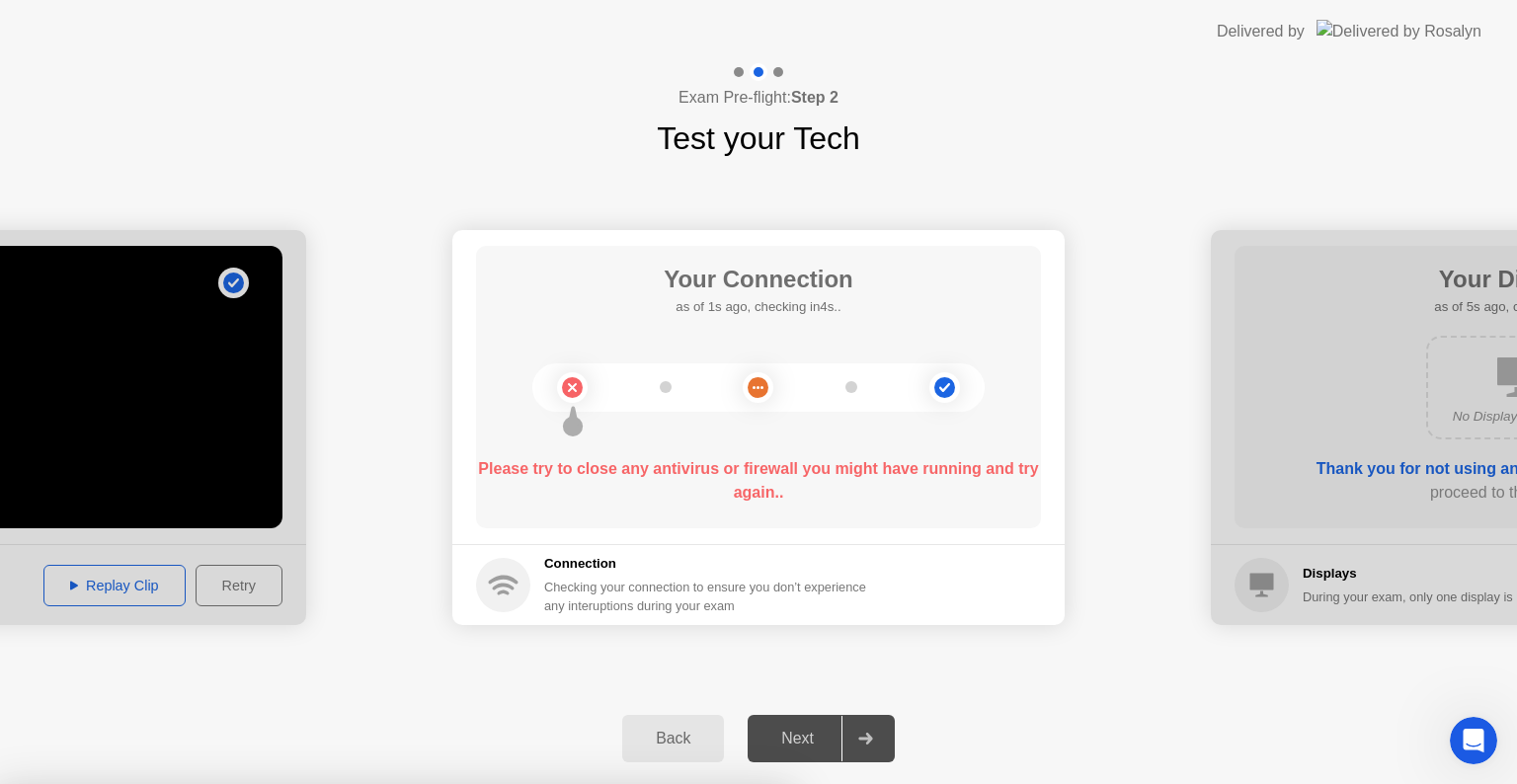 click at bounding box center [758, 784] 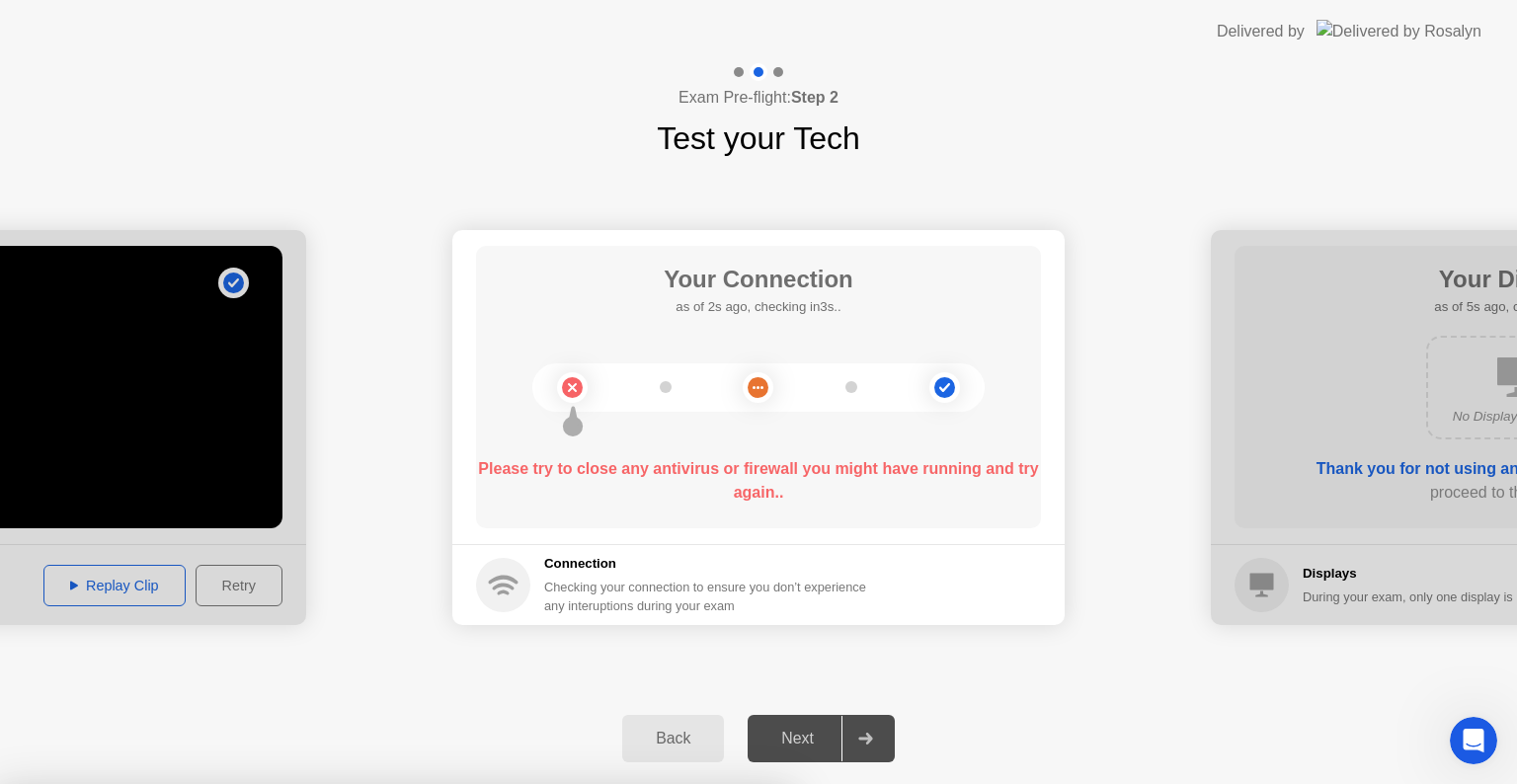 click on "Close App" at bounding box center [395, 1136] 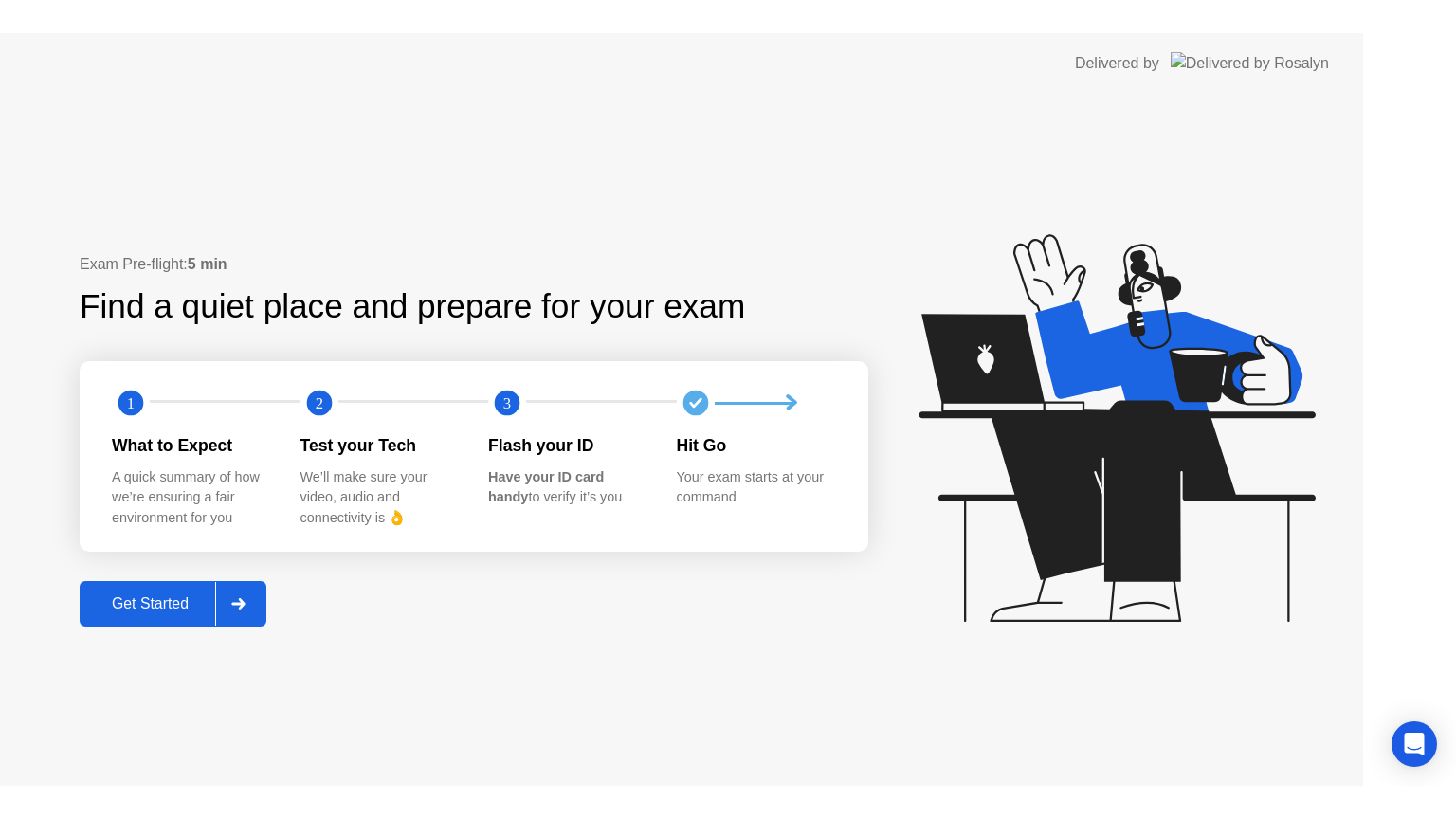 scroll, scrollTop: 0, scrollLeft: 0, axis: both 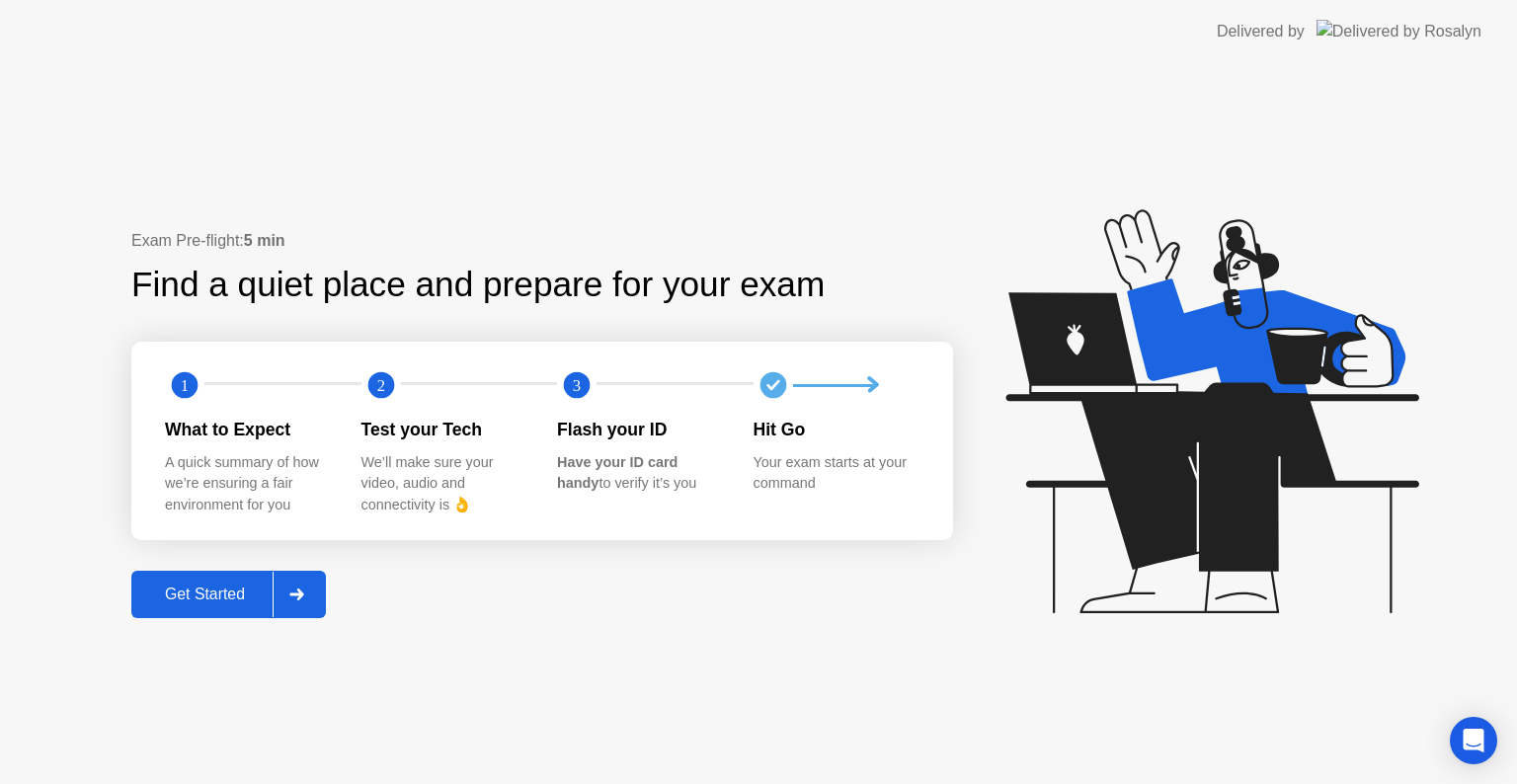click on "Get Started" 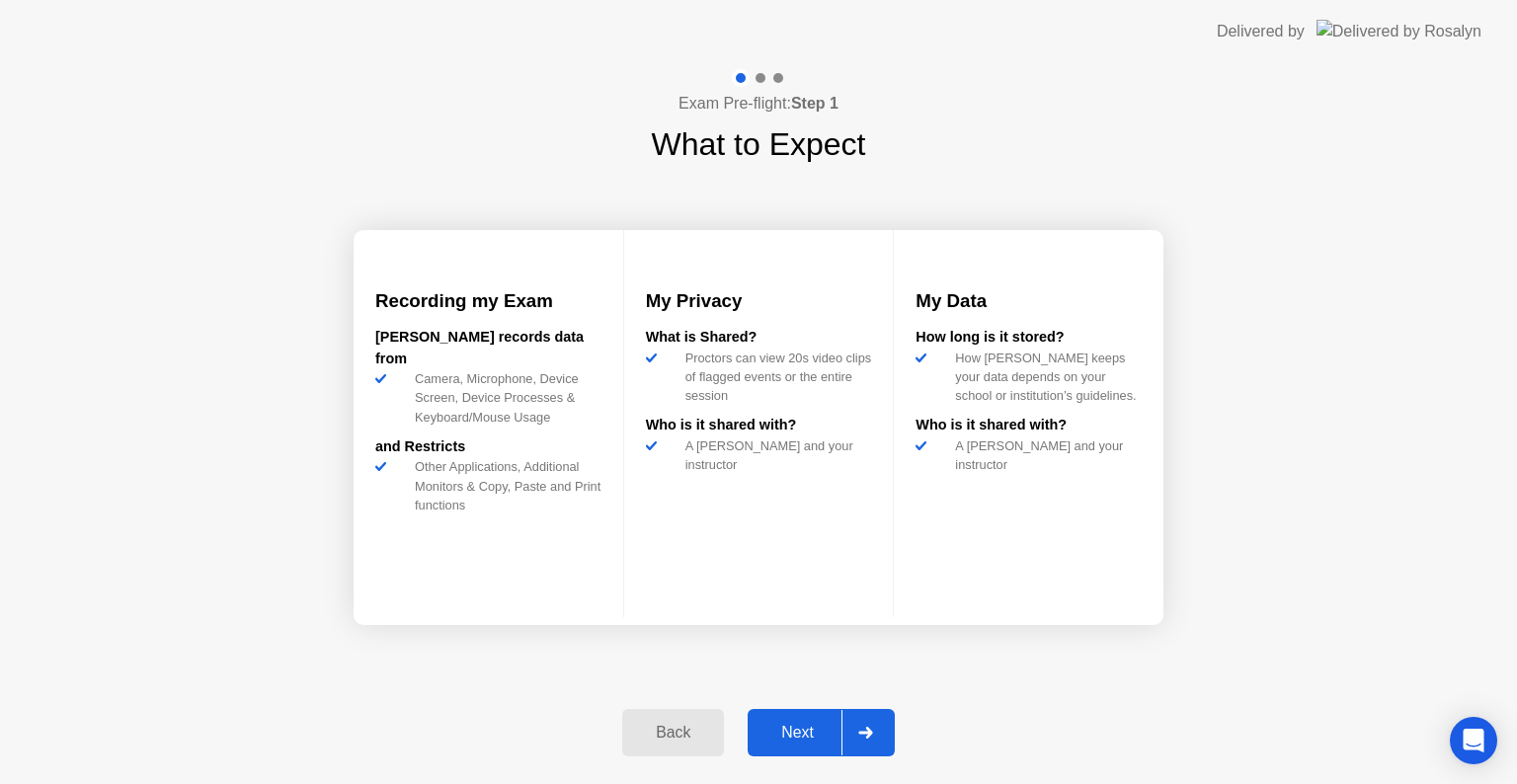 click on "Next" 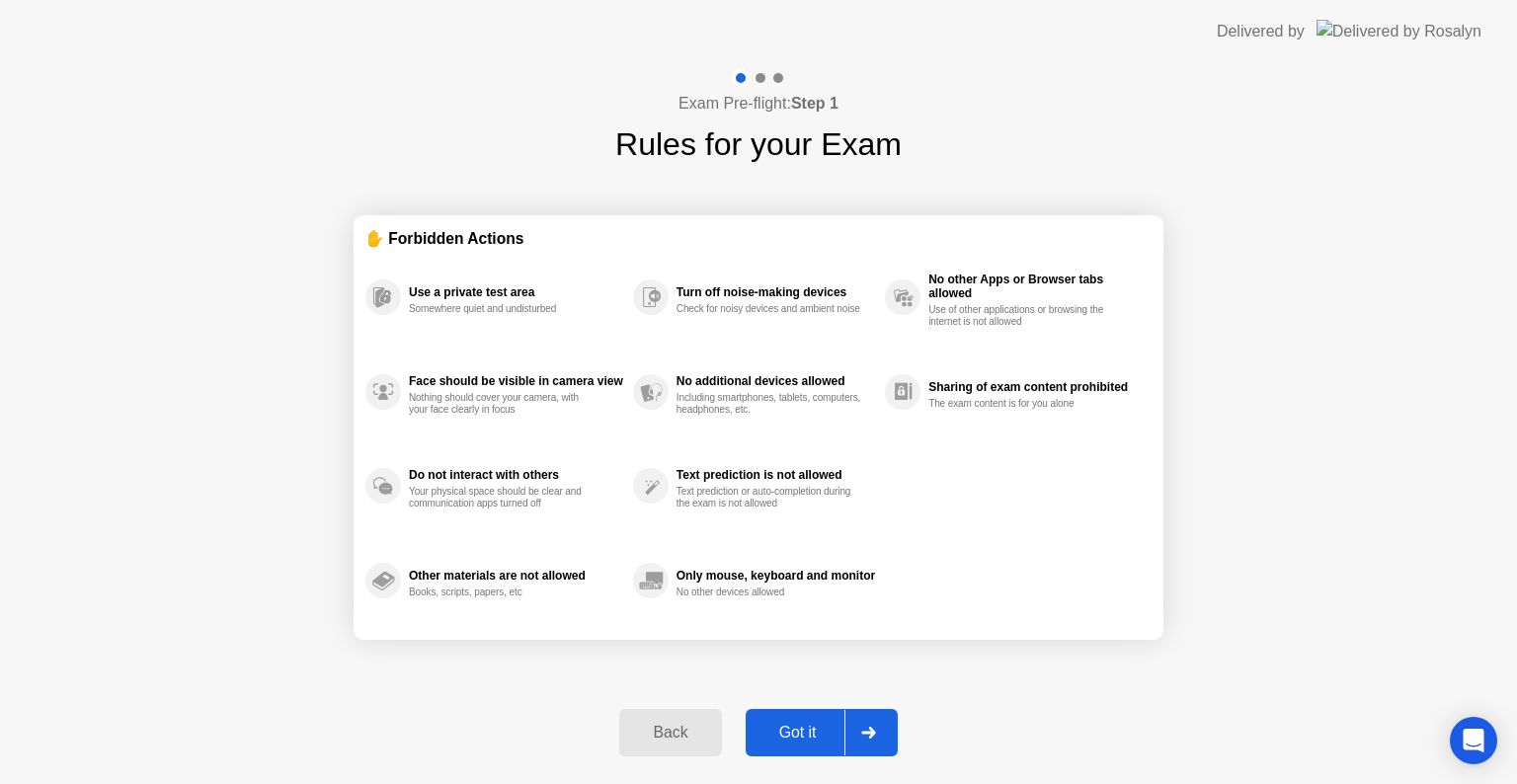 click on "Got it" 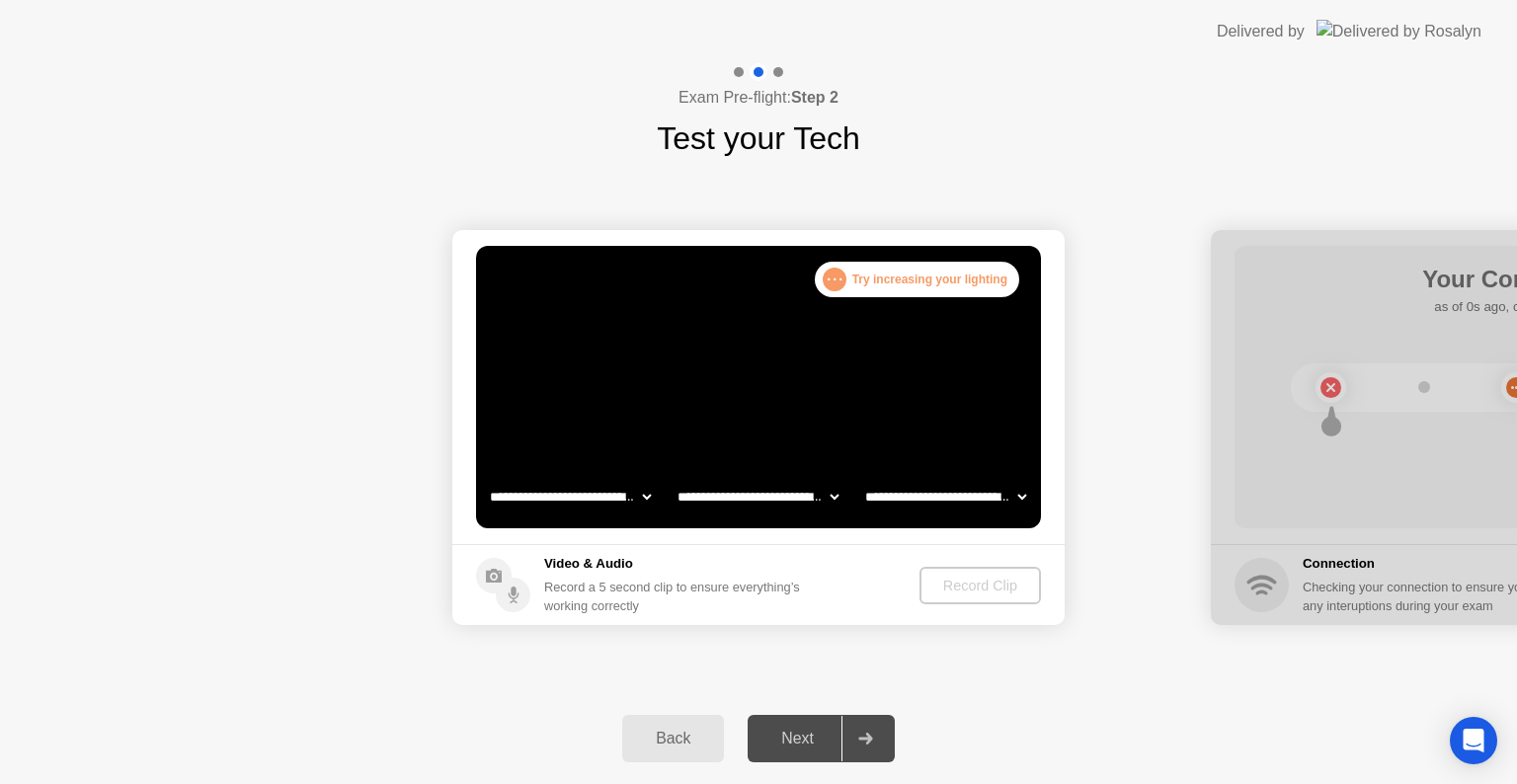 click on "**********" 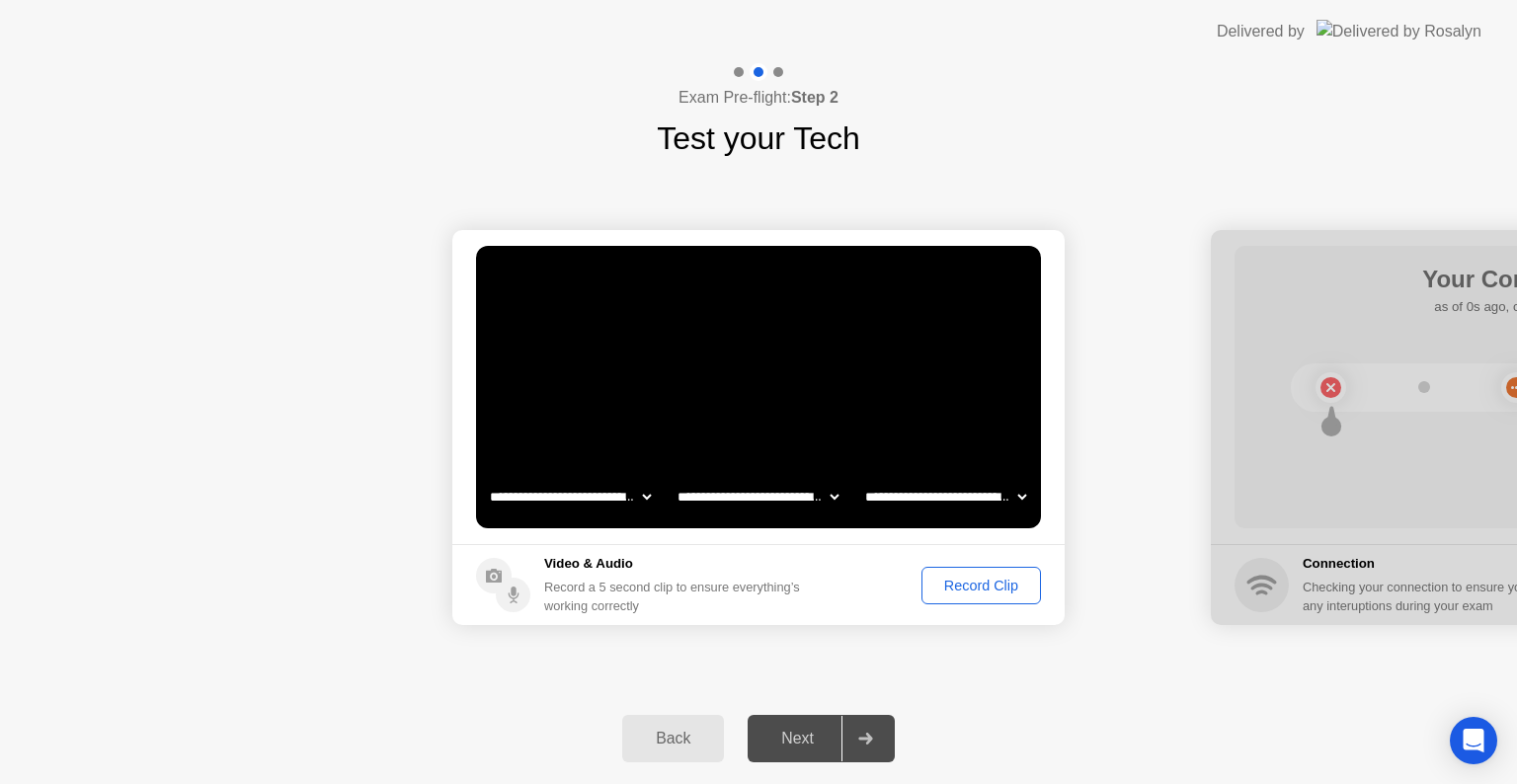 click on "**********" 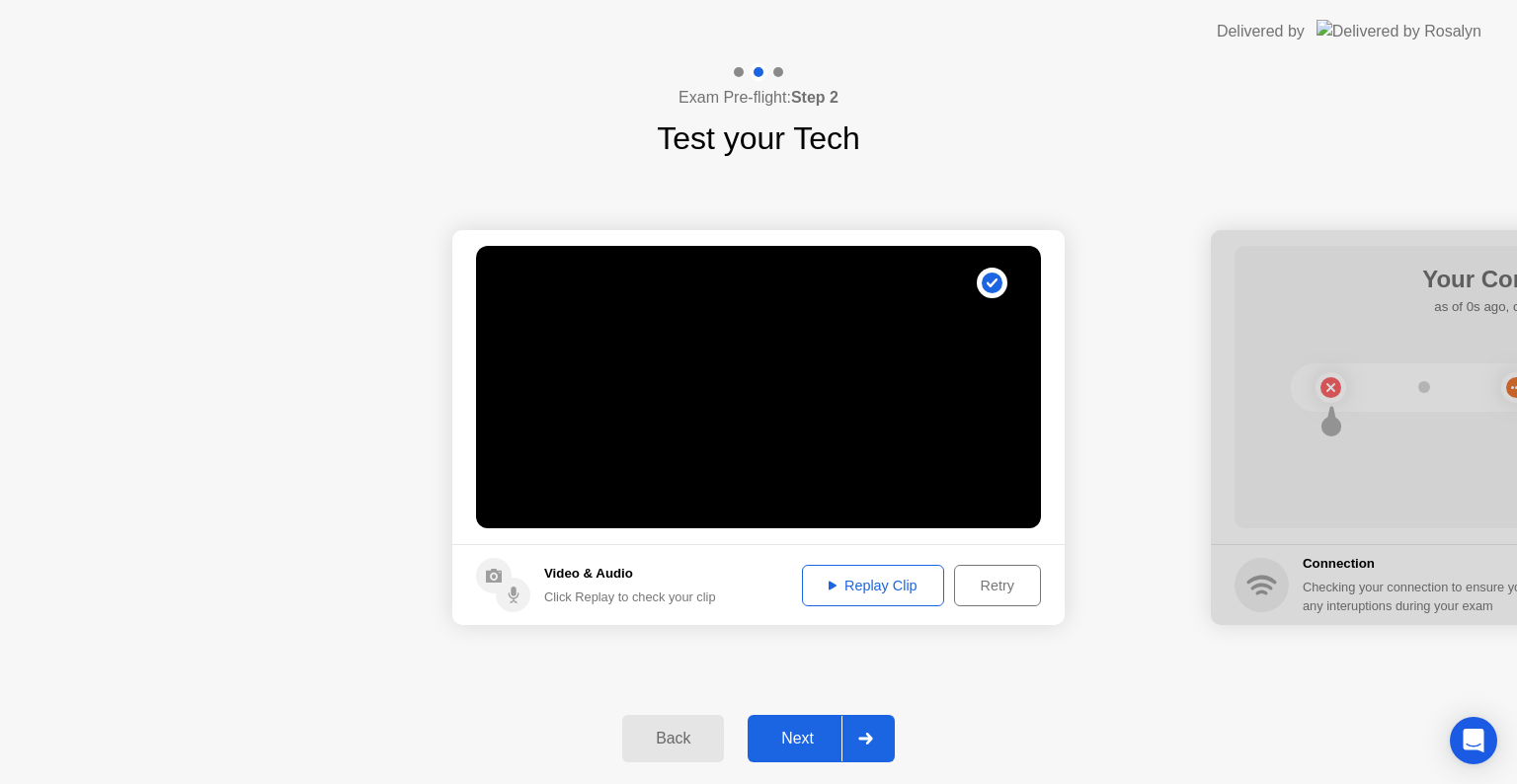 click on "Next" 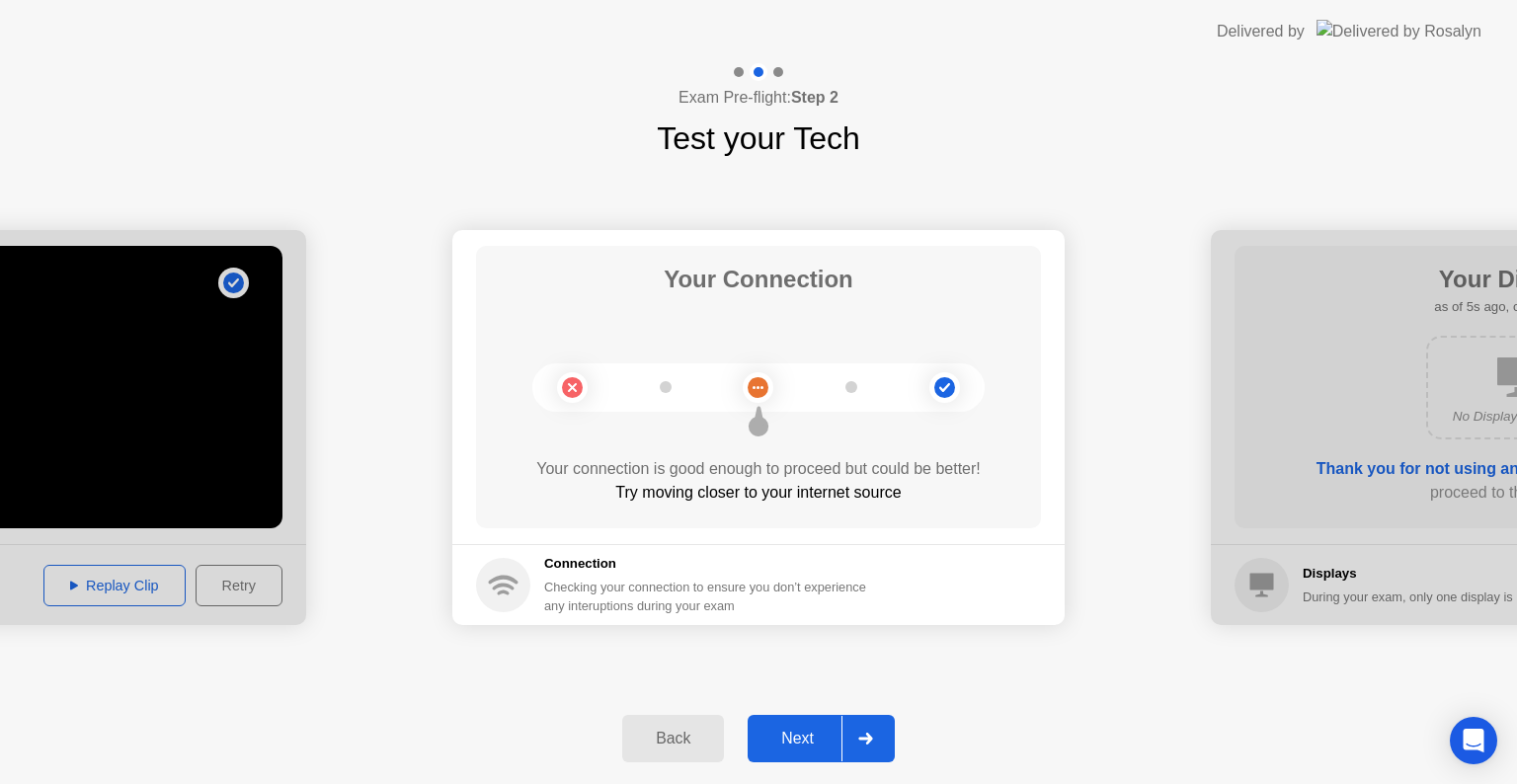 click on "Next" 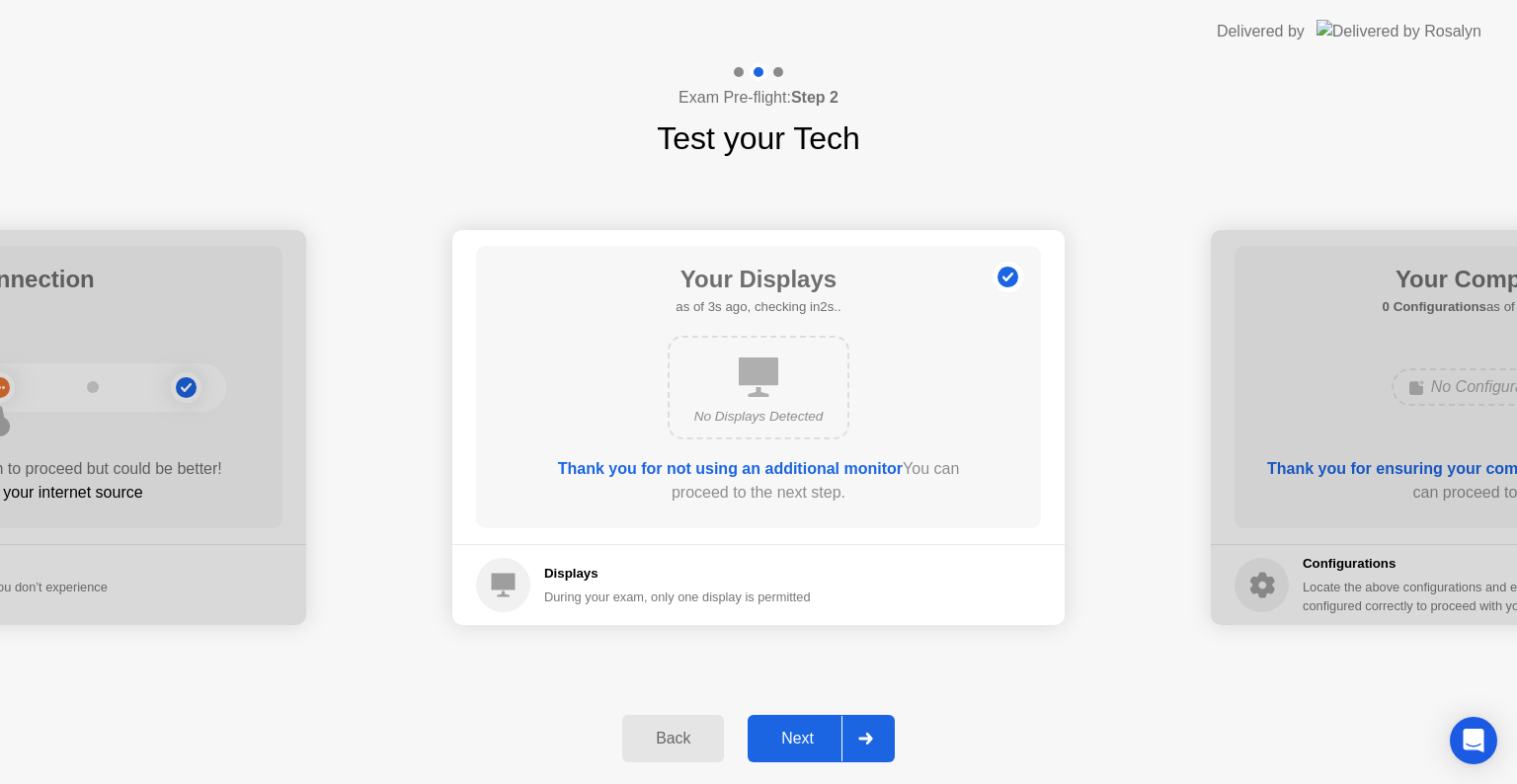 click on "Next" 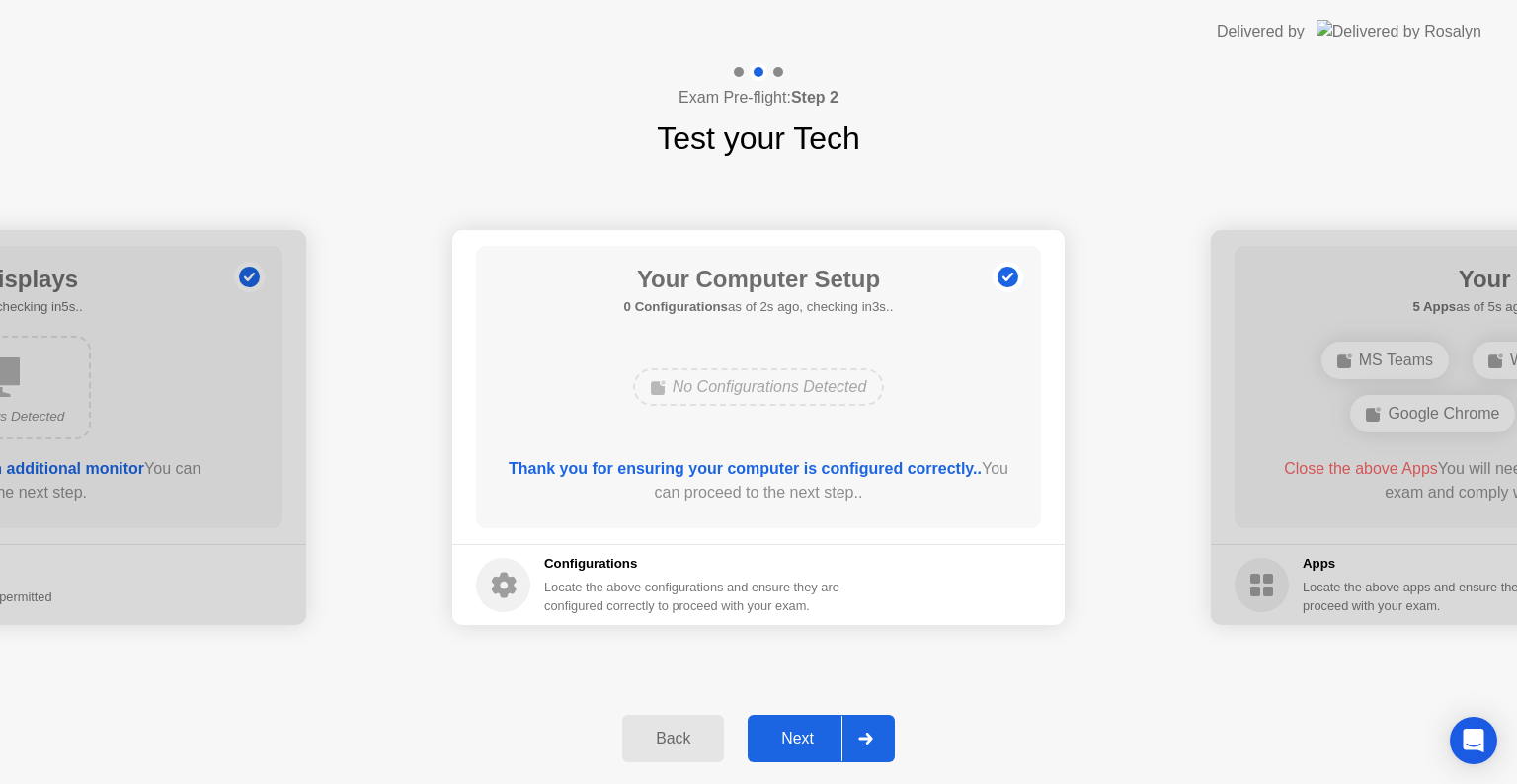 click on "Next" 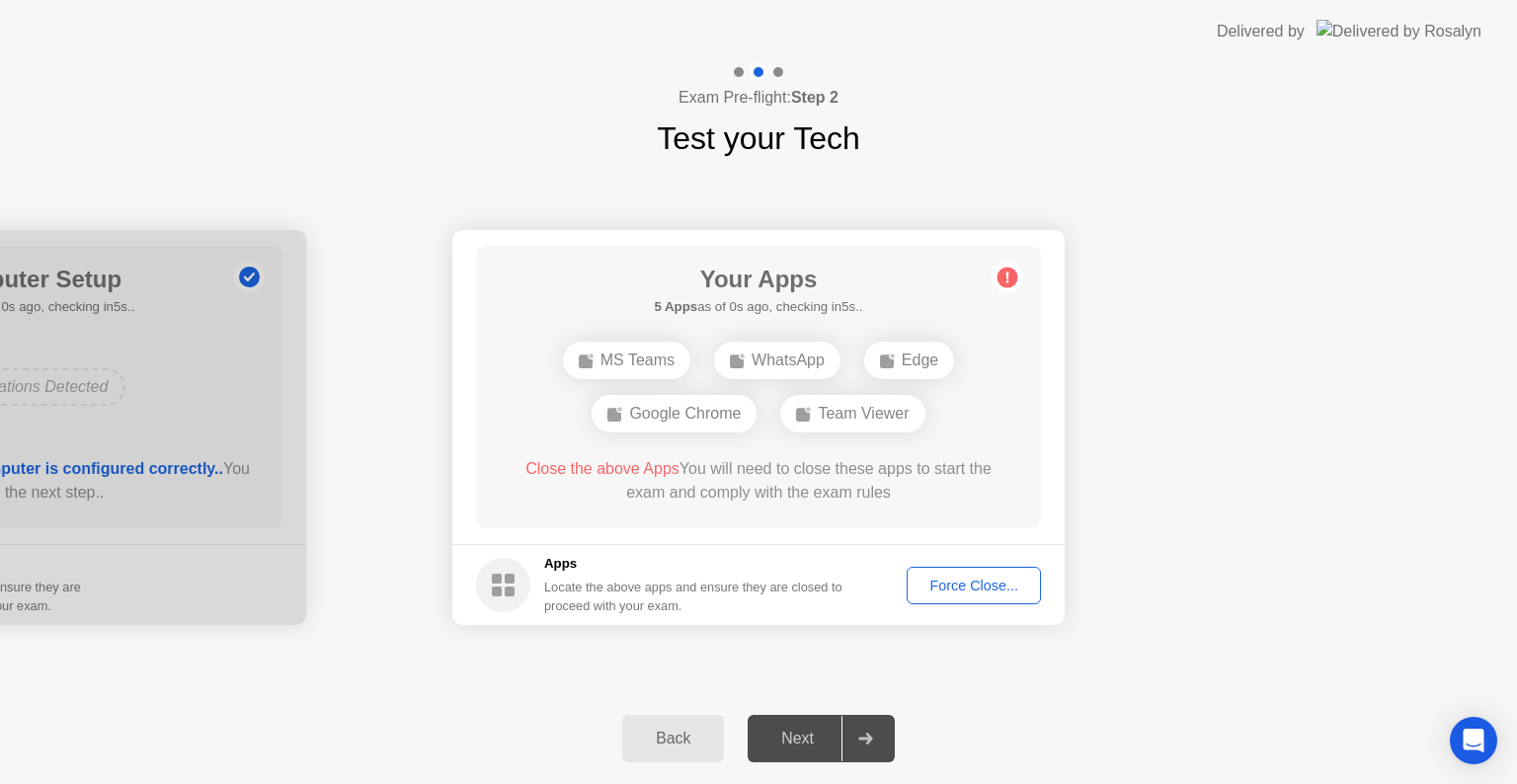 click on "Force Close..." 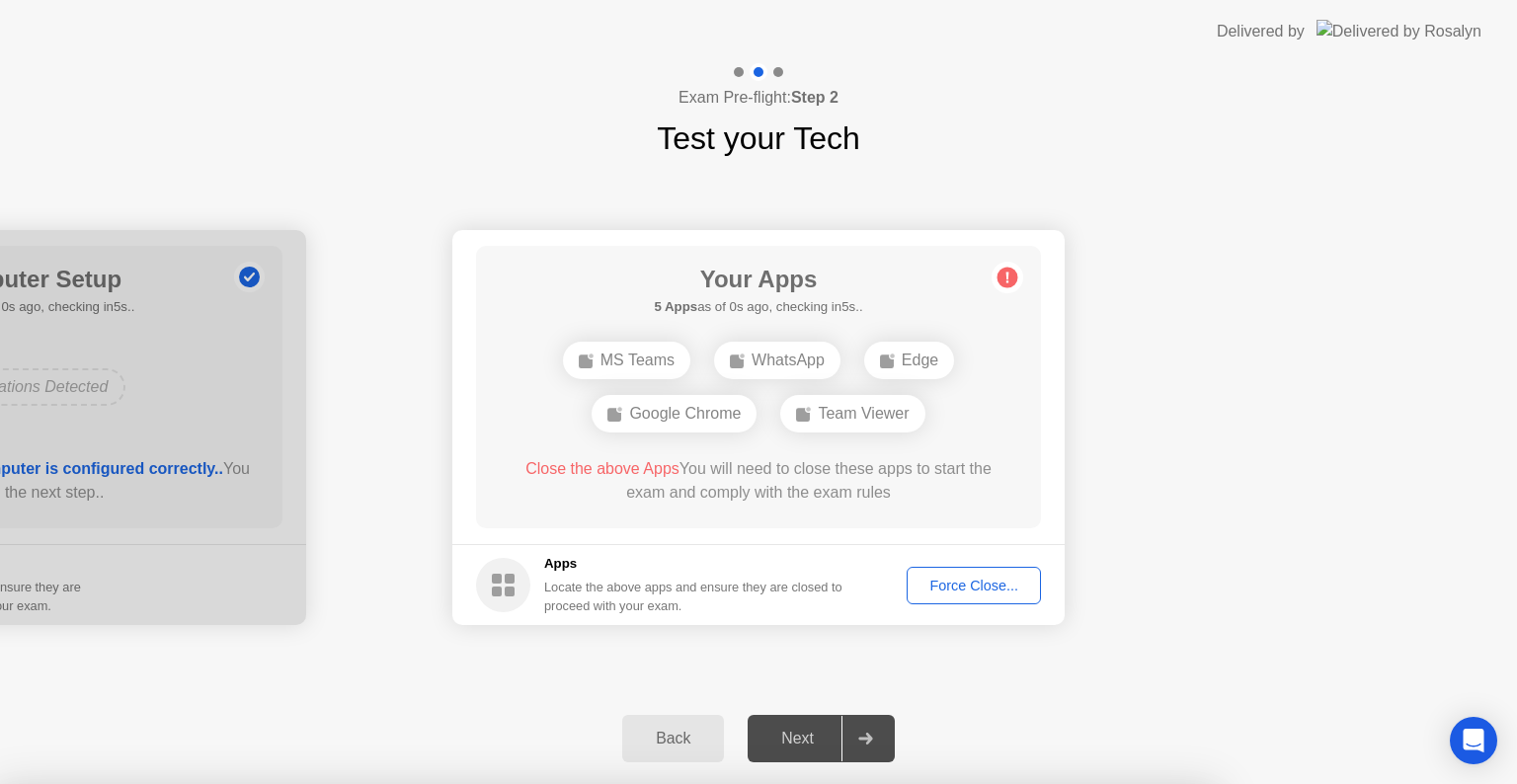 click on "Confirm" at bounding box center [673, 1110] 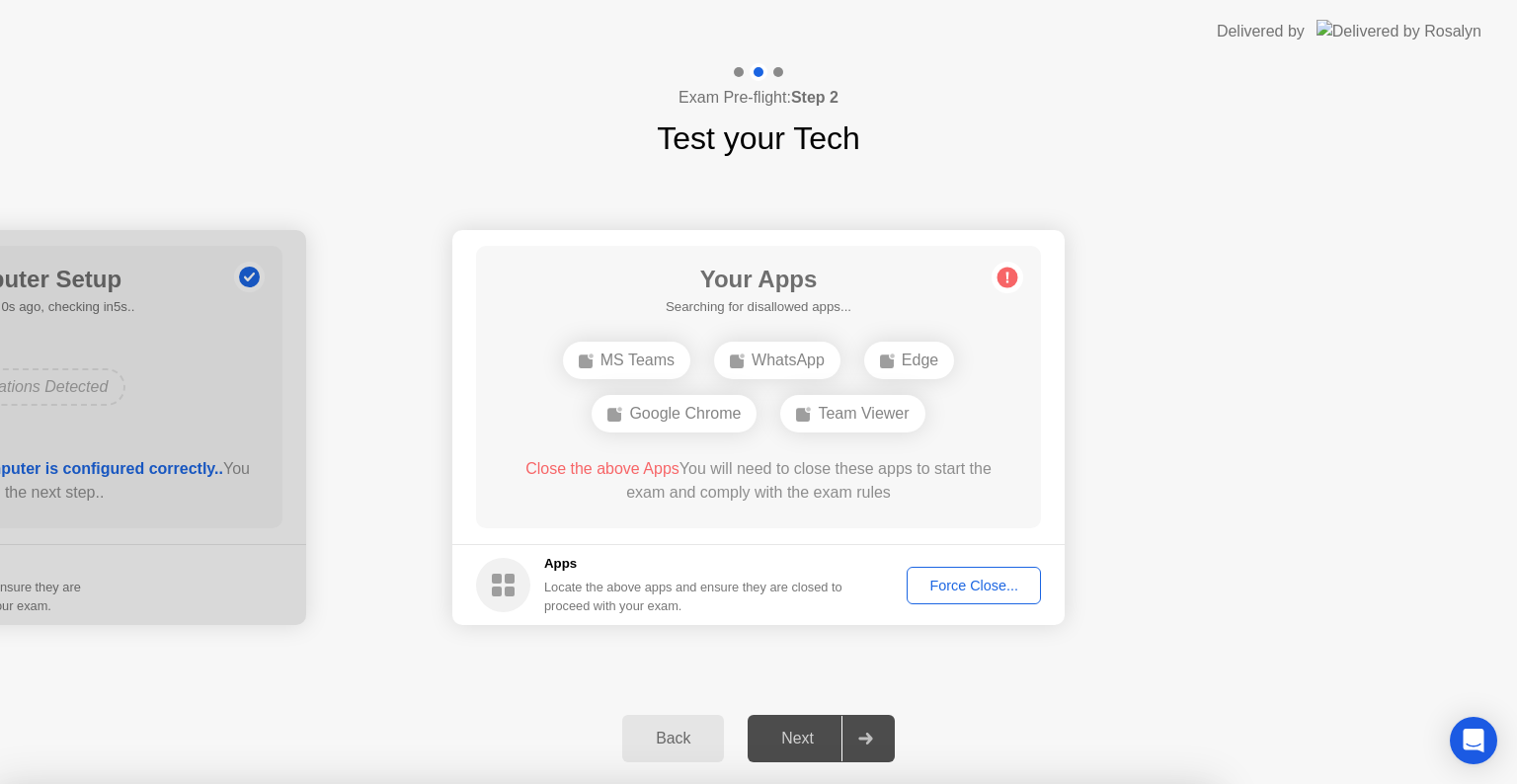 click on "Read More" at bounding box center (669, 1019) 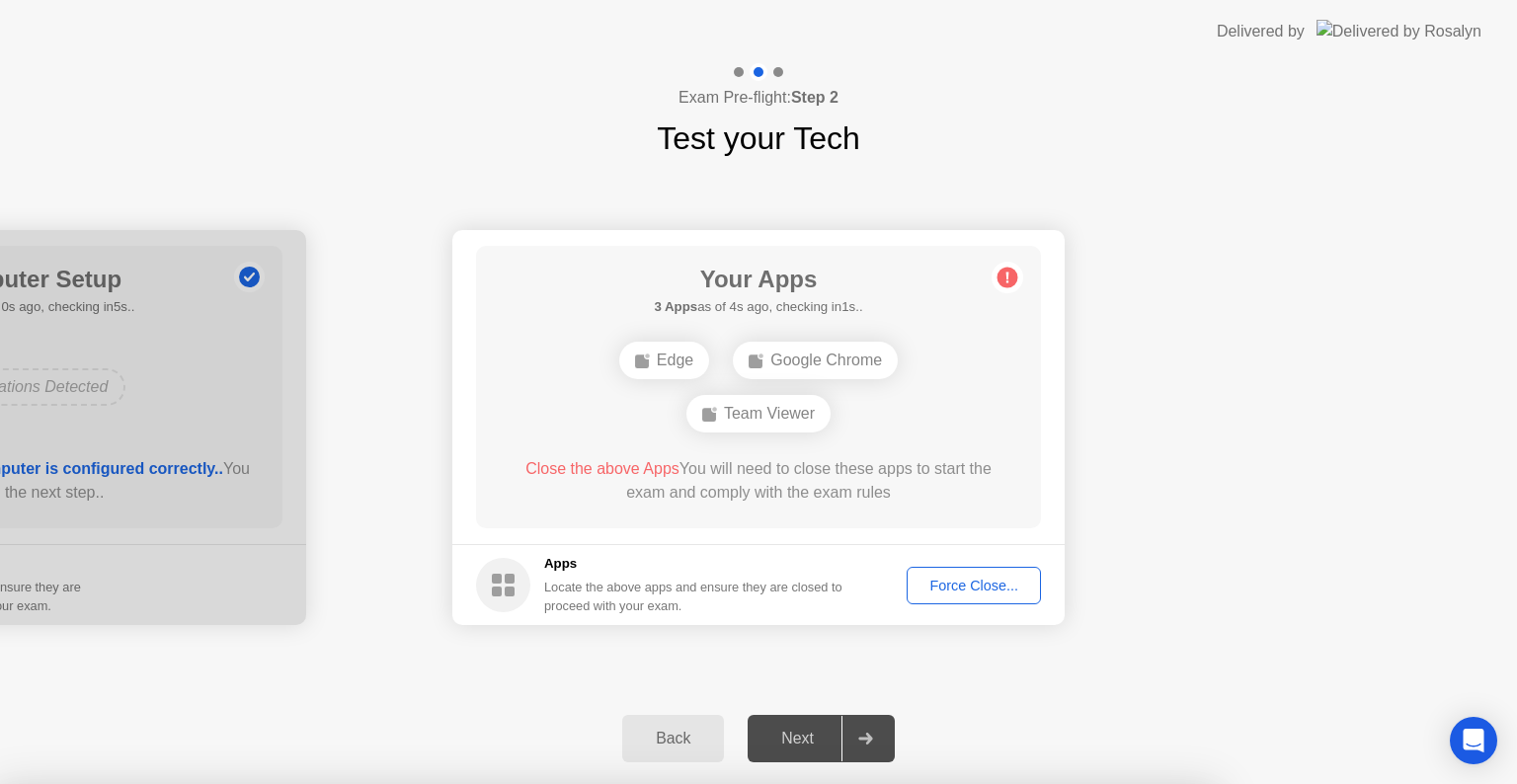 click on "Close" at bounding box center (526, 1019) 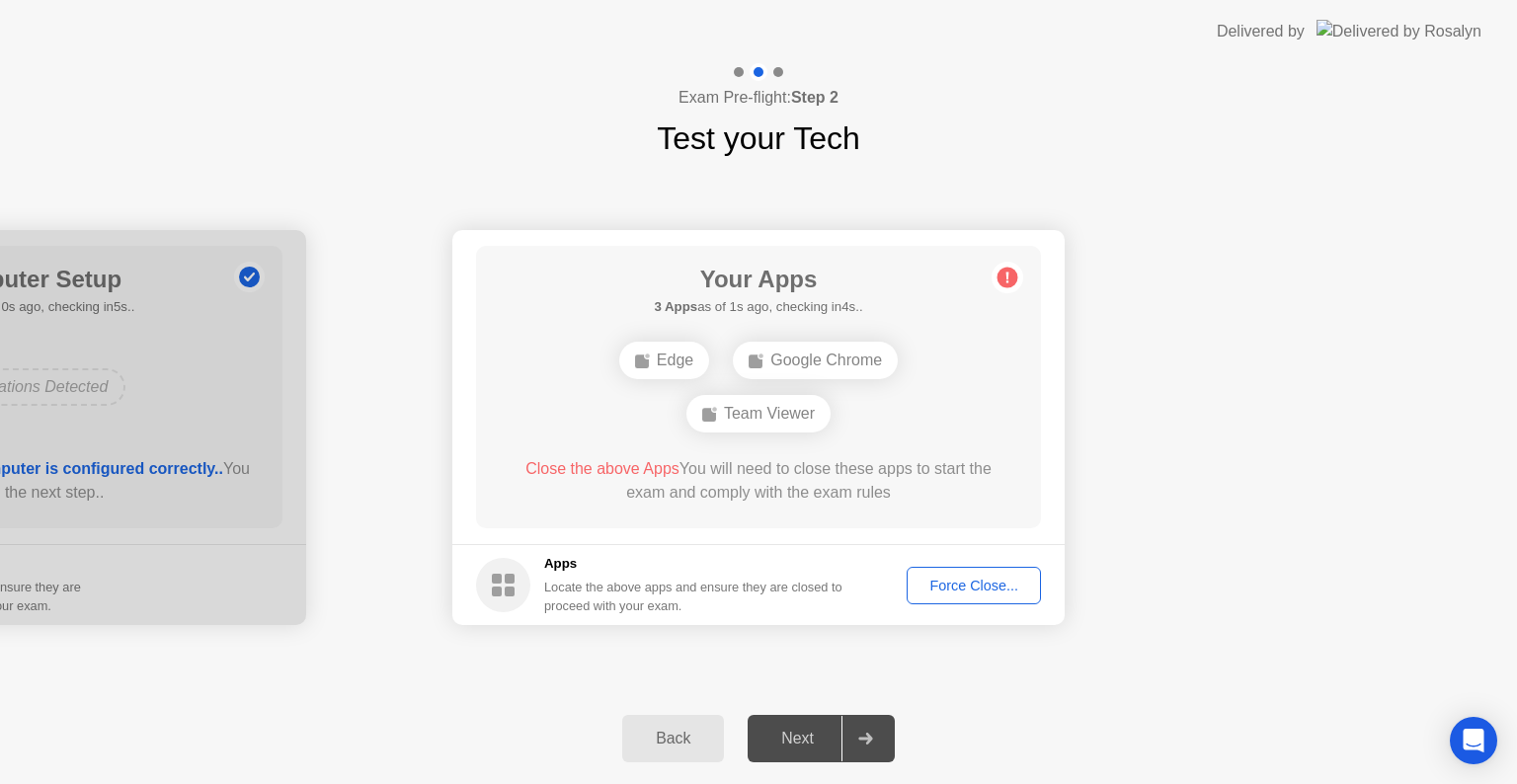click on "Force Close..." 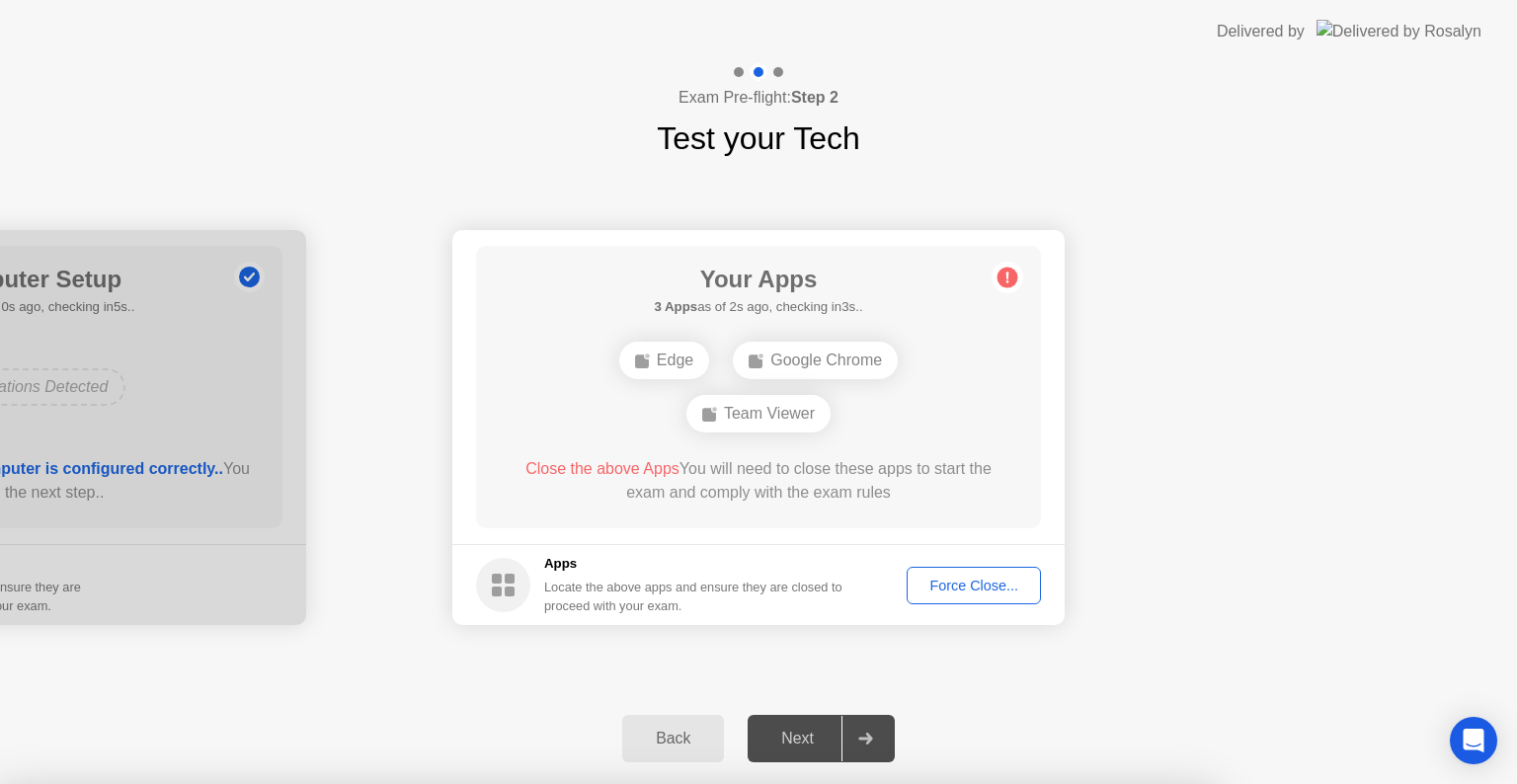 click on "Confirm" at bounding box center [673, 1057] 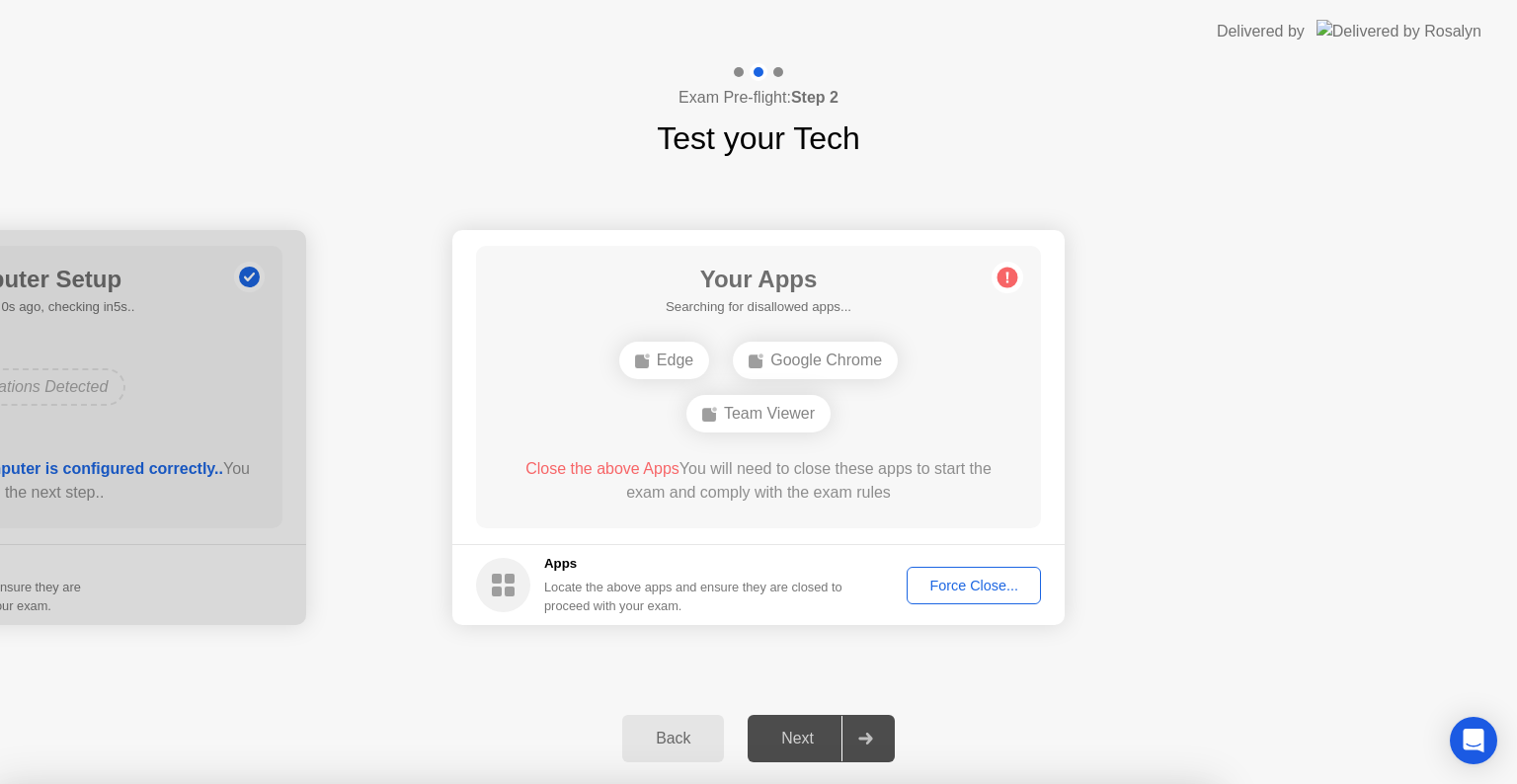 click on "Close" at bounding box center [526, 1019] 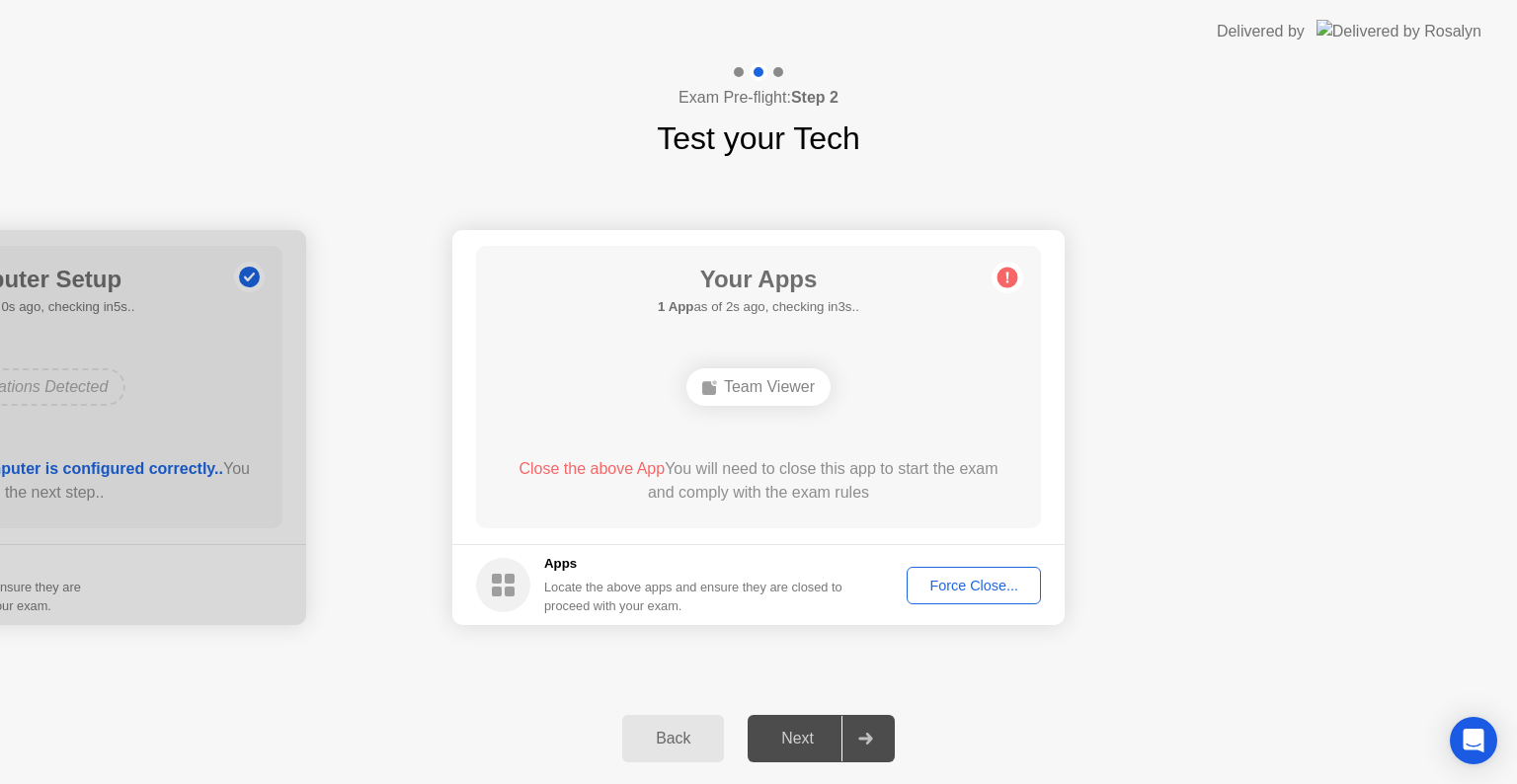 click on "Force Close..." 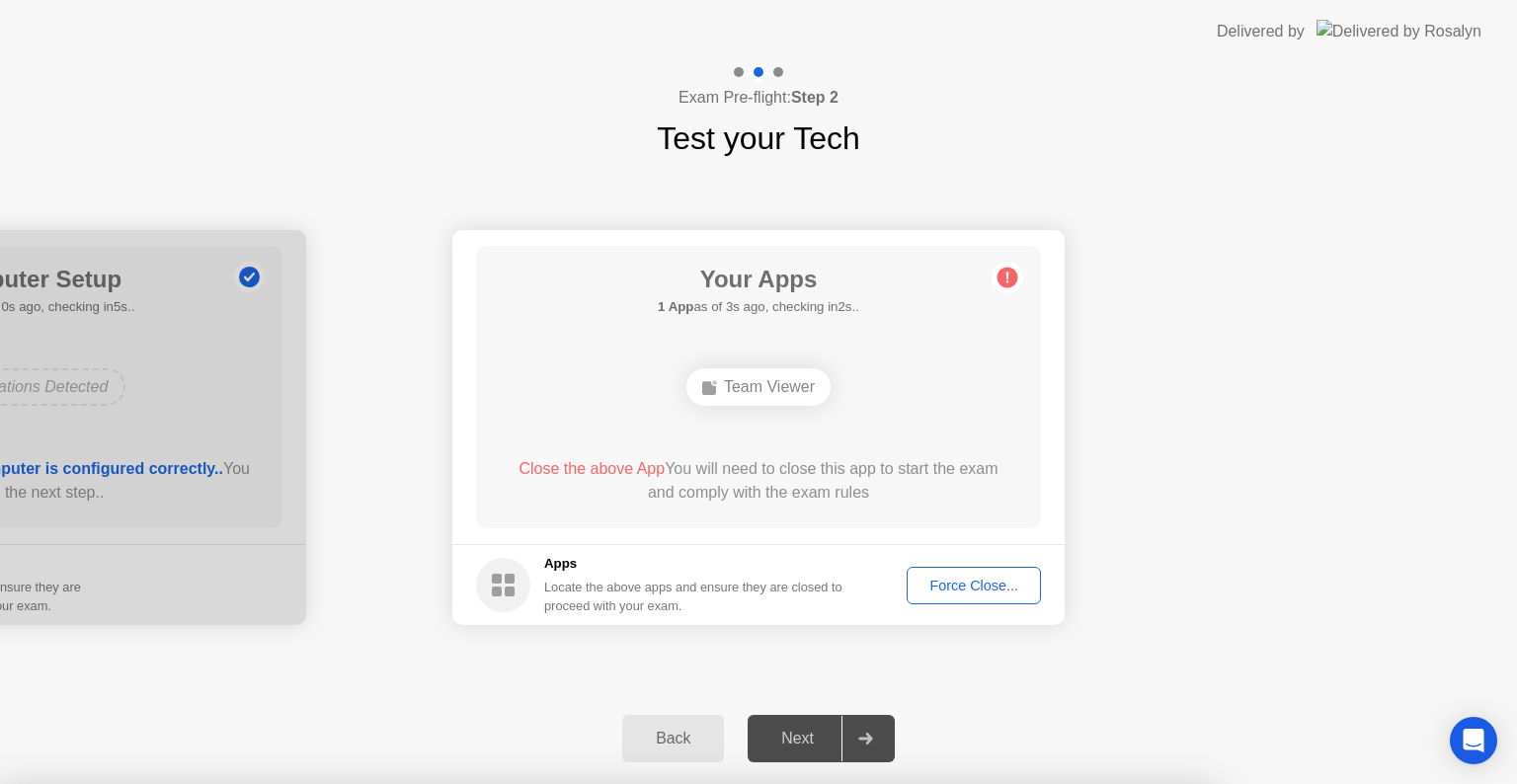 click on "Confirm" at bounding box center [673, 1057] 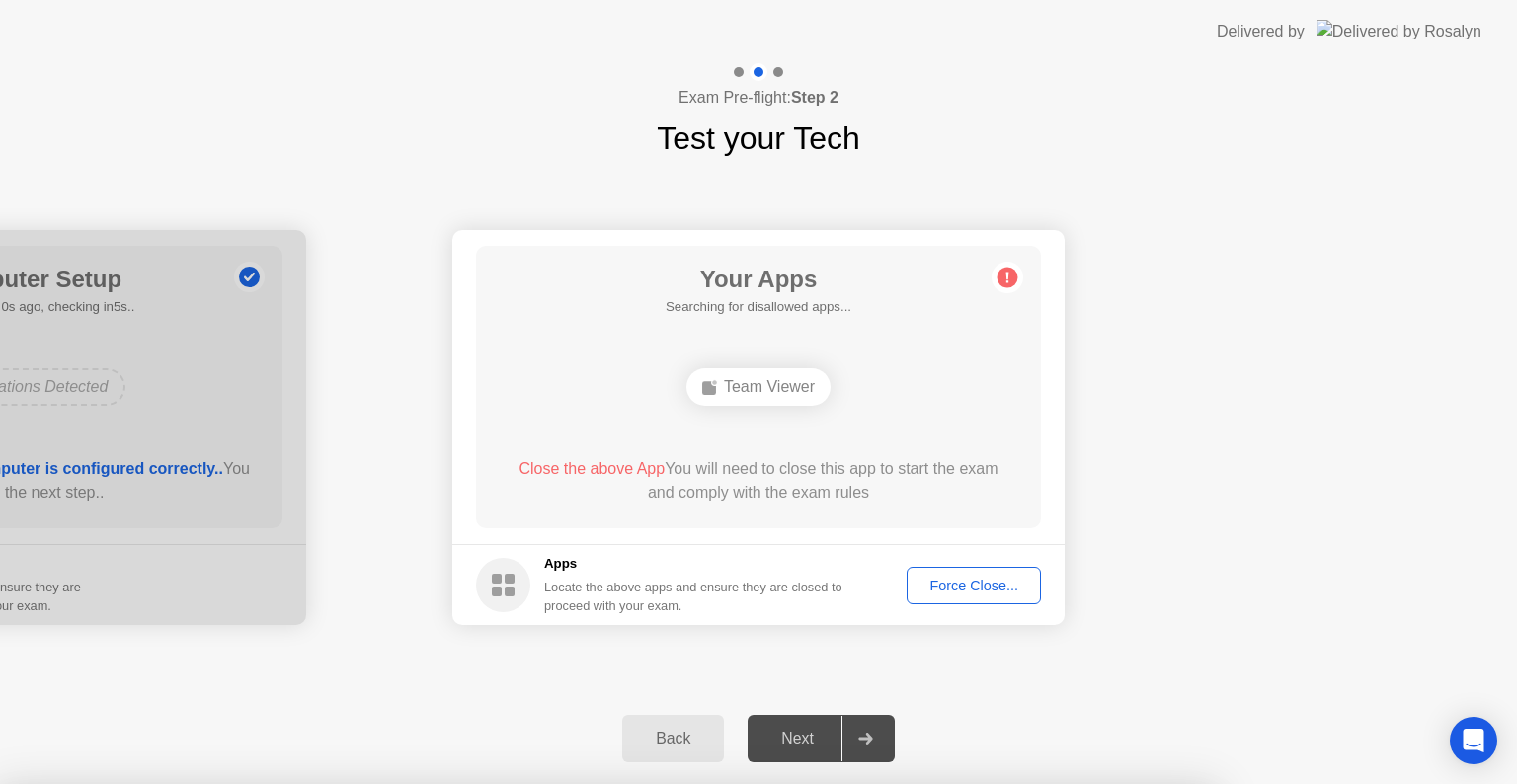 click on "Close" at bounding box center [526, 1019] 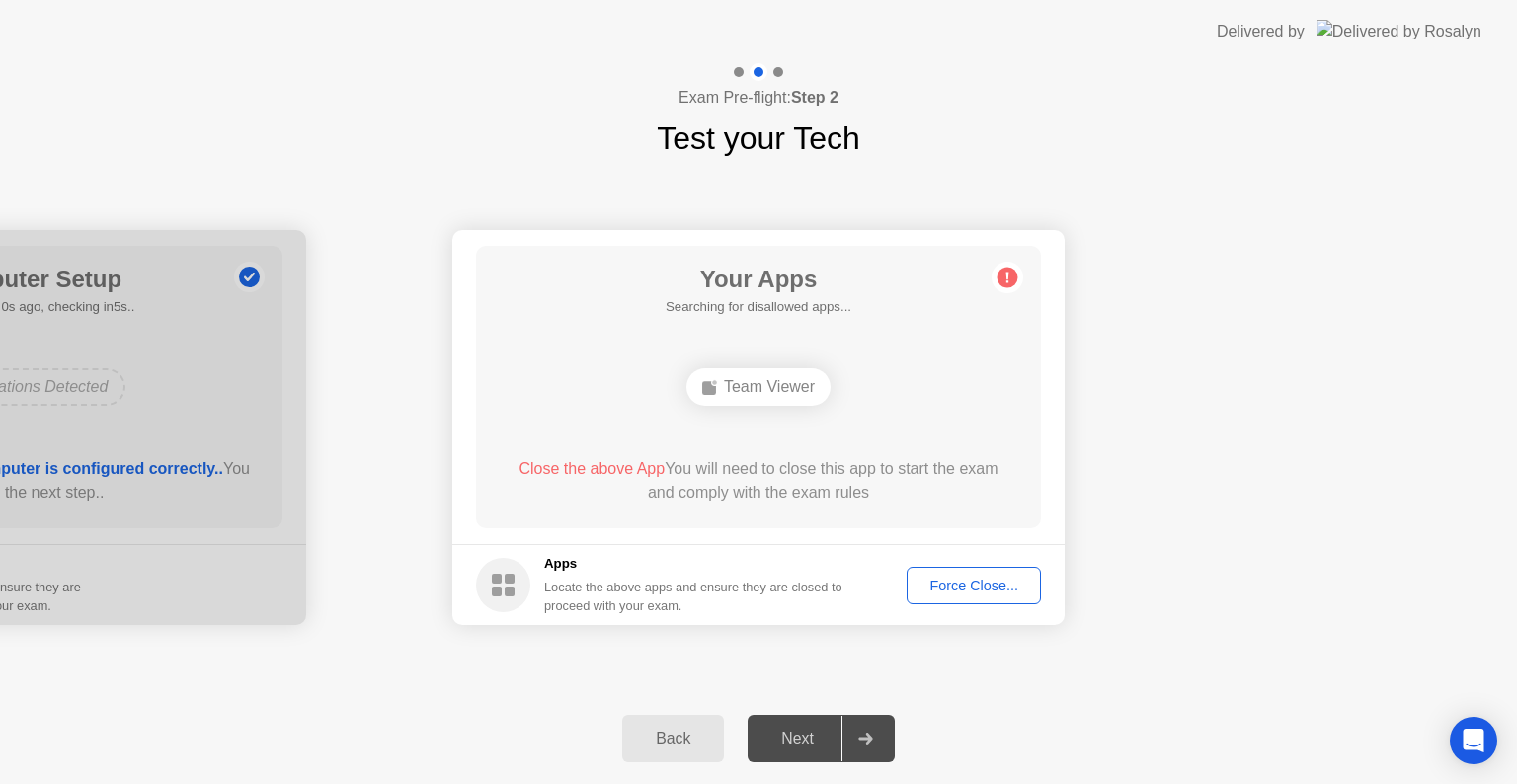 click on "Force Close..." 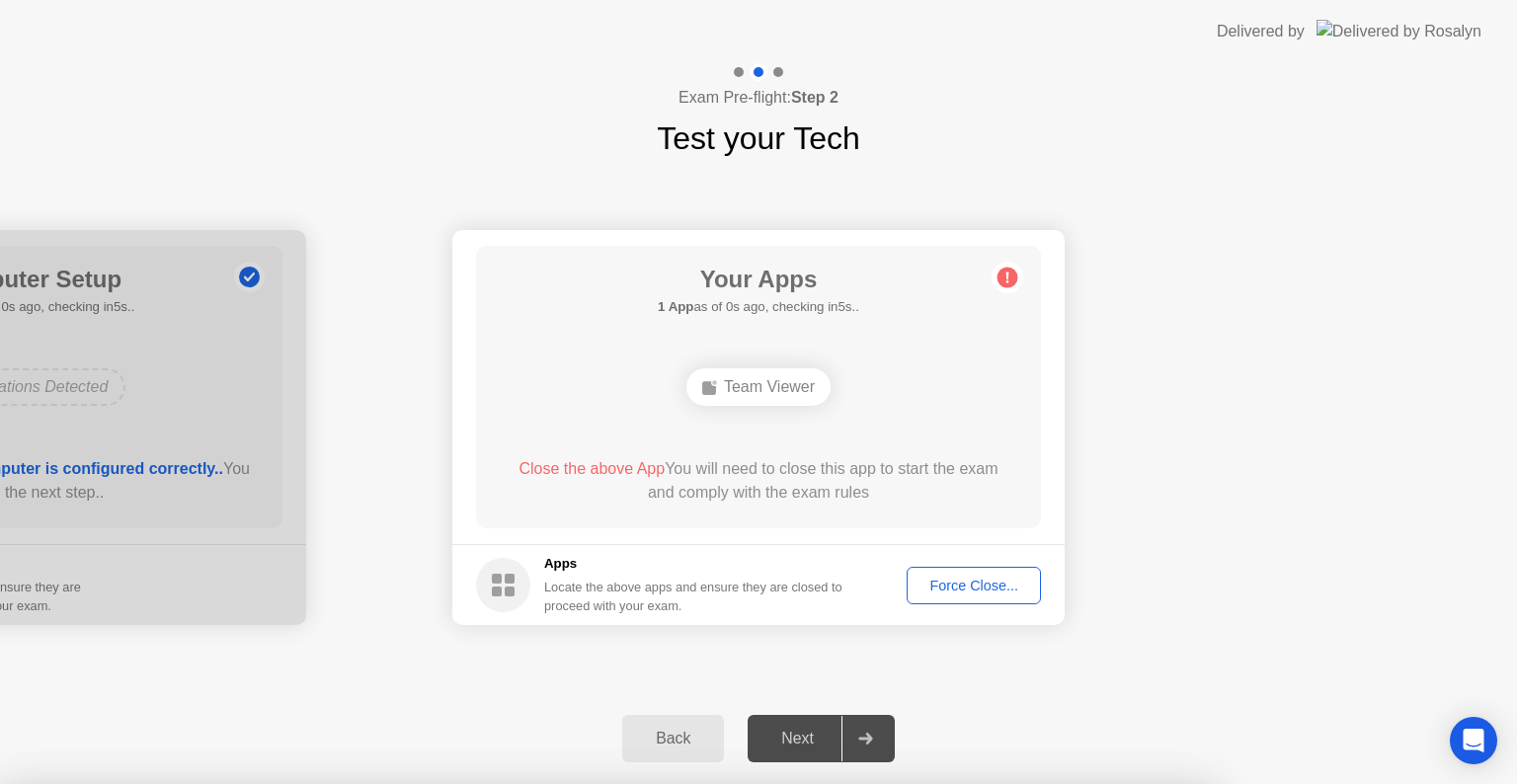 click on "Confirm" at bounding box center (673, 1057) 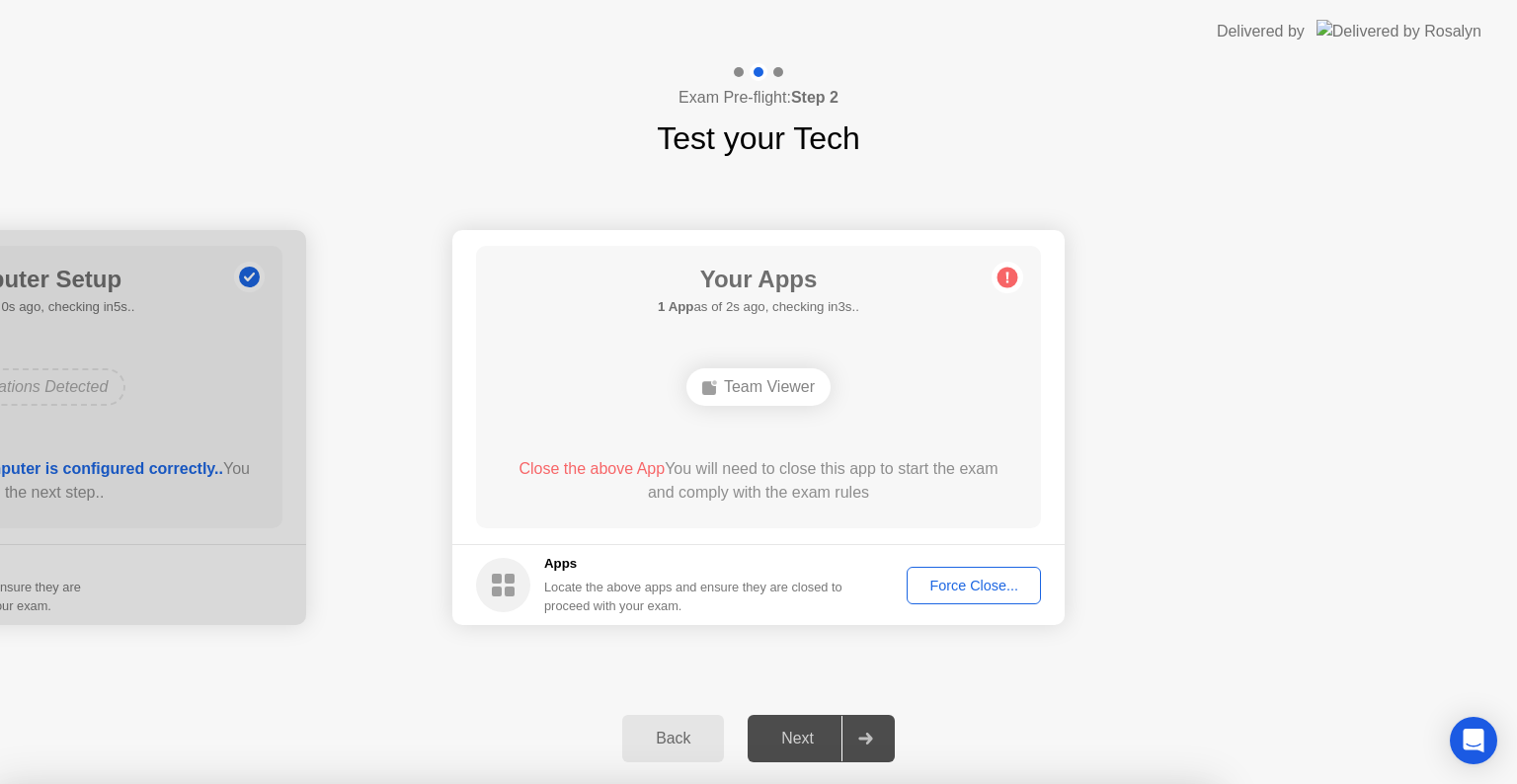 click at bounding box center [758, 784] 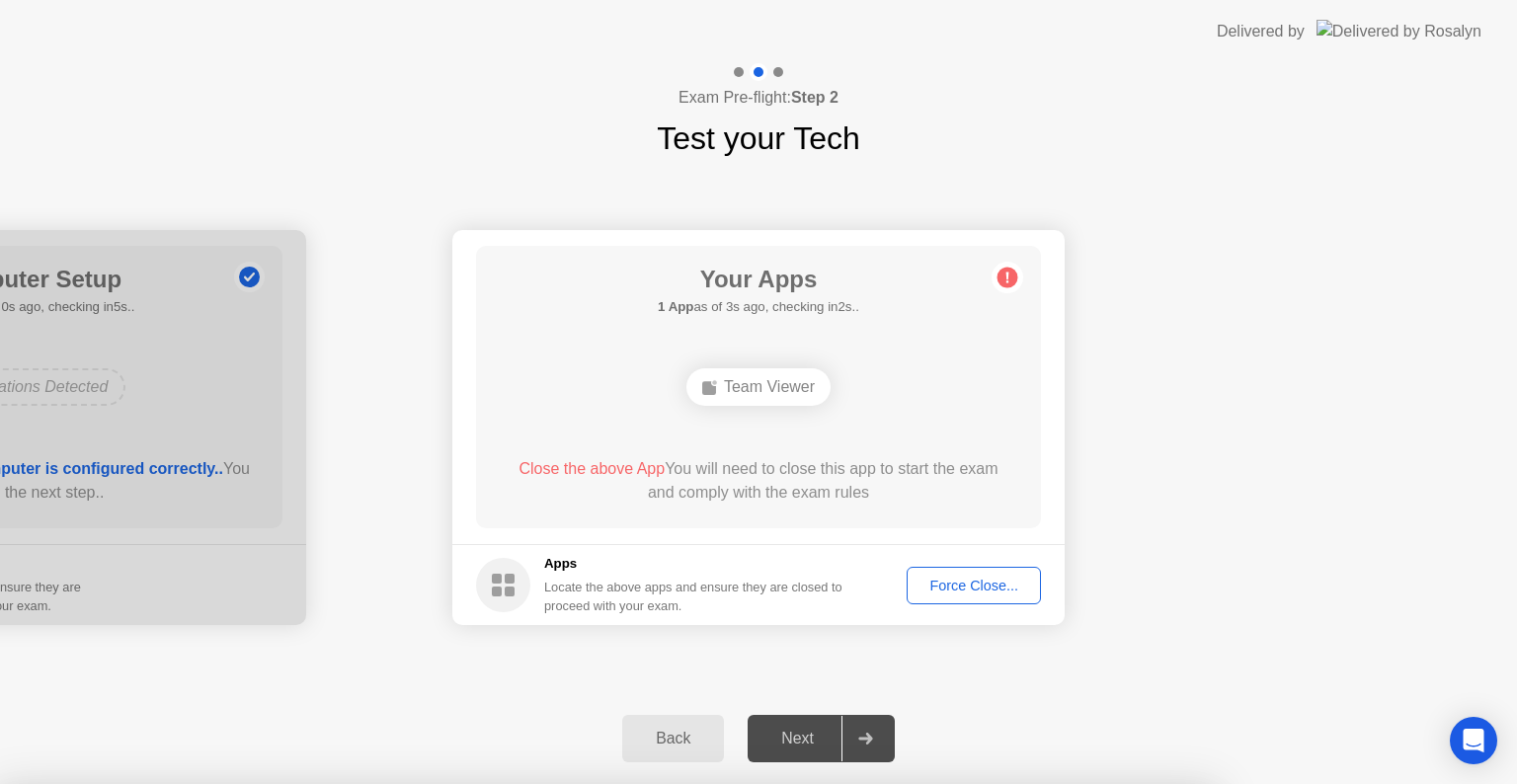 click on "Close" at bounding box center (526, 1019) 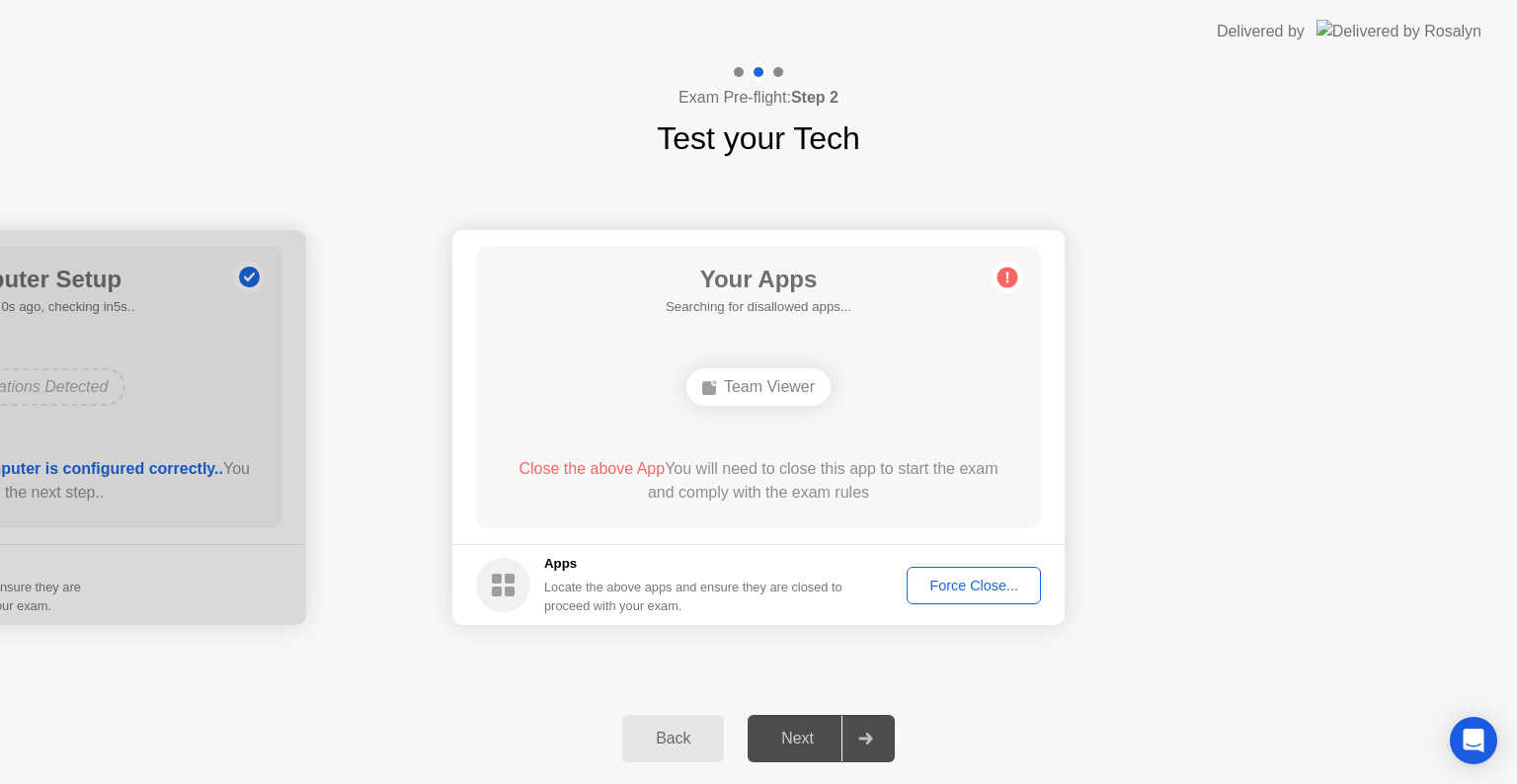 click on "Close the above App  You will need to close this app to start the exam and comply with the exam rules" 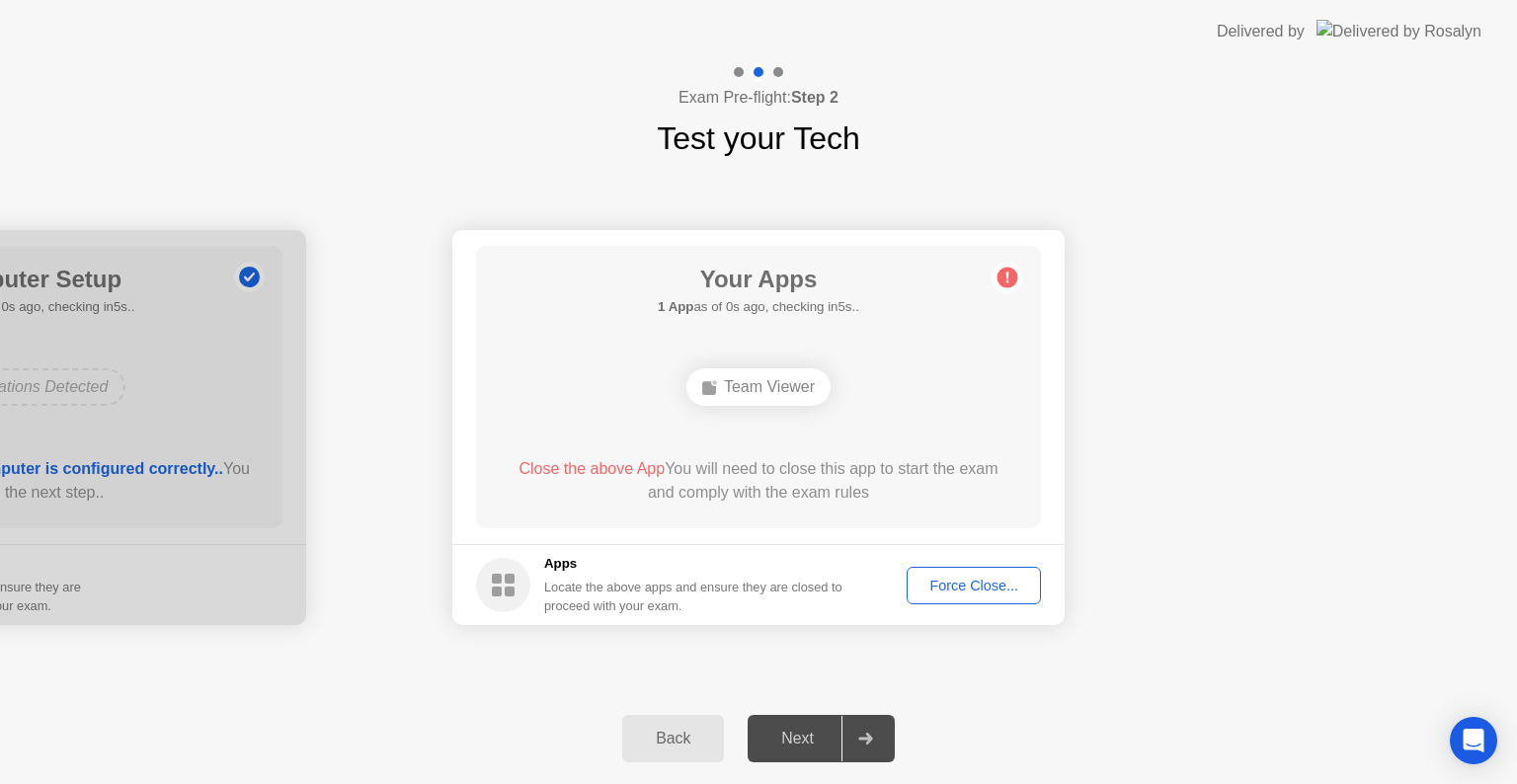 click on "Force Close..." 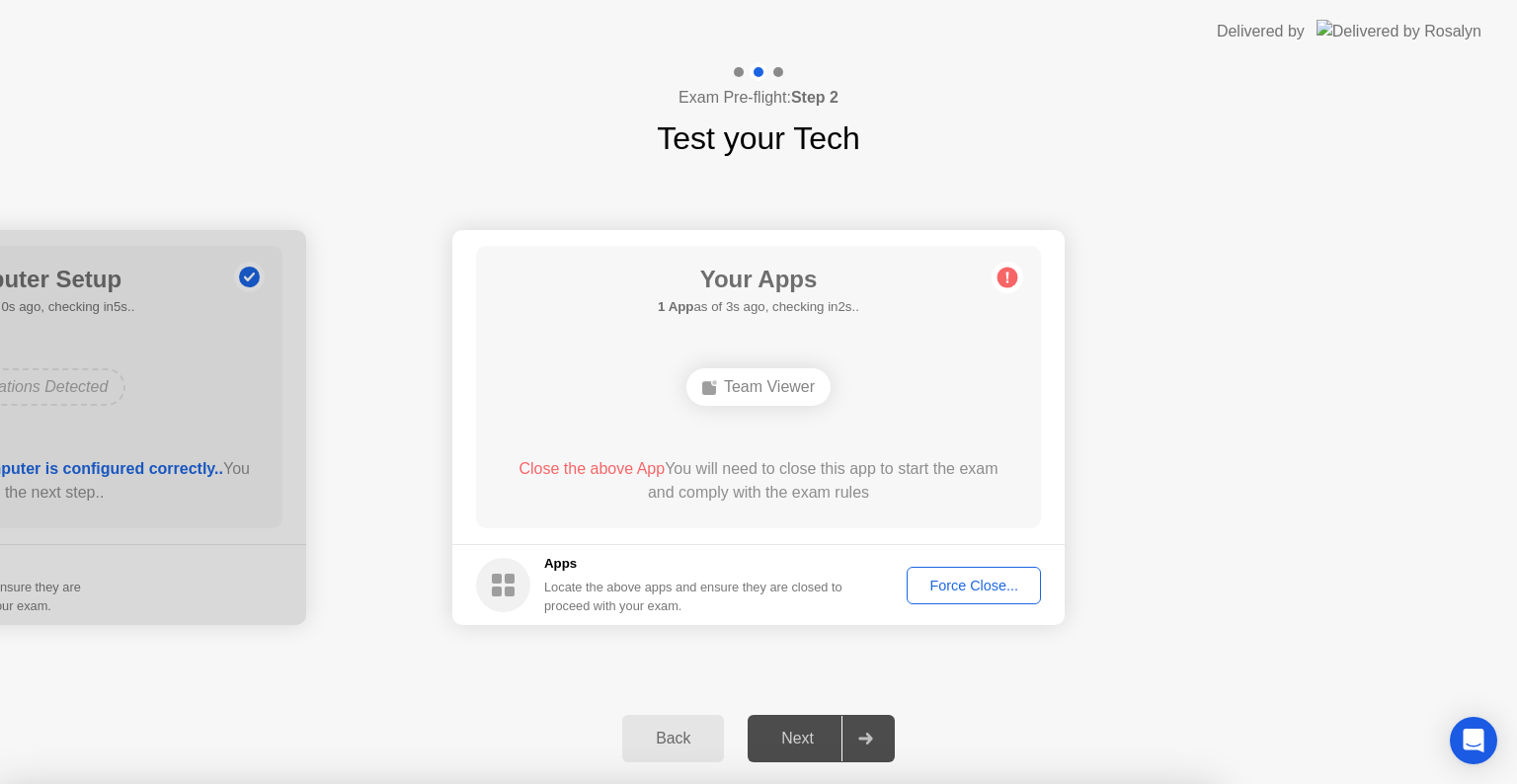 click on "Confirm" at bounding box center (673, 1057) 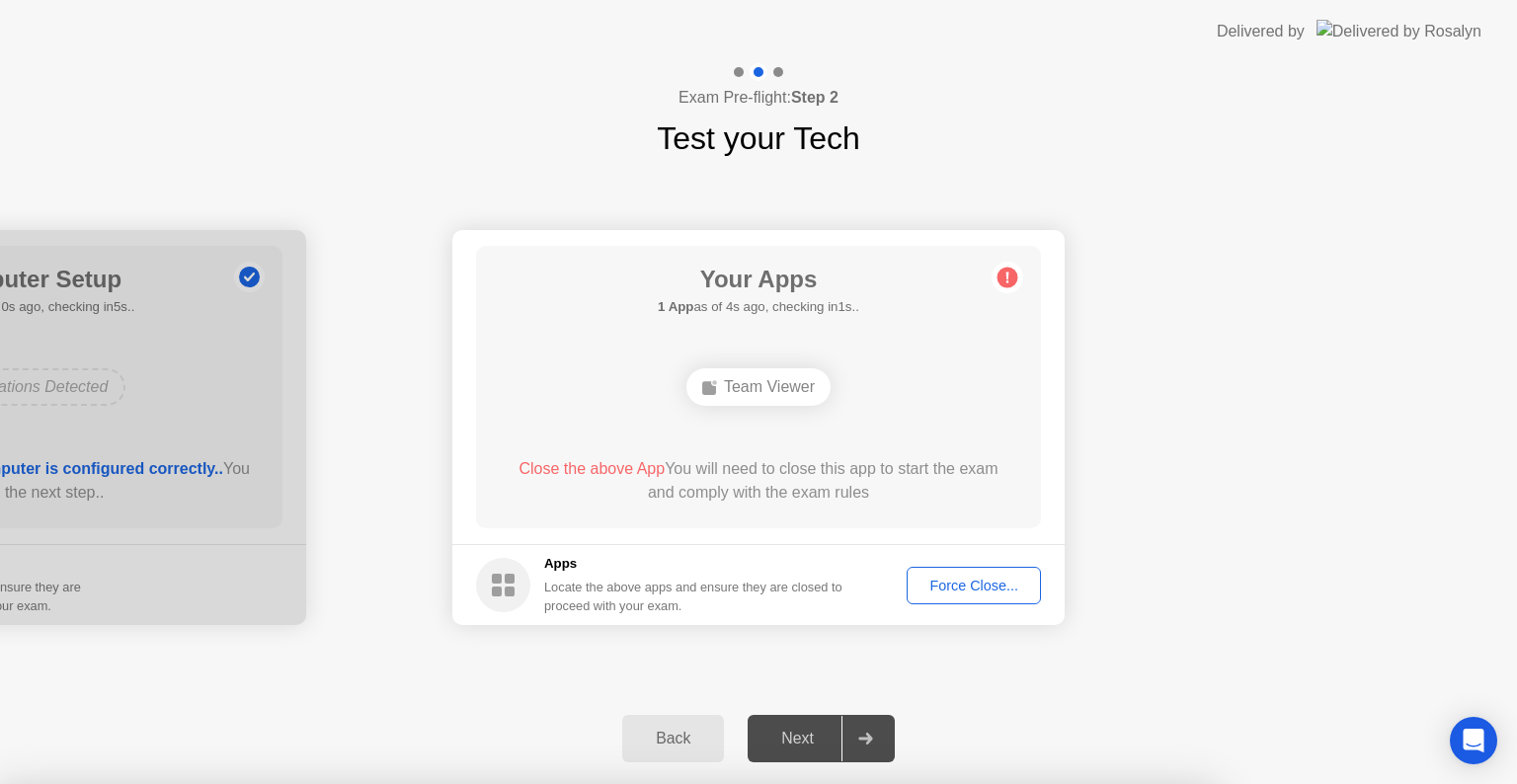 click on "**********" at bounding box center [758, 392] 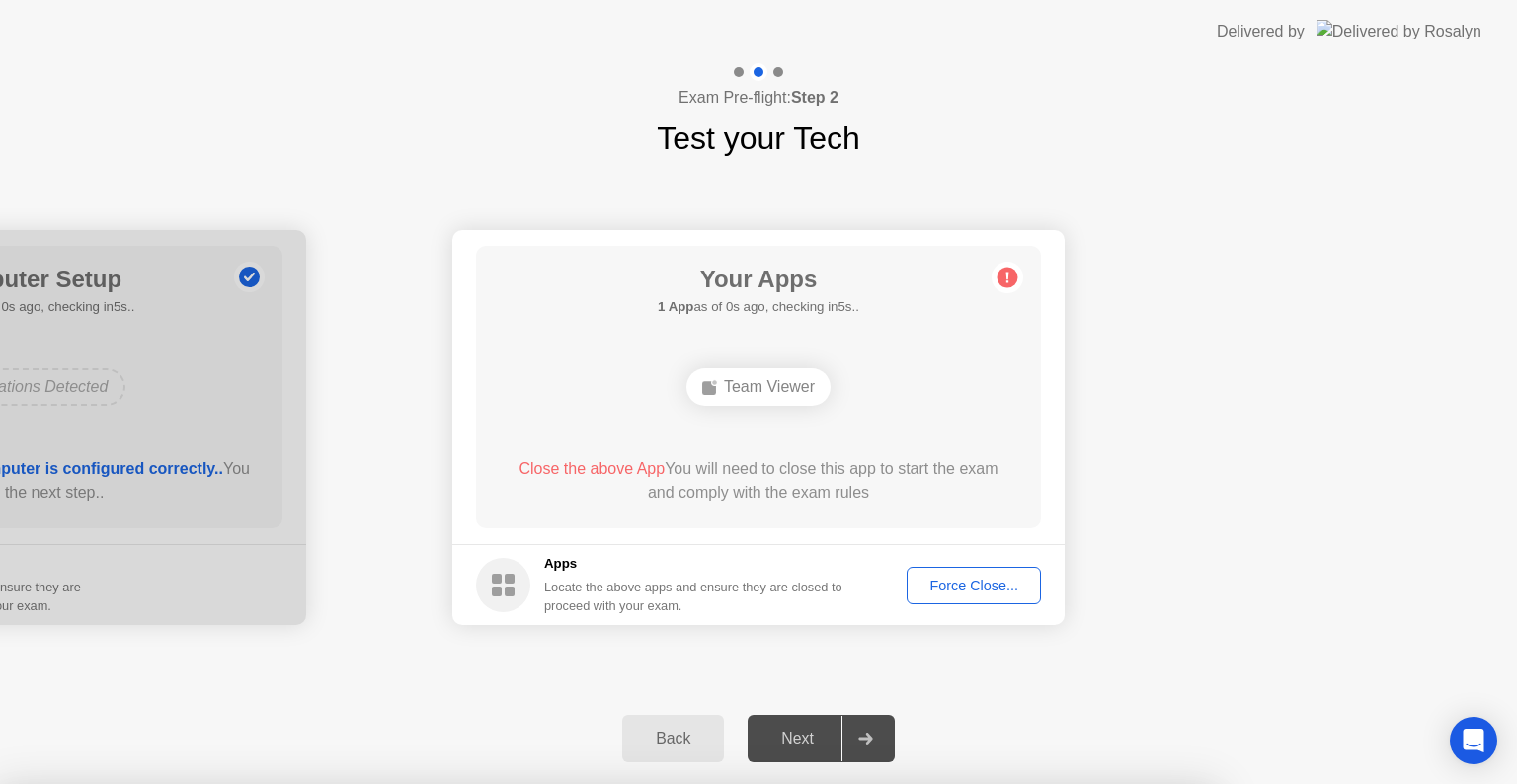 click on "Close" at bounding box center (526, 1019) 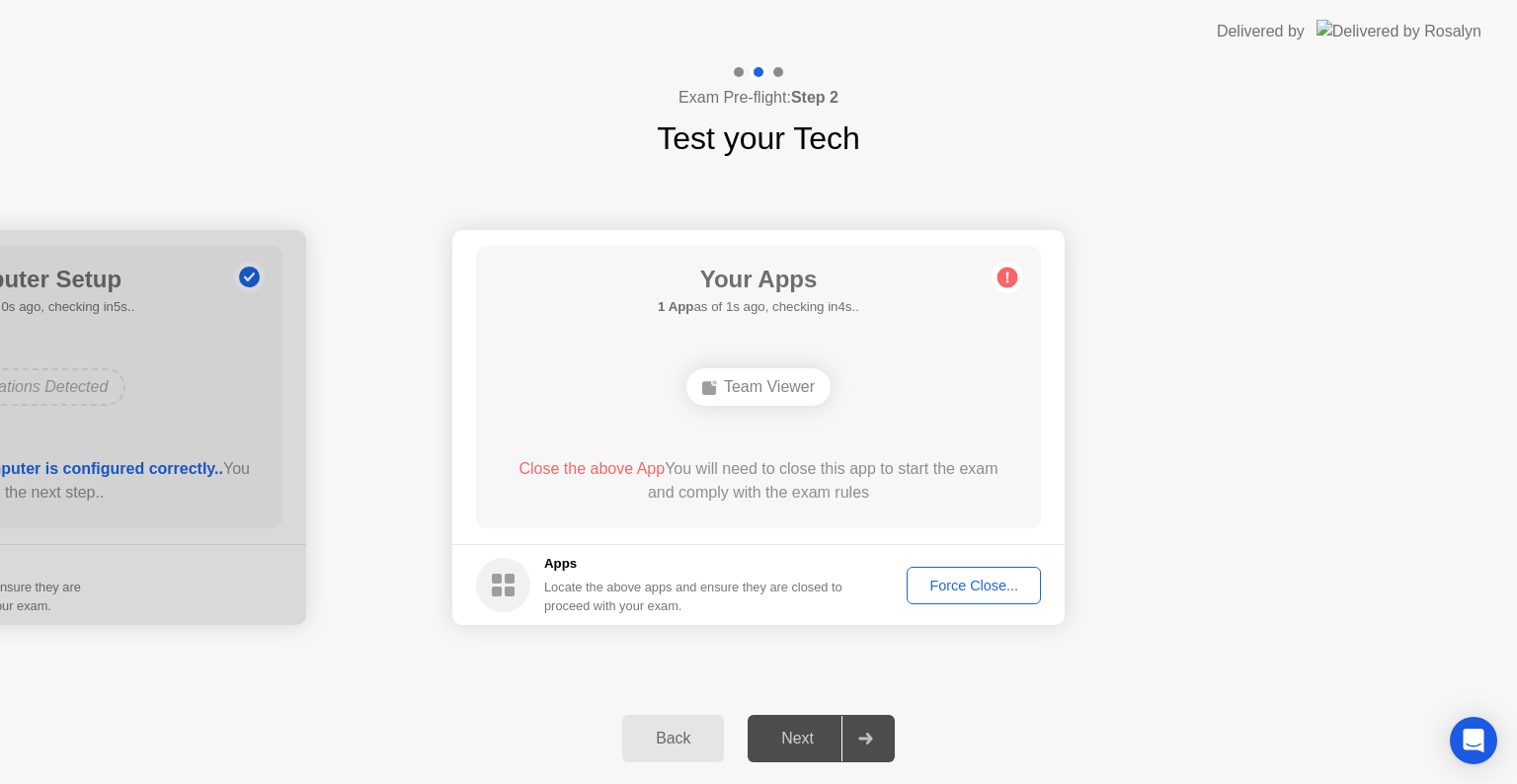 click on "Back" 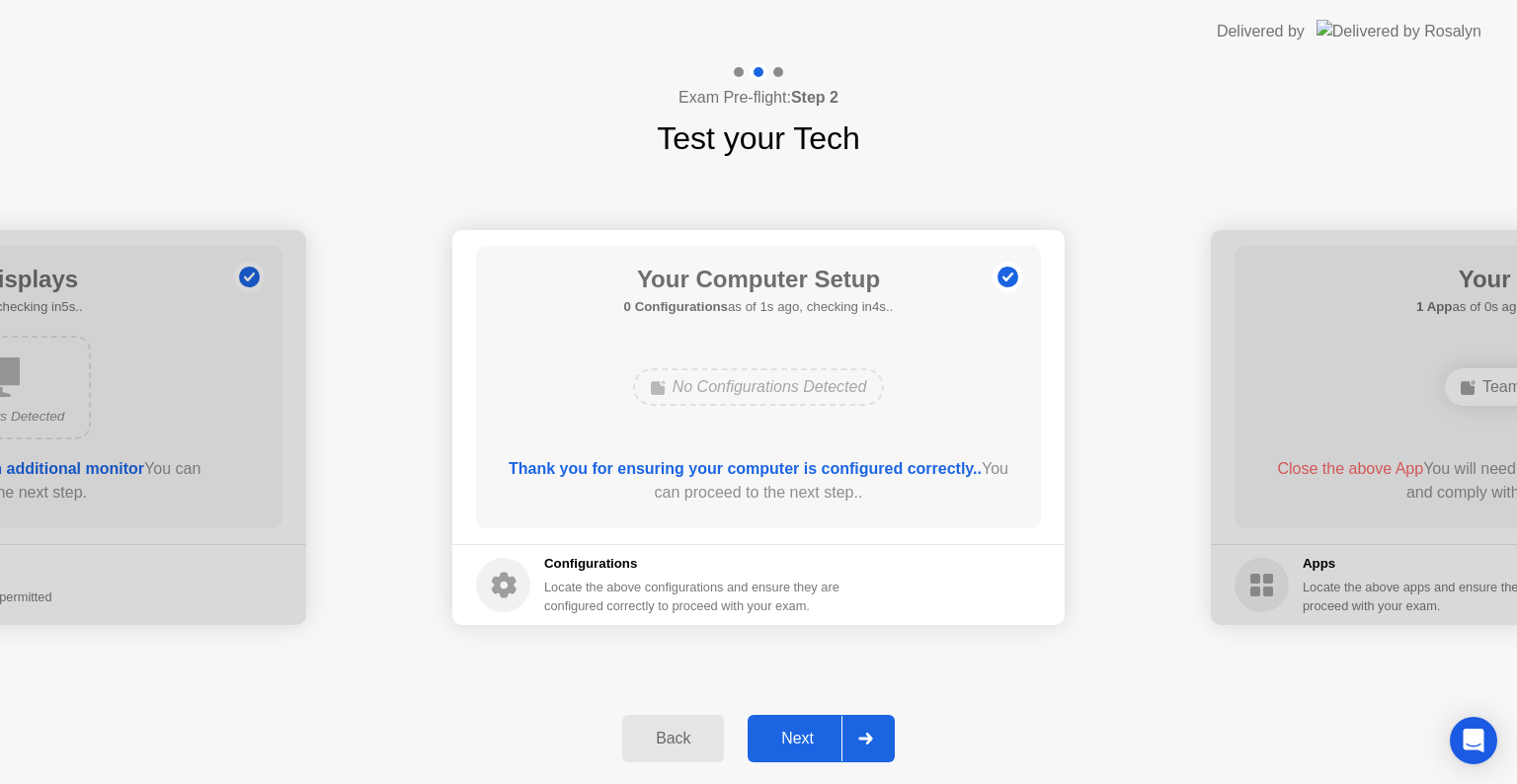click on "Next" 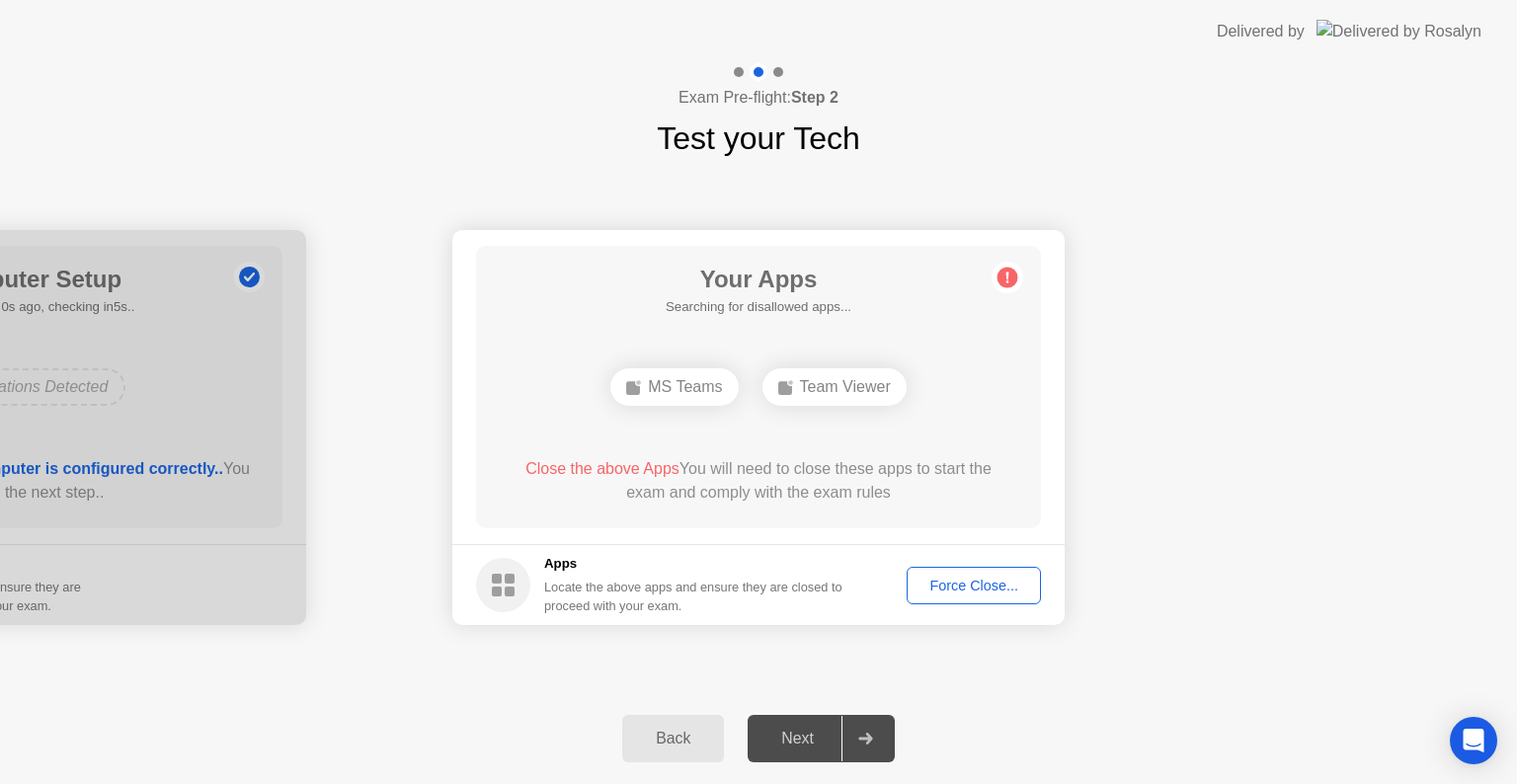 click on "Force Close..." 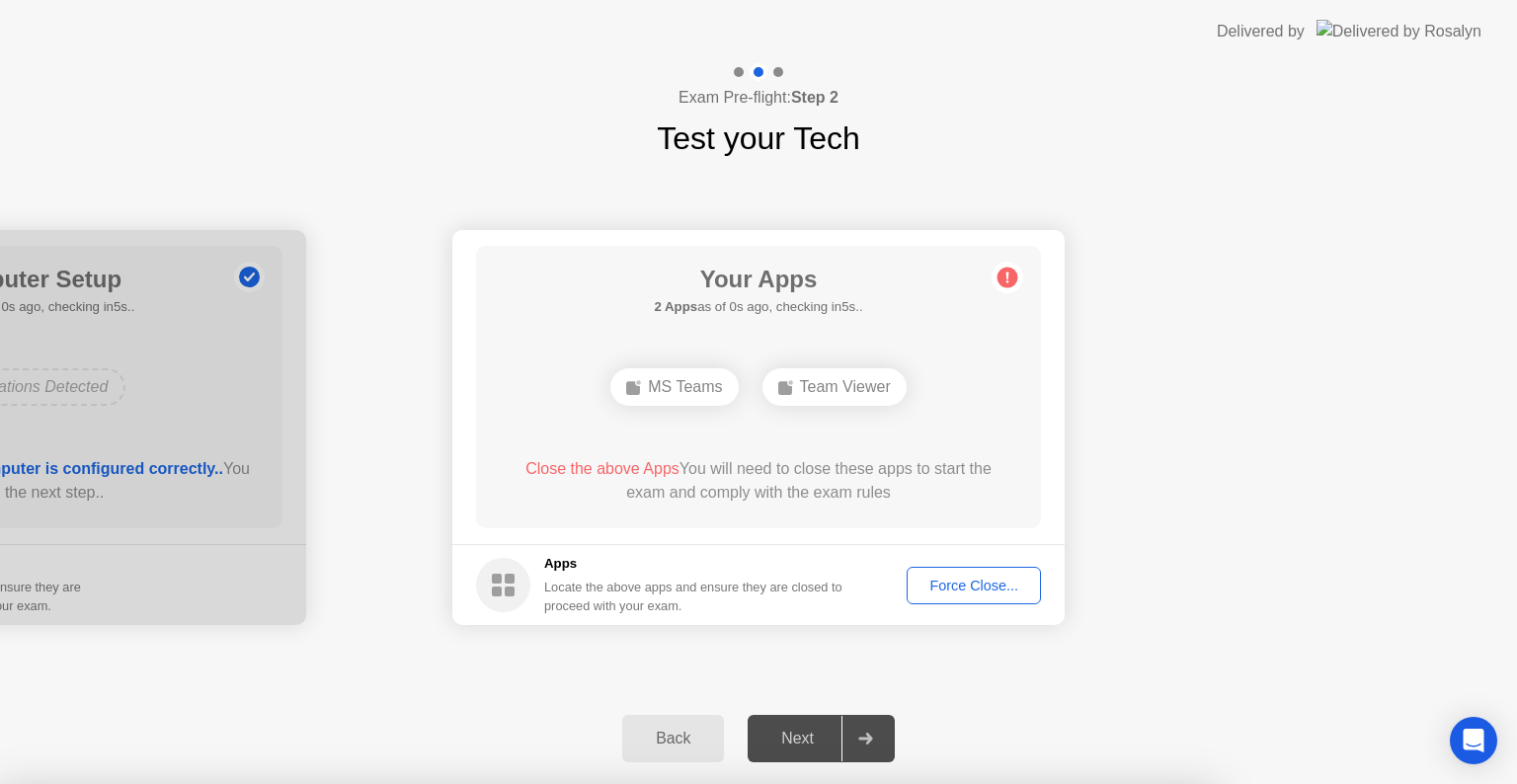 click on "Confirm" at bounding box center (673, 1057) 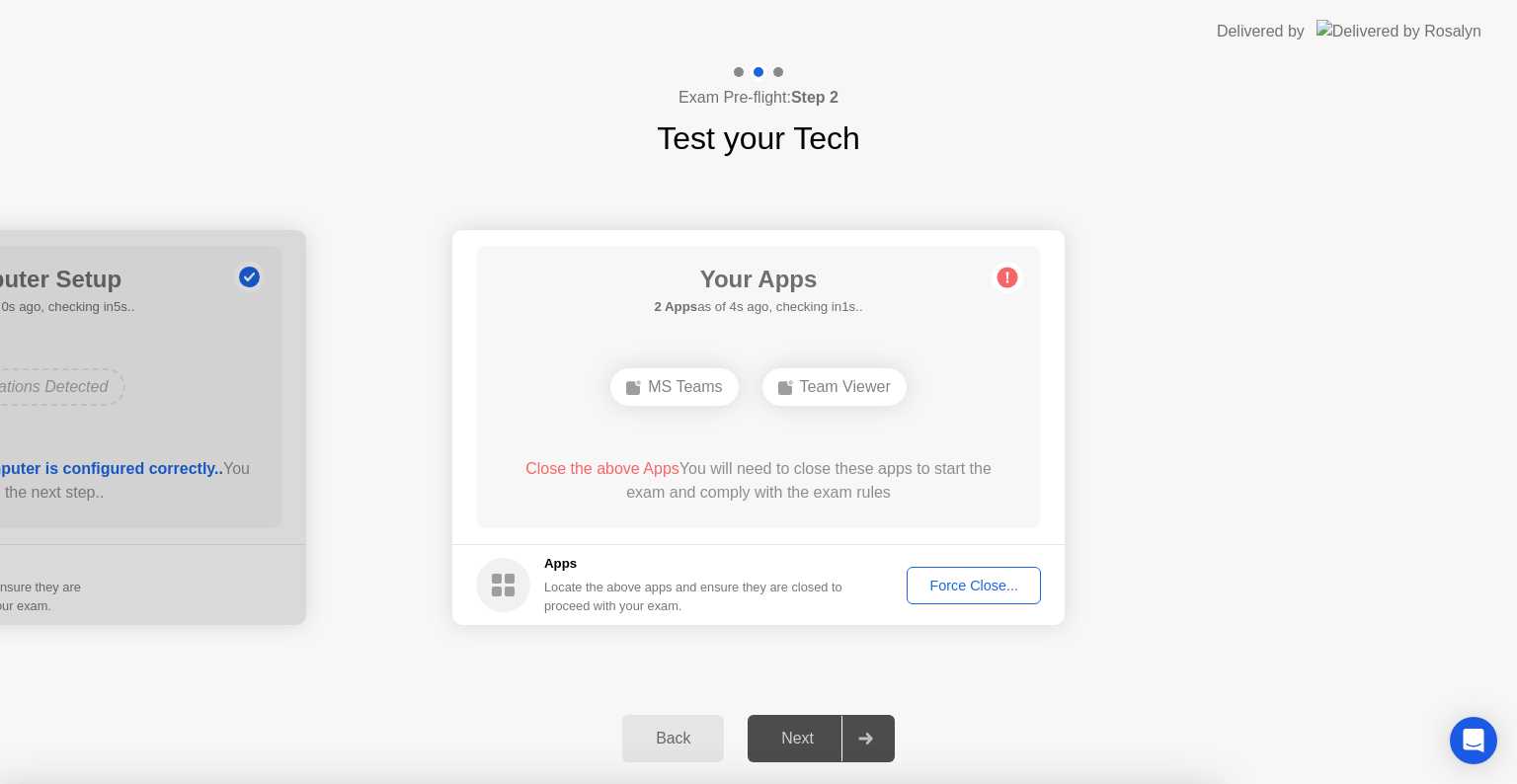 click on "Close" at bounding box center (526, 1019) 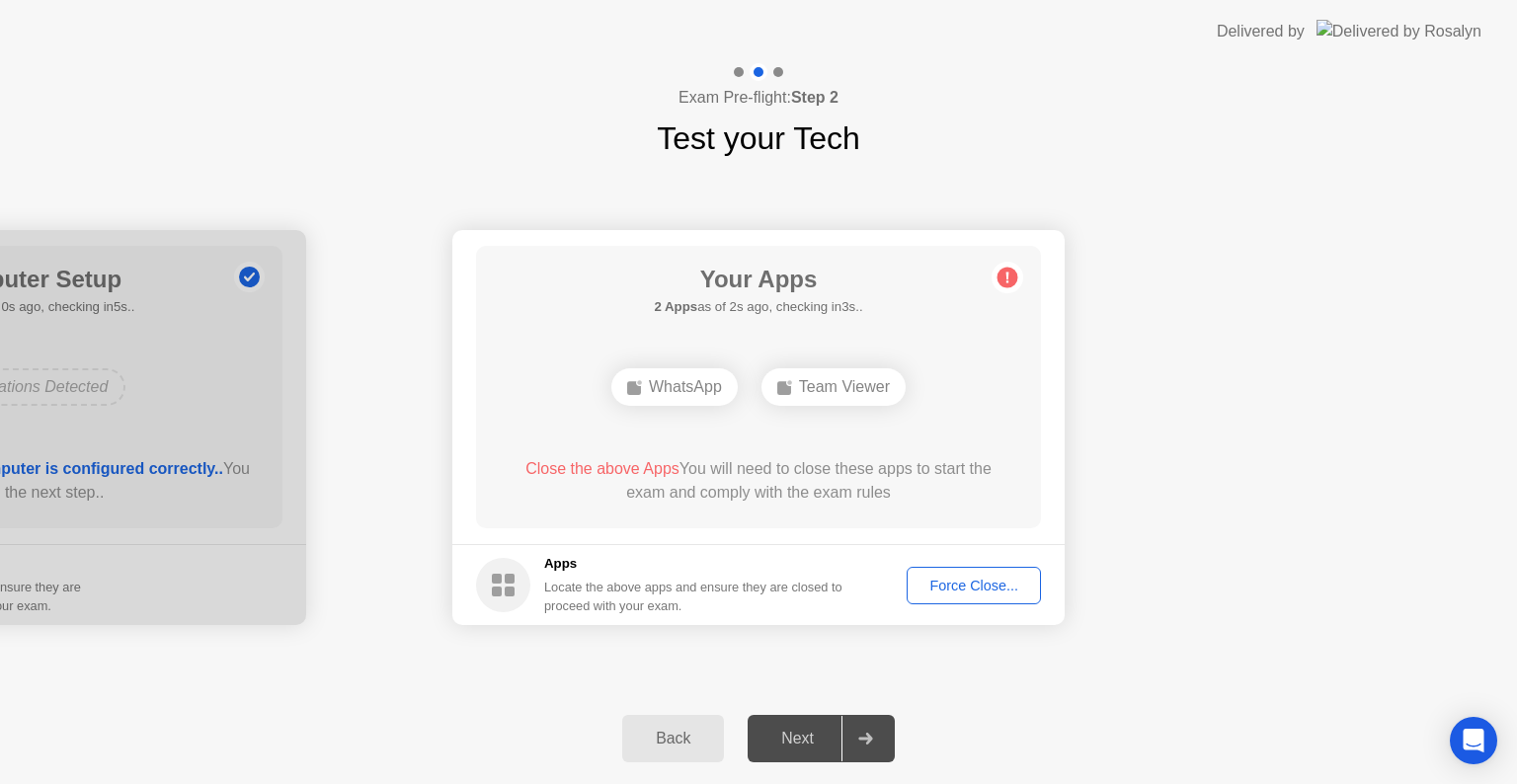 click on "Force Close..." 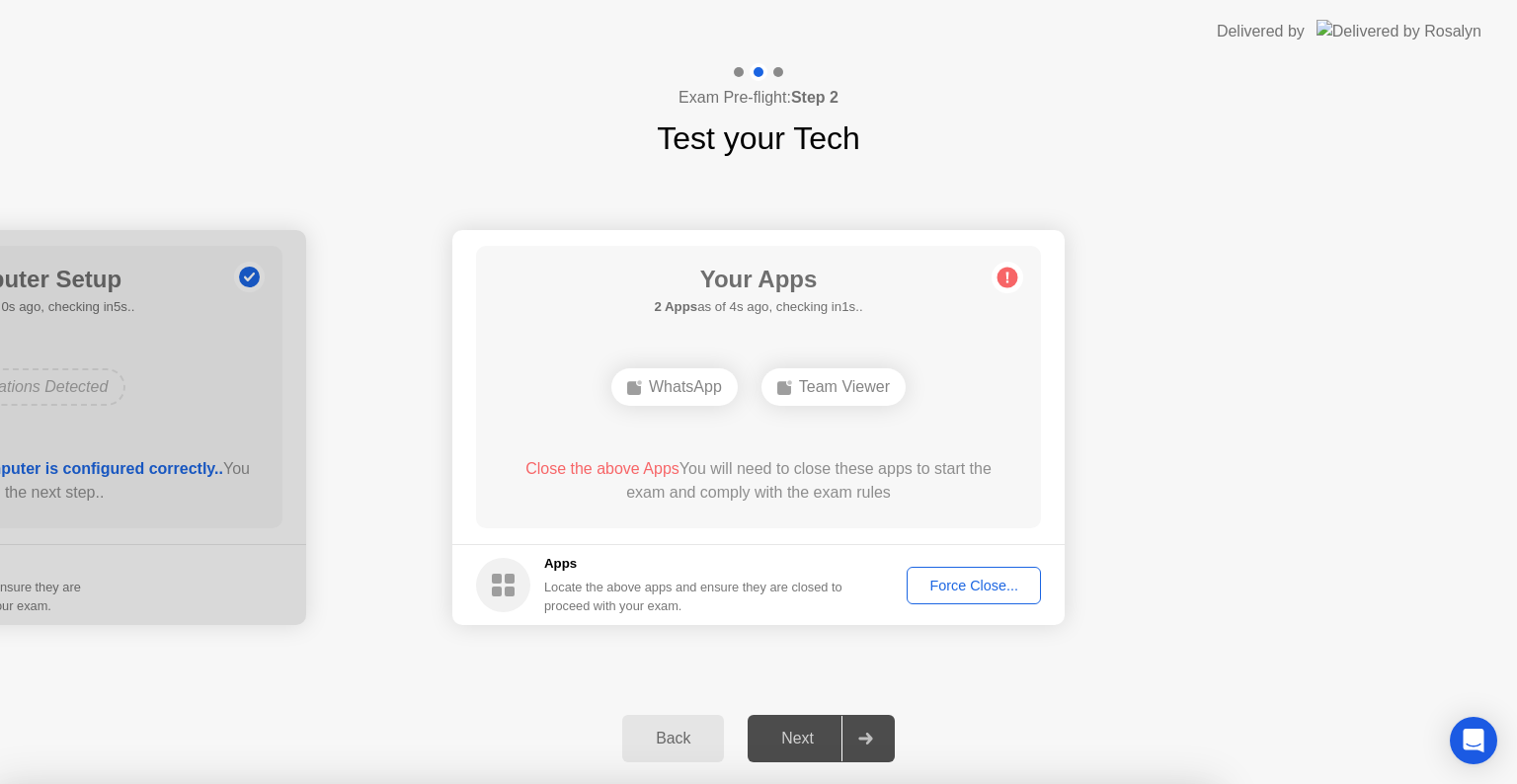click on "Confirm" at bounding box center (673, 1057) 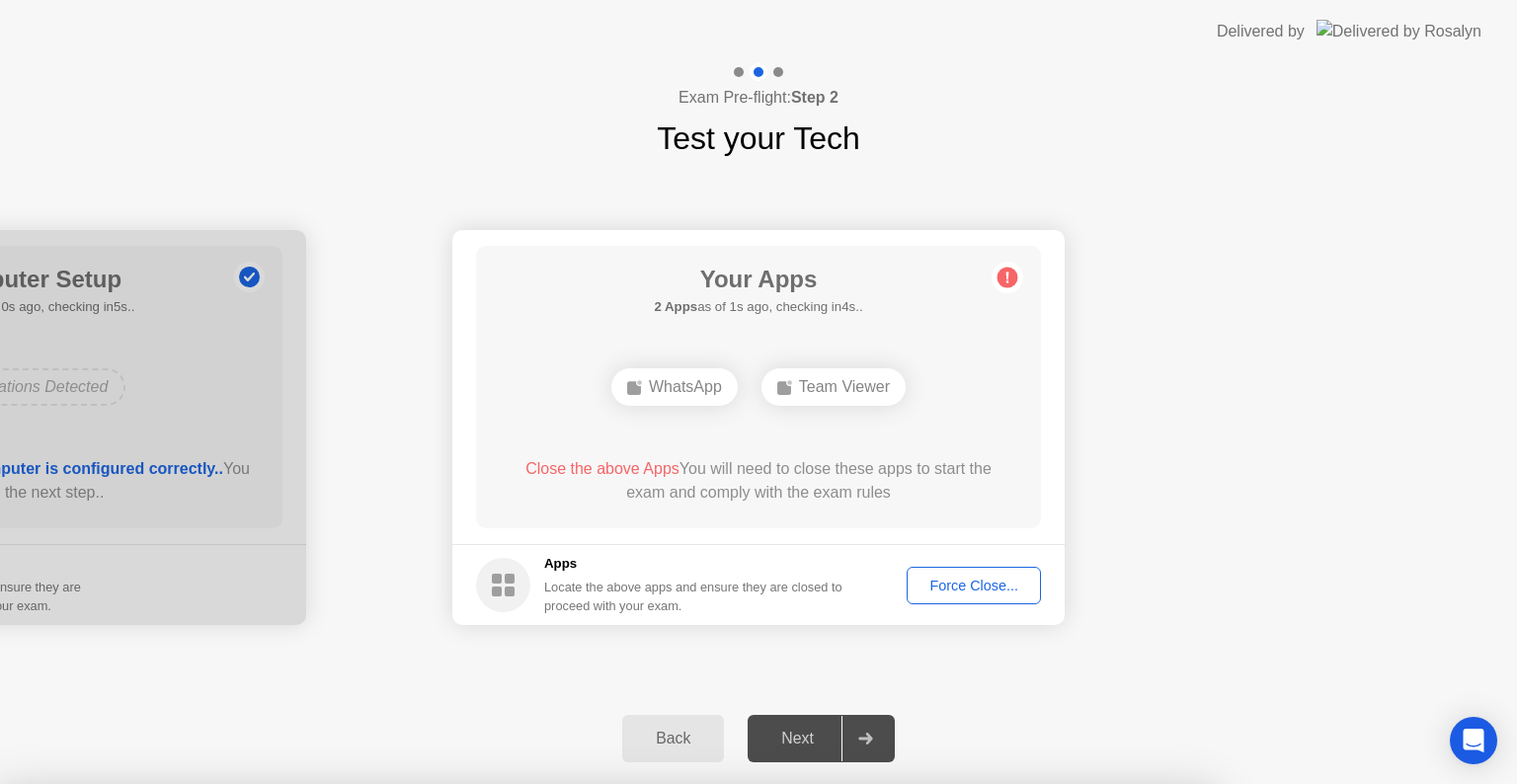click on "Close" at bounding box center [526, 1019] 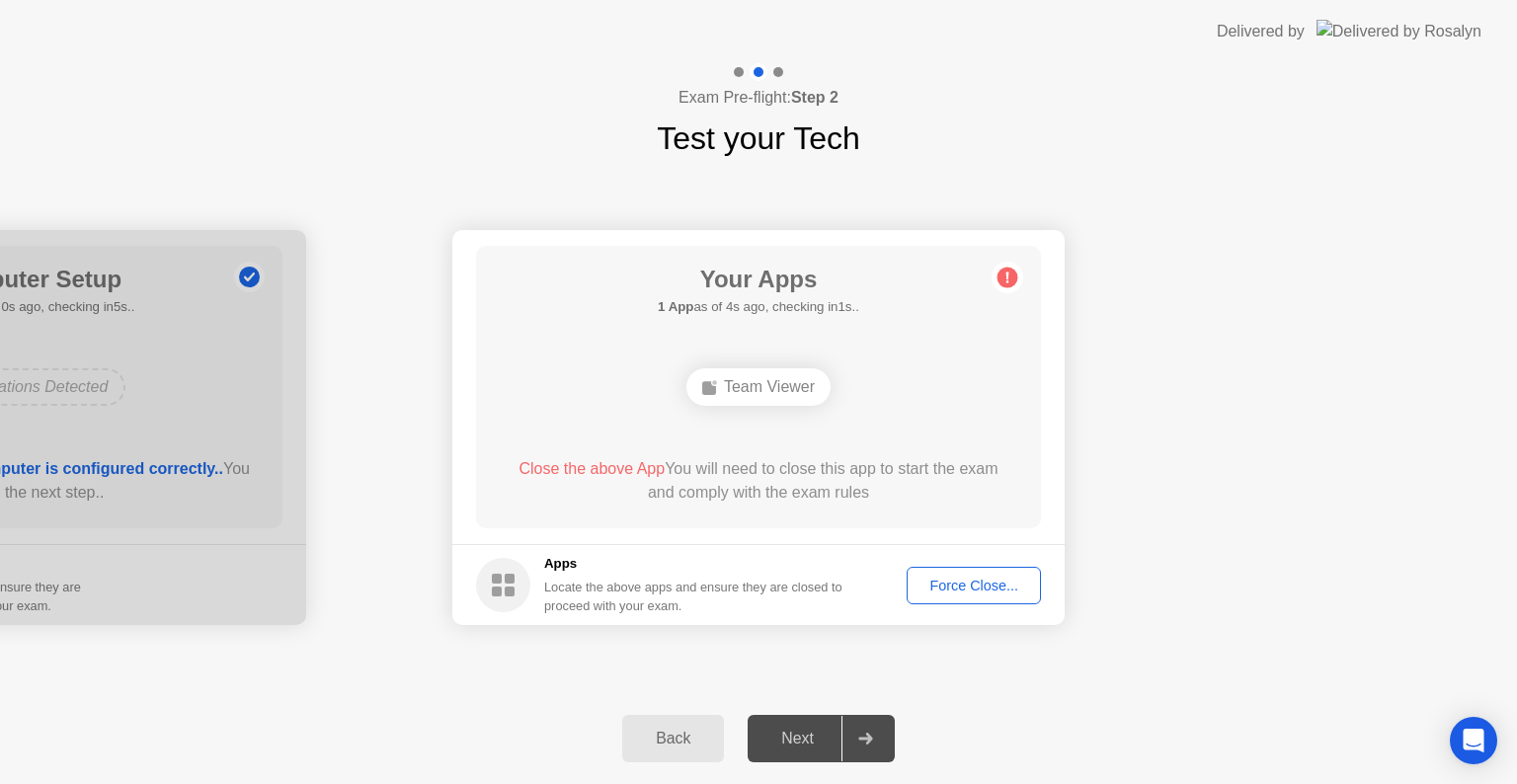 click on "Force Close..." 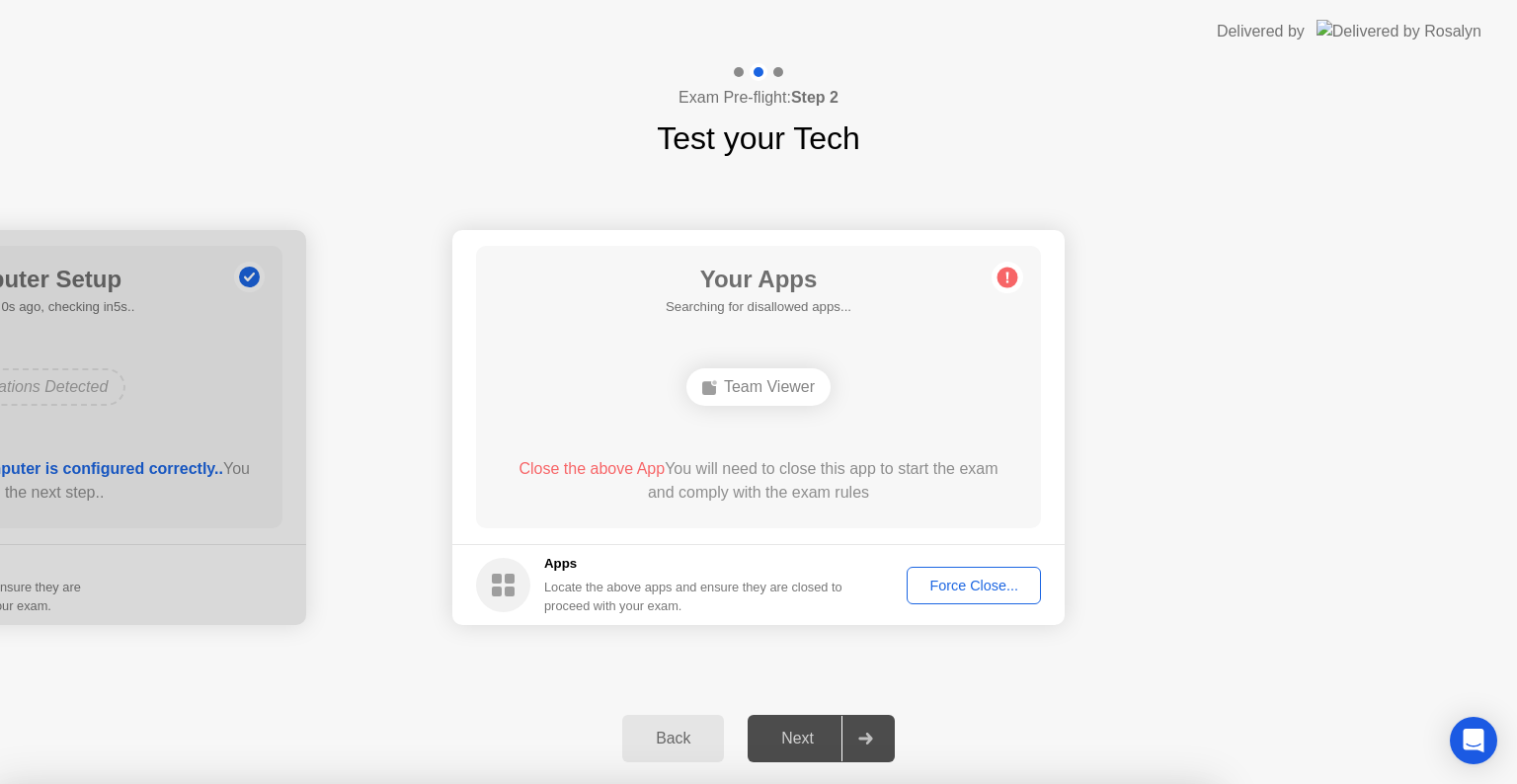 click on "Confirm" at bounding box center [673, 1057] 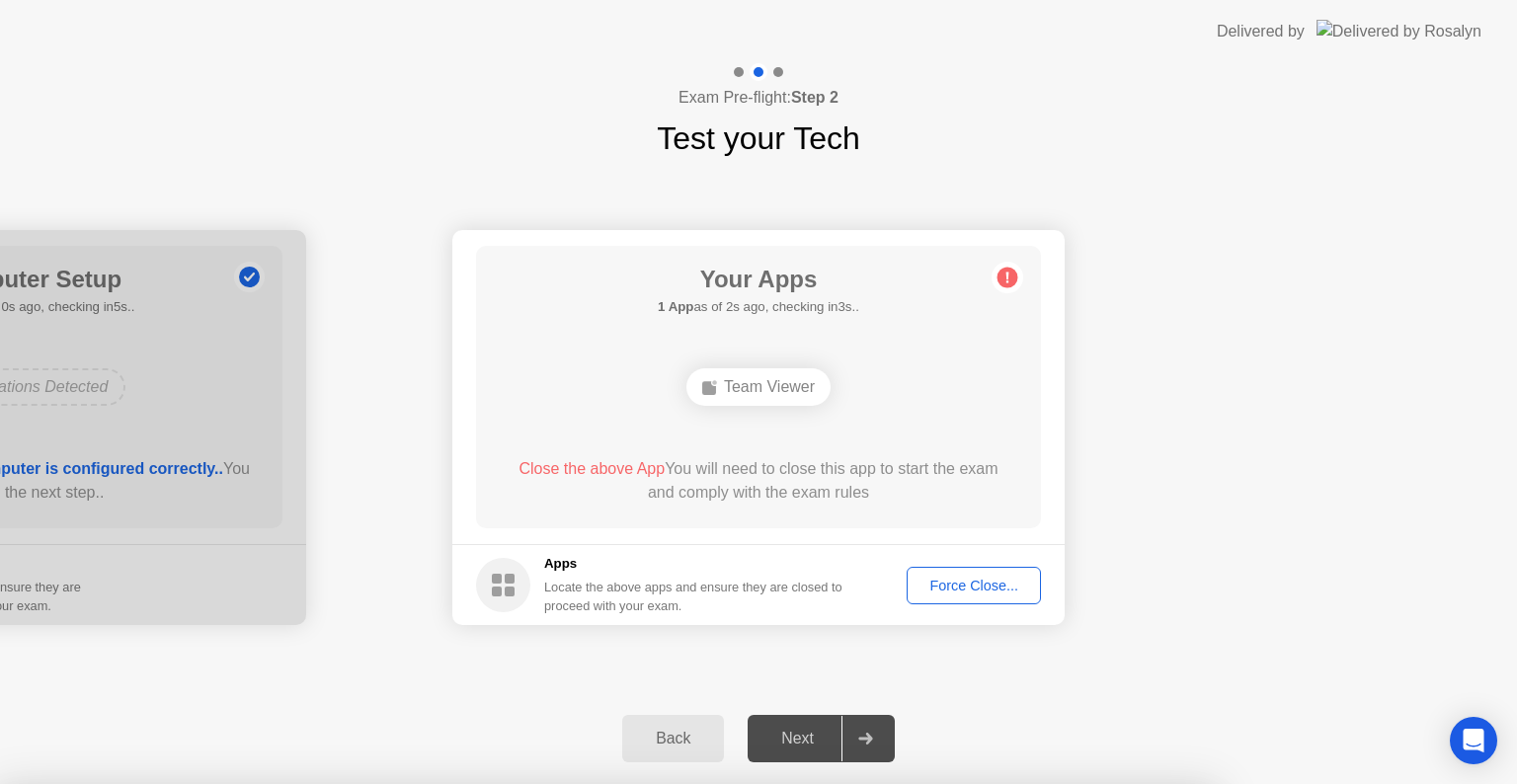 click on "Close" at bounding box center [526, 1019] 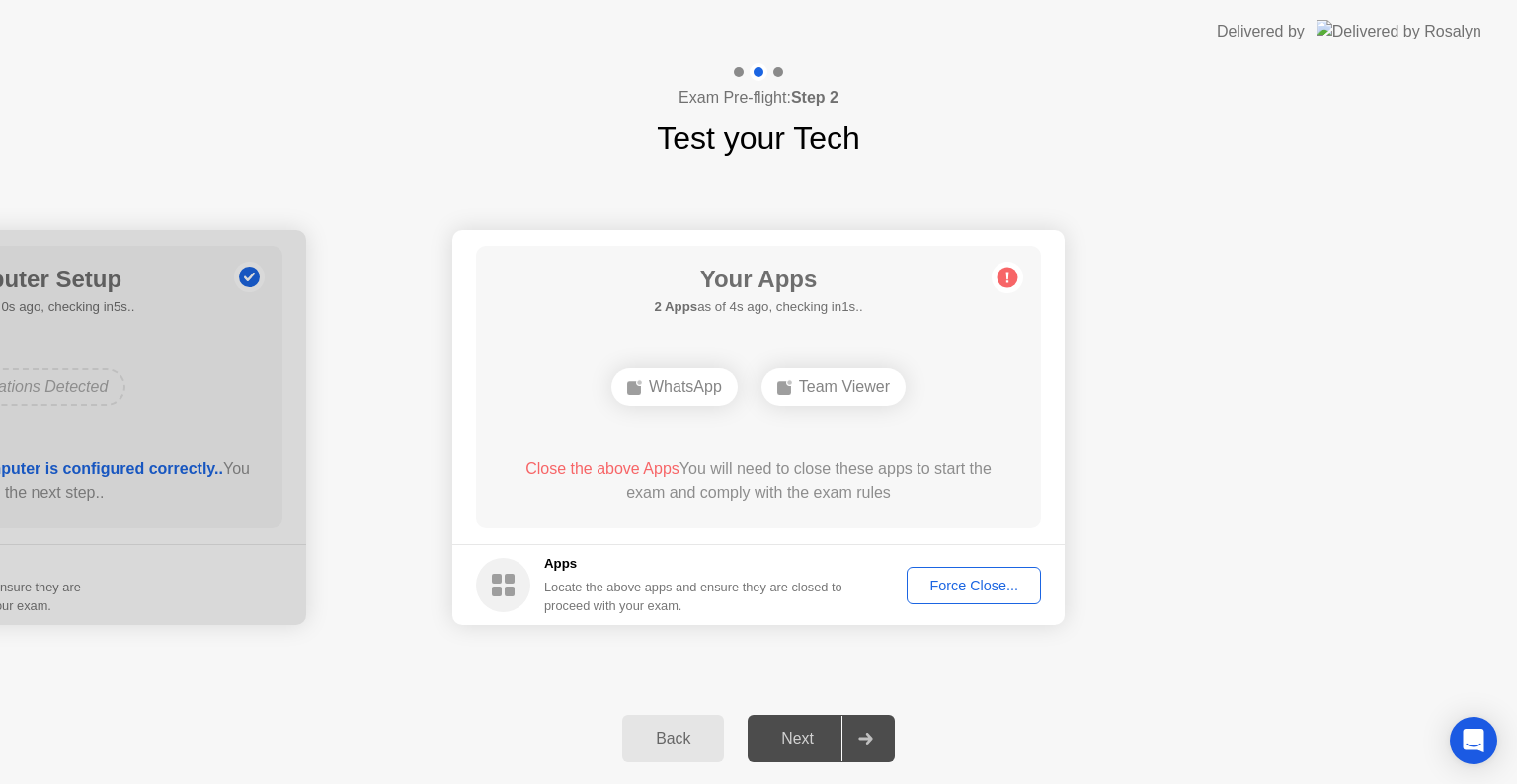 click on "Force Close..." 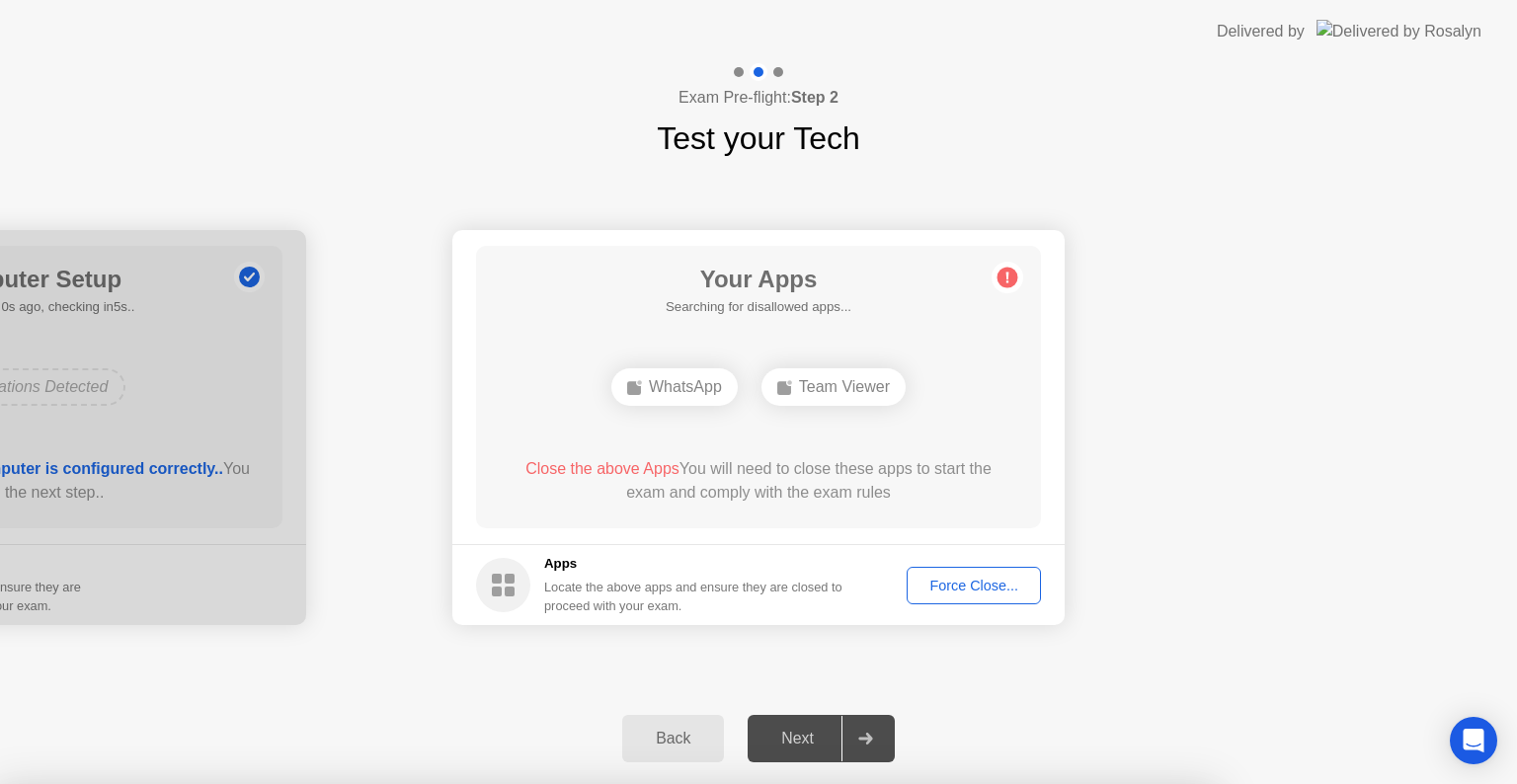 click on "Confirm" at bounding box center [673, 1057] 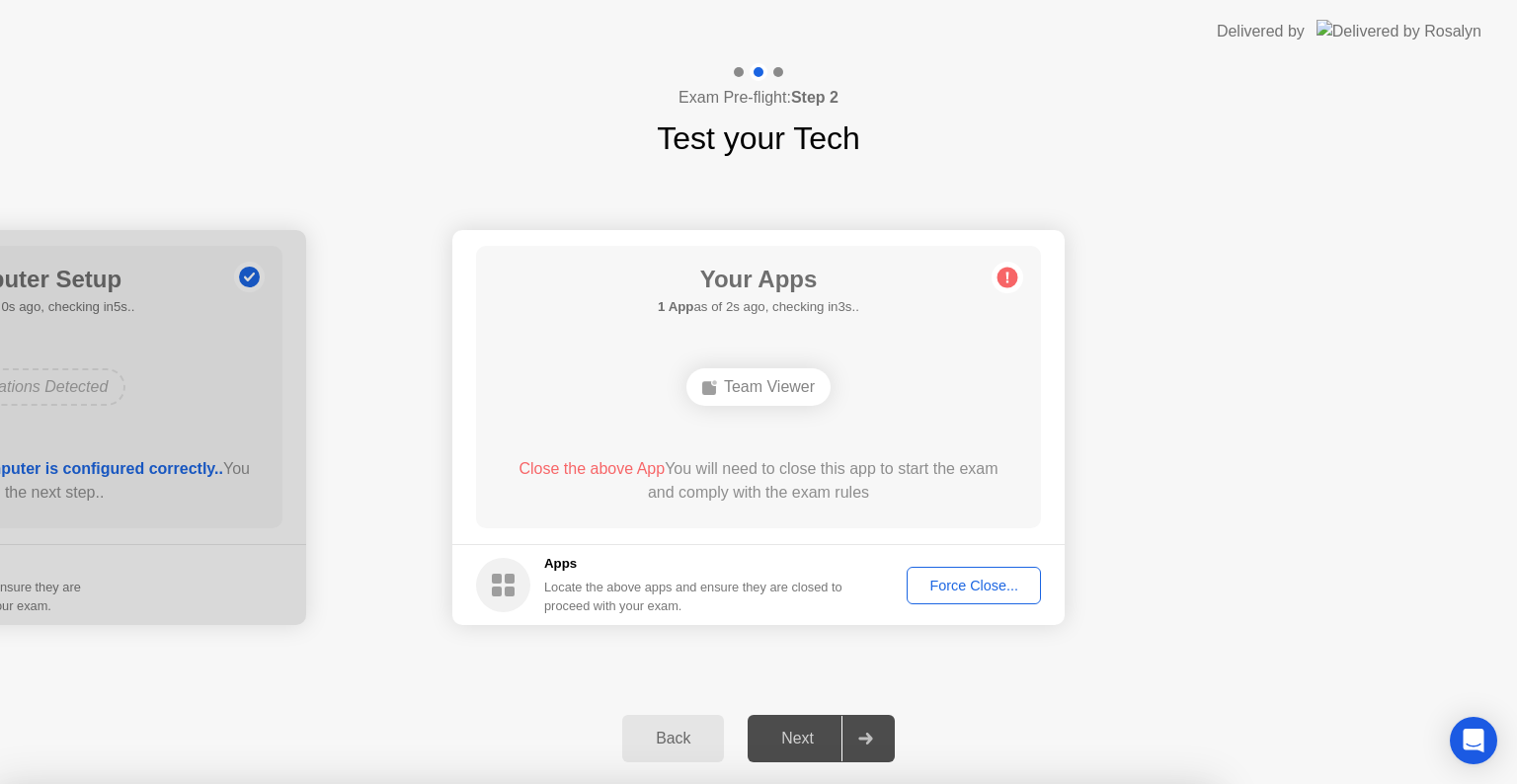 click on "Close" at bounding box center [526, 1019] 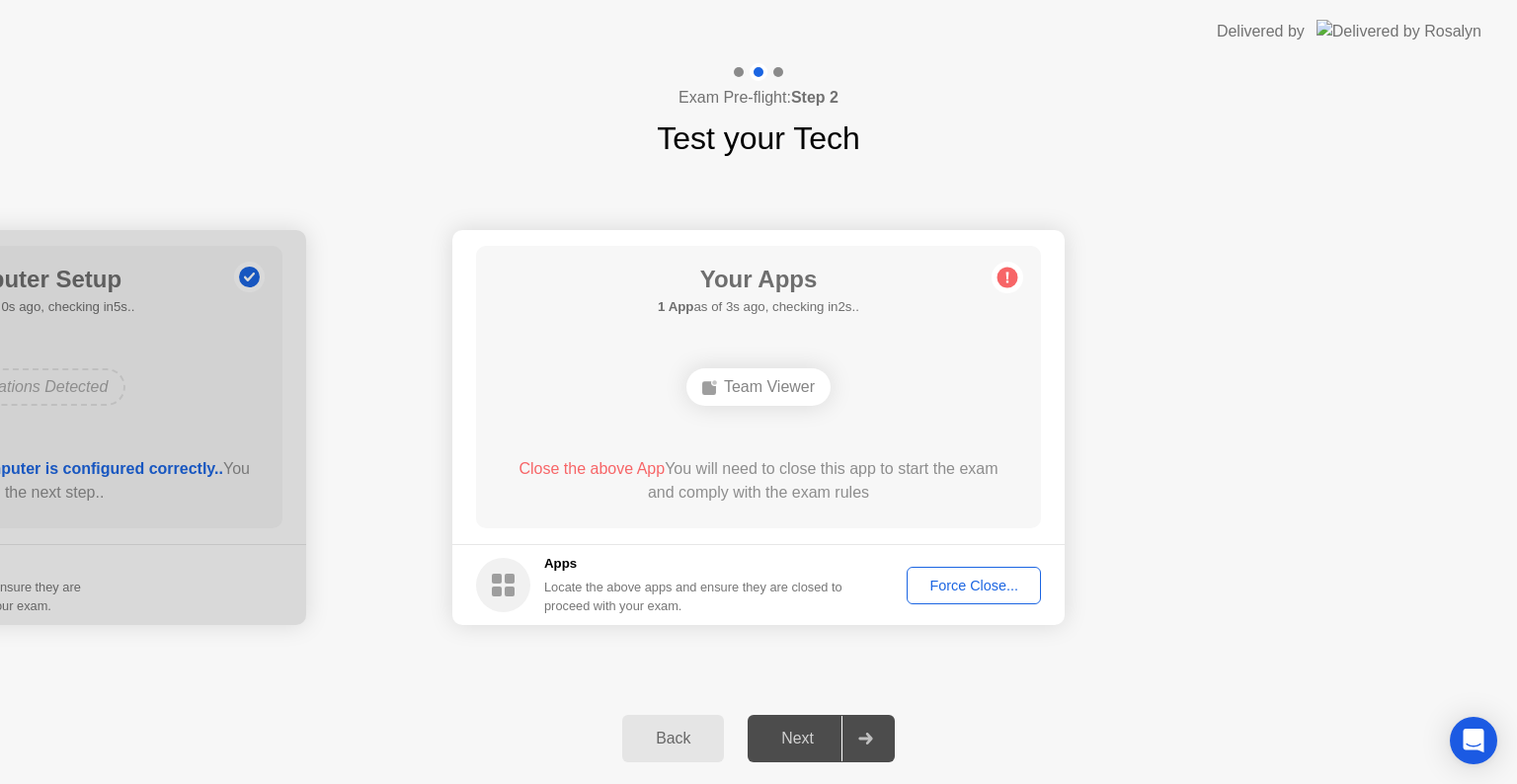 click on "Force Close..." 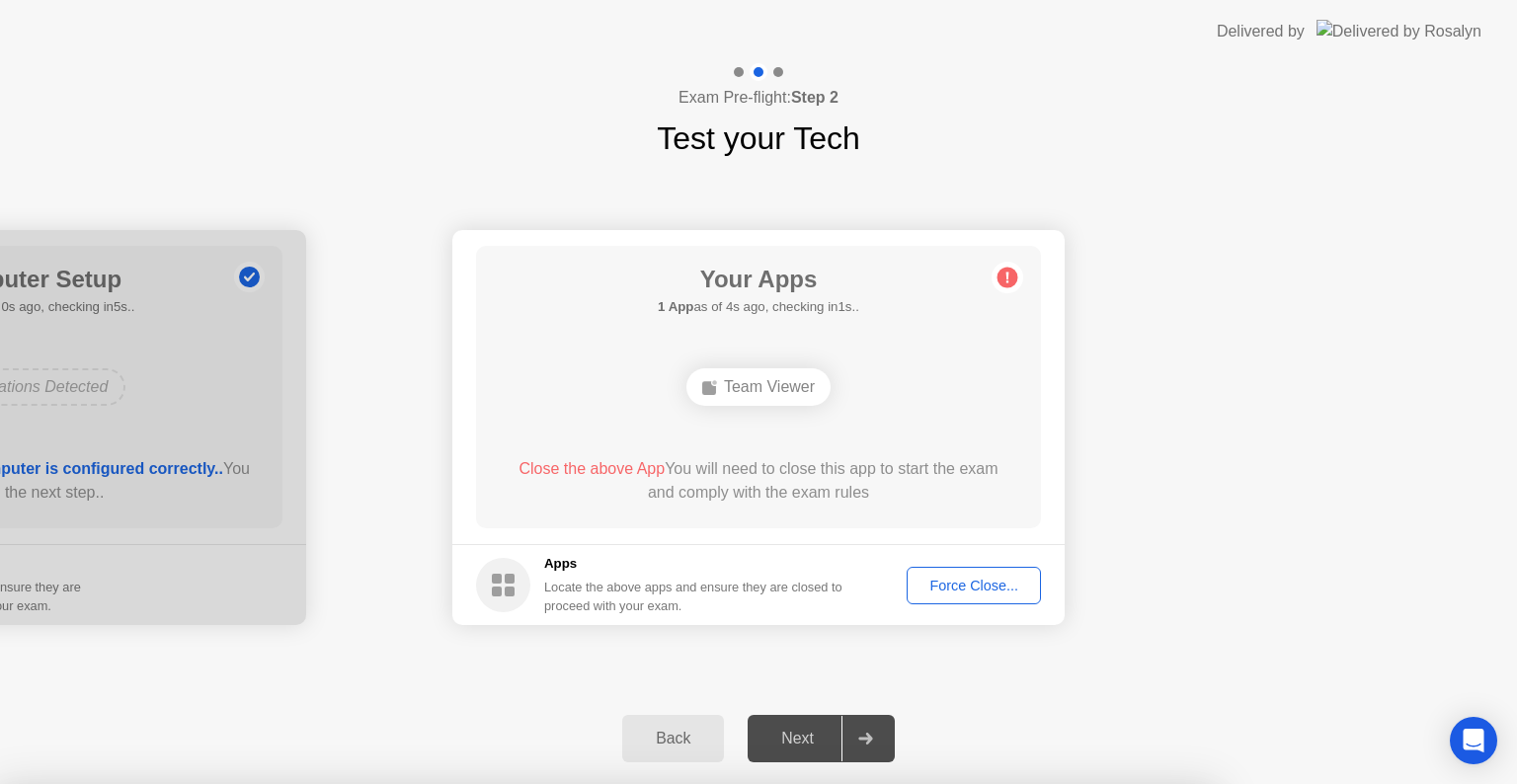 click on "Confirm" at bounding box center (673, 1057) 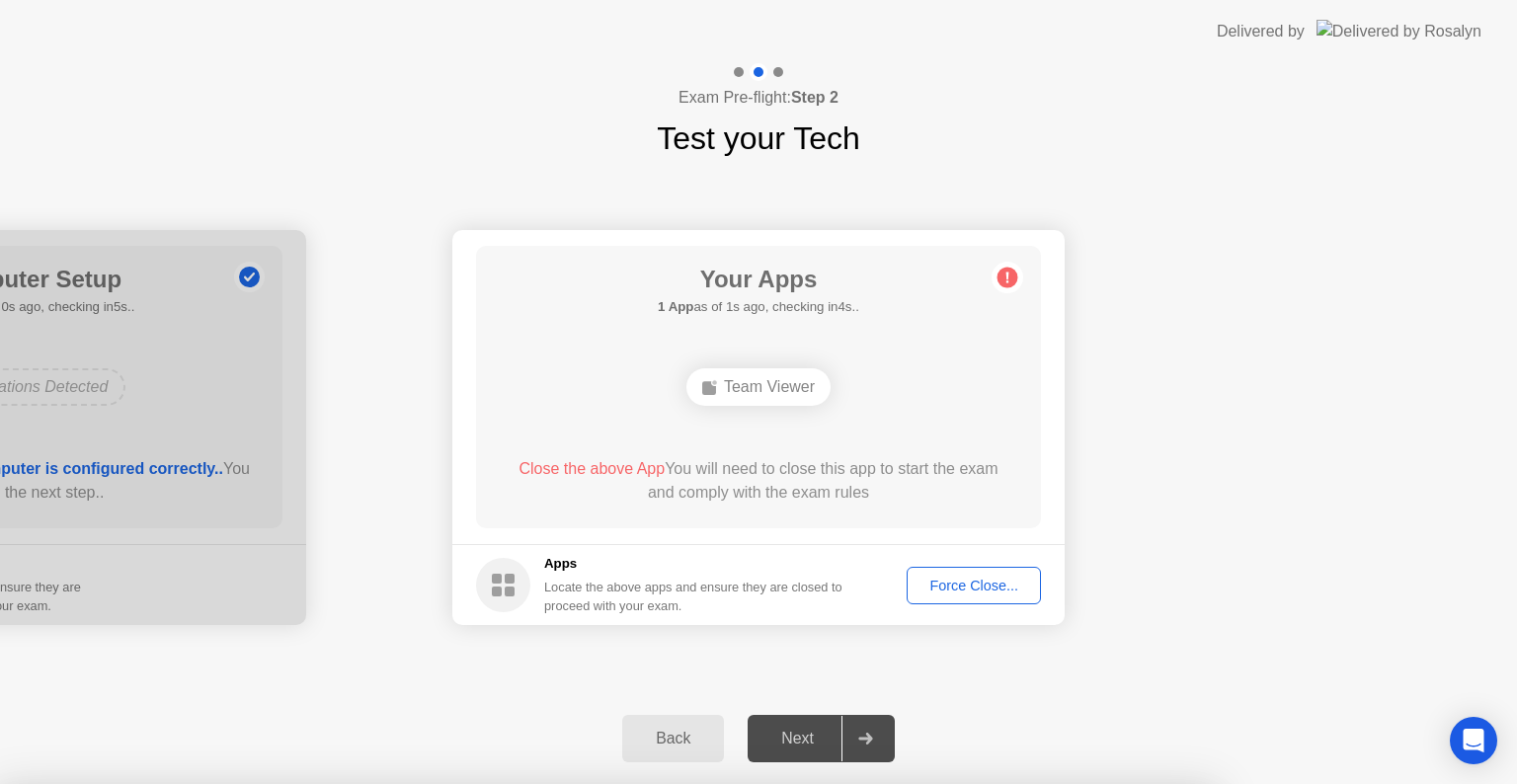 click on "Close" at bounding box center [526, 1019] 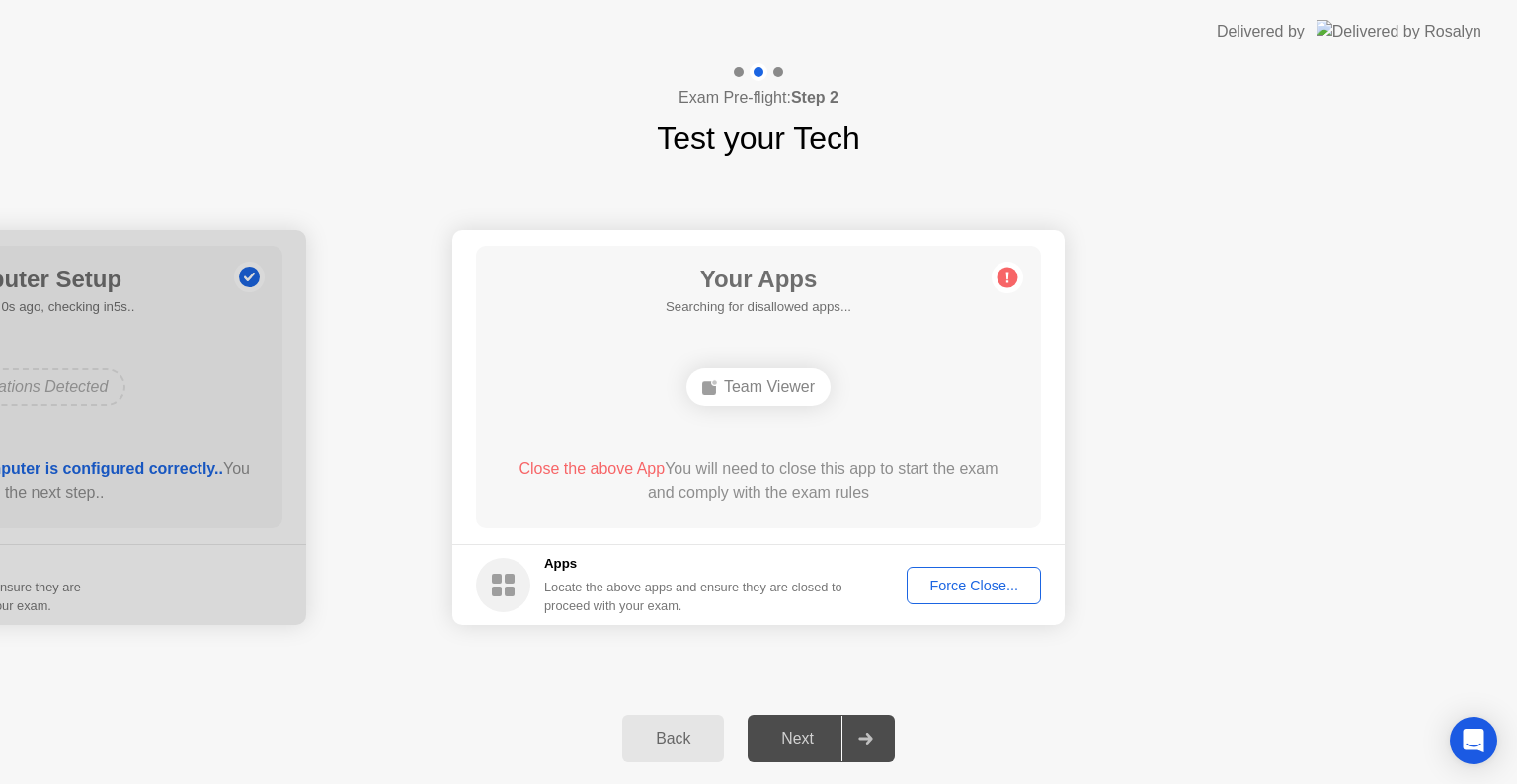 click on "Delivered by" 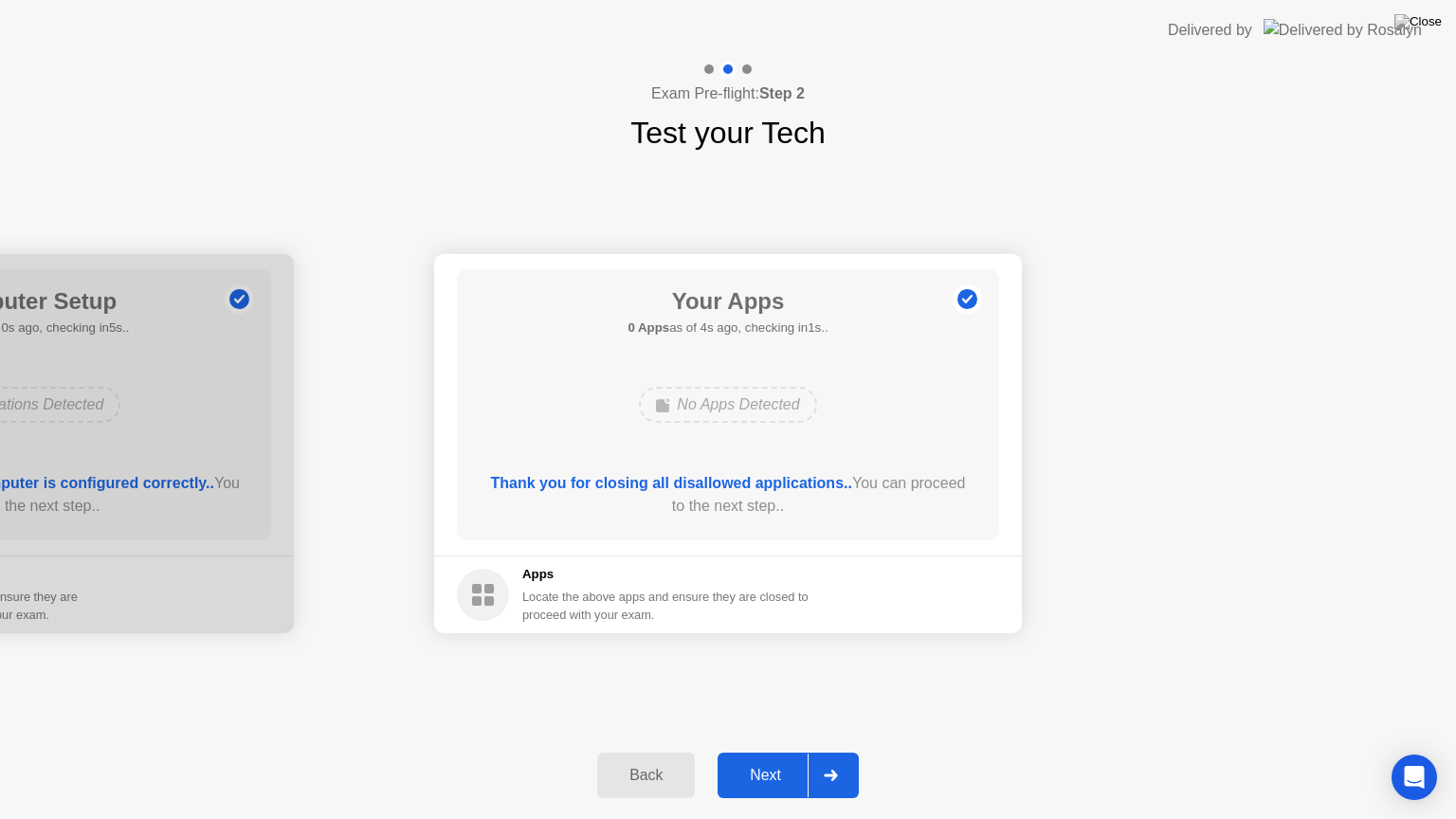 click on "Next" 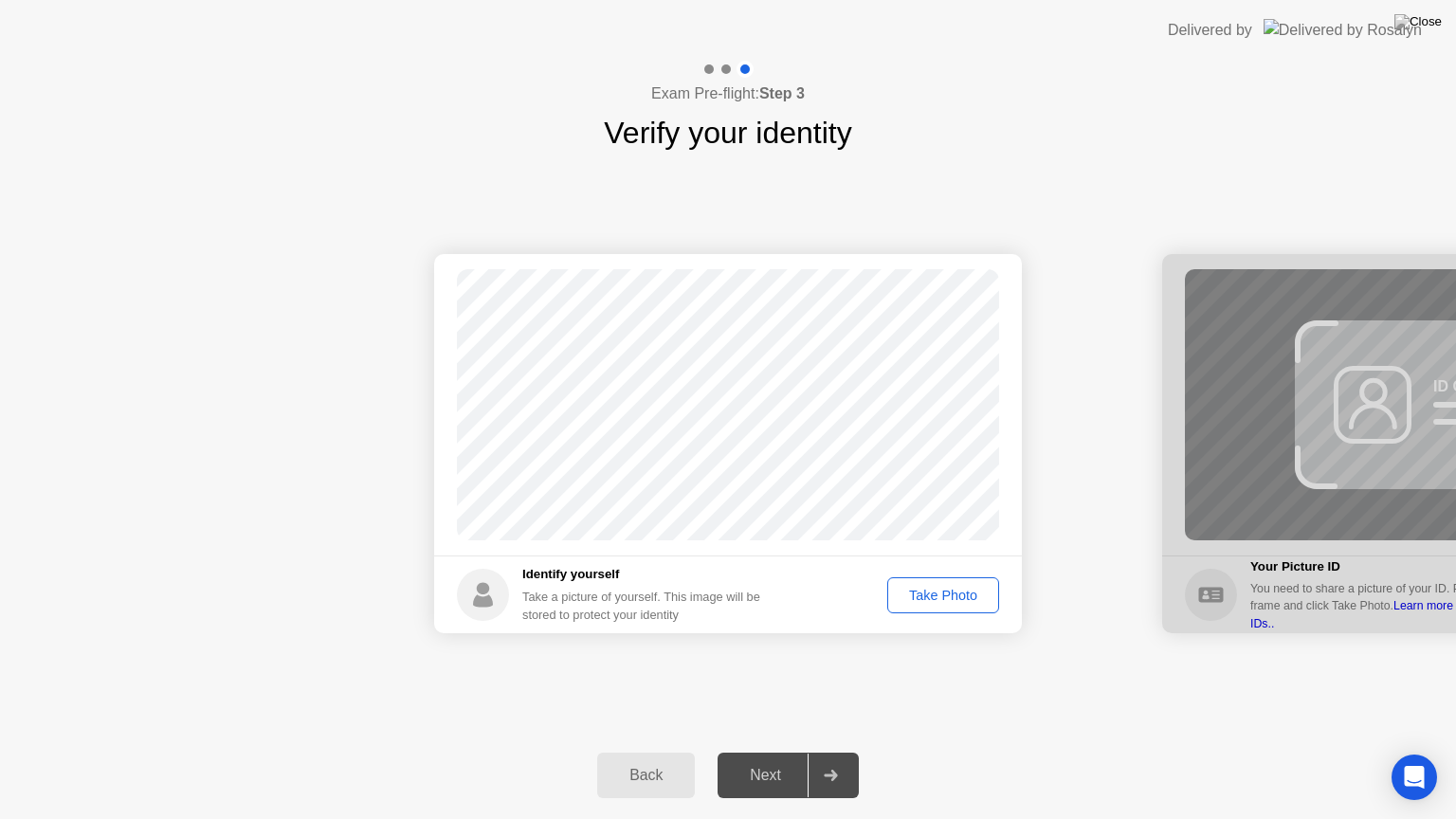 click on "Take Photo" 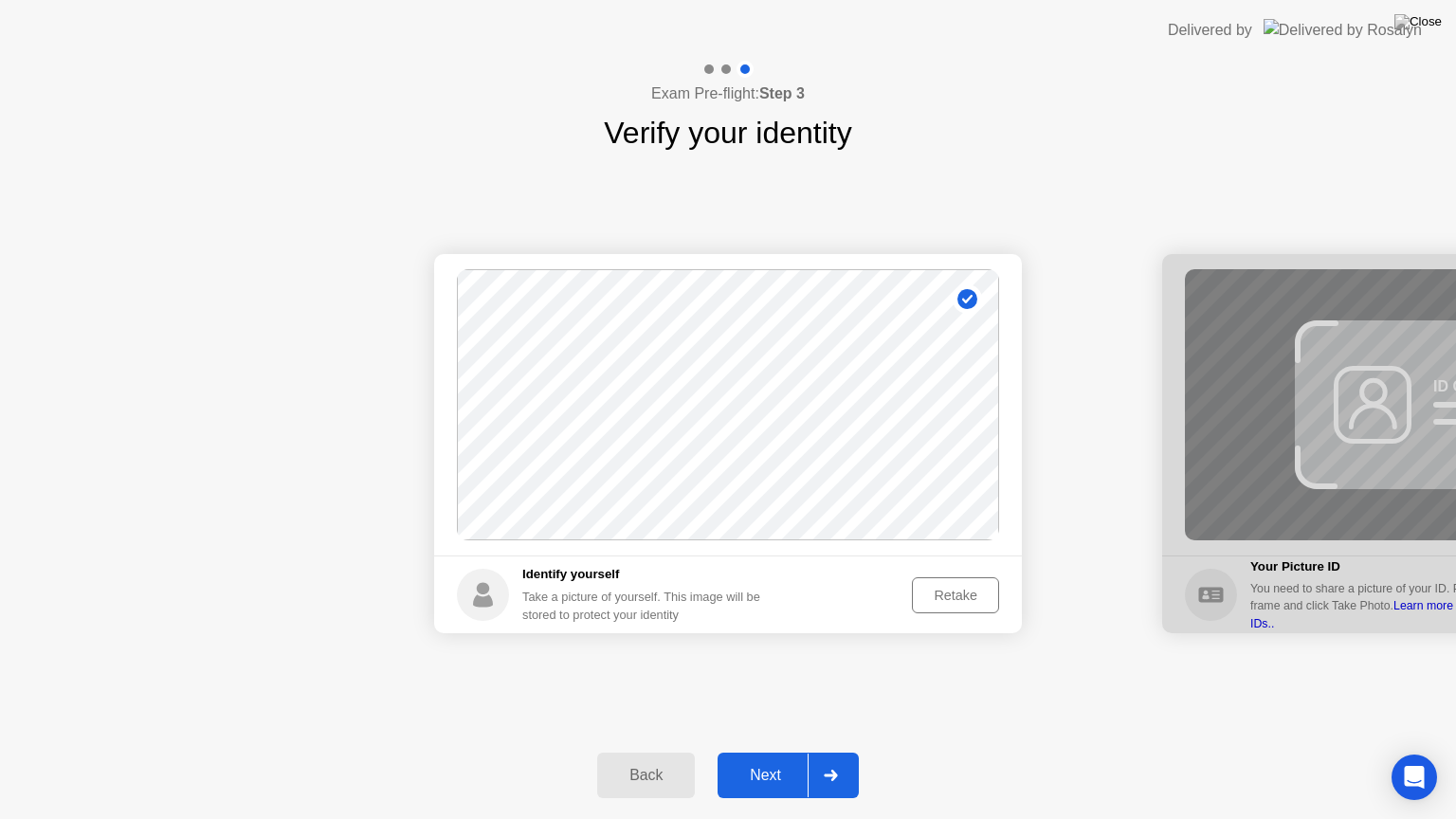 click 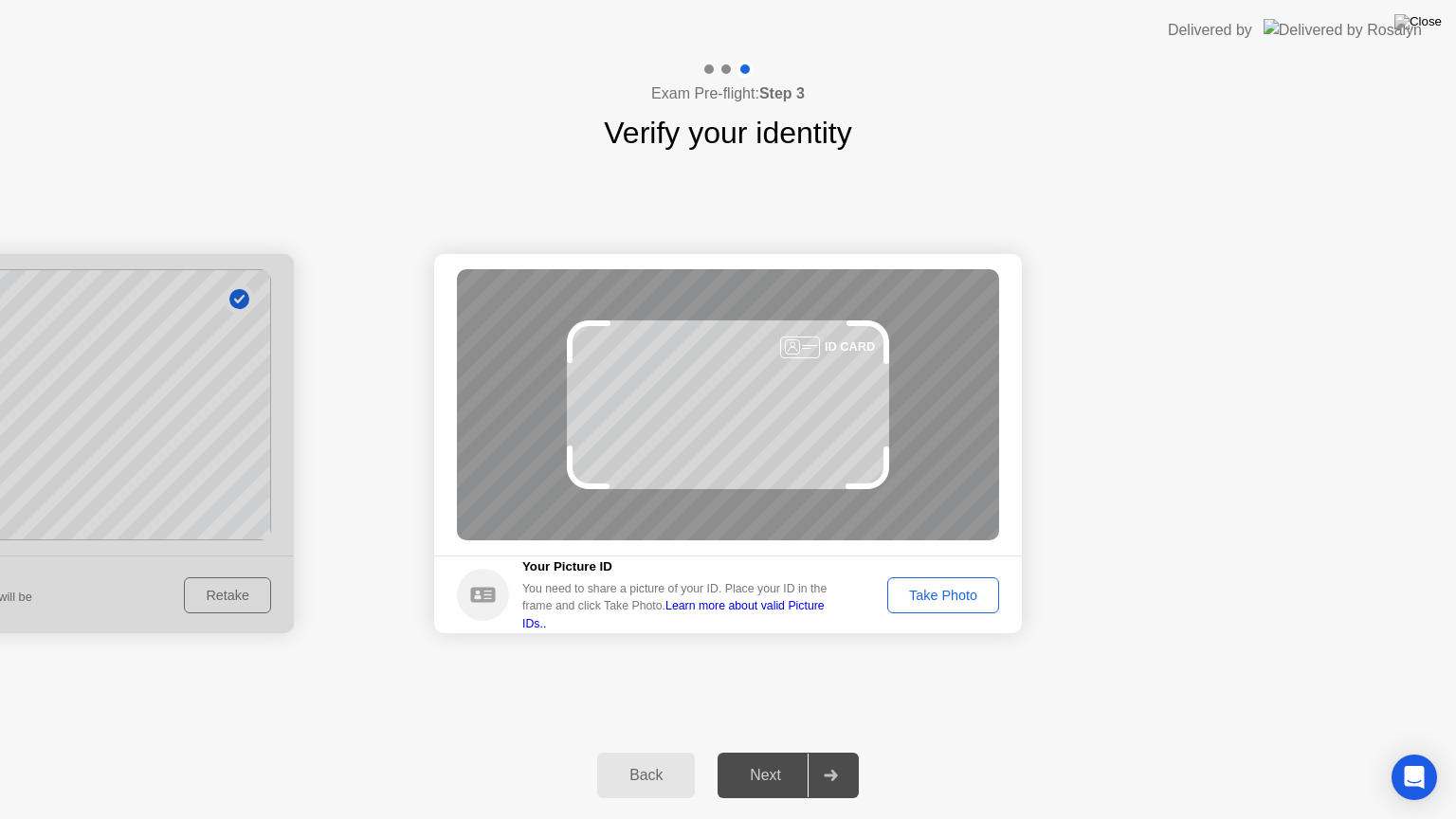 click on "Take Photo" 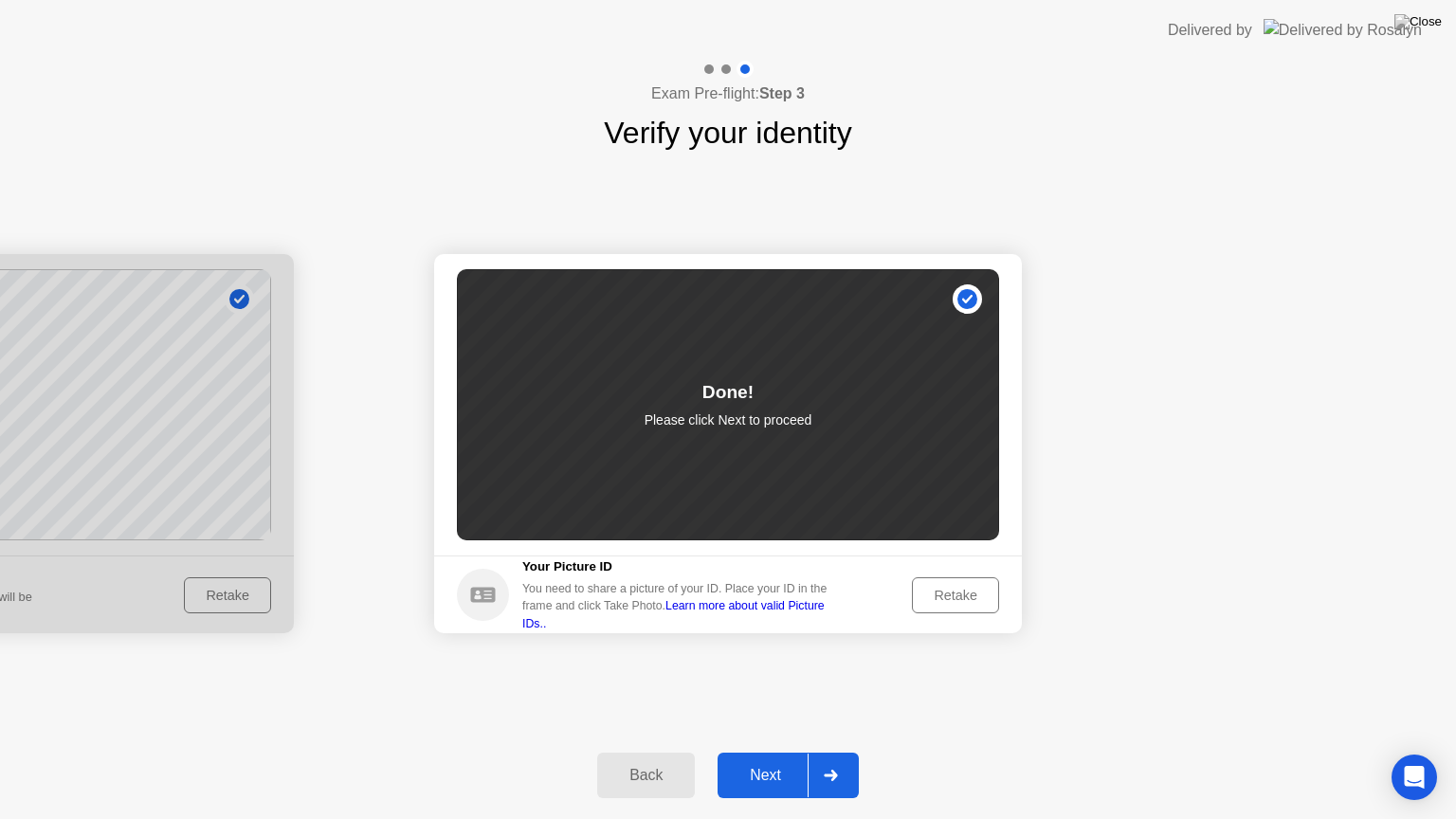 click on "Next" 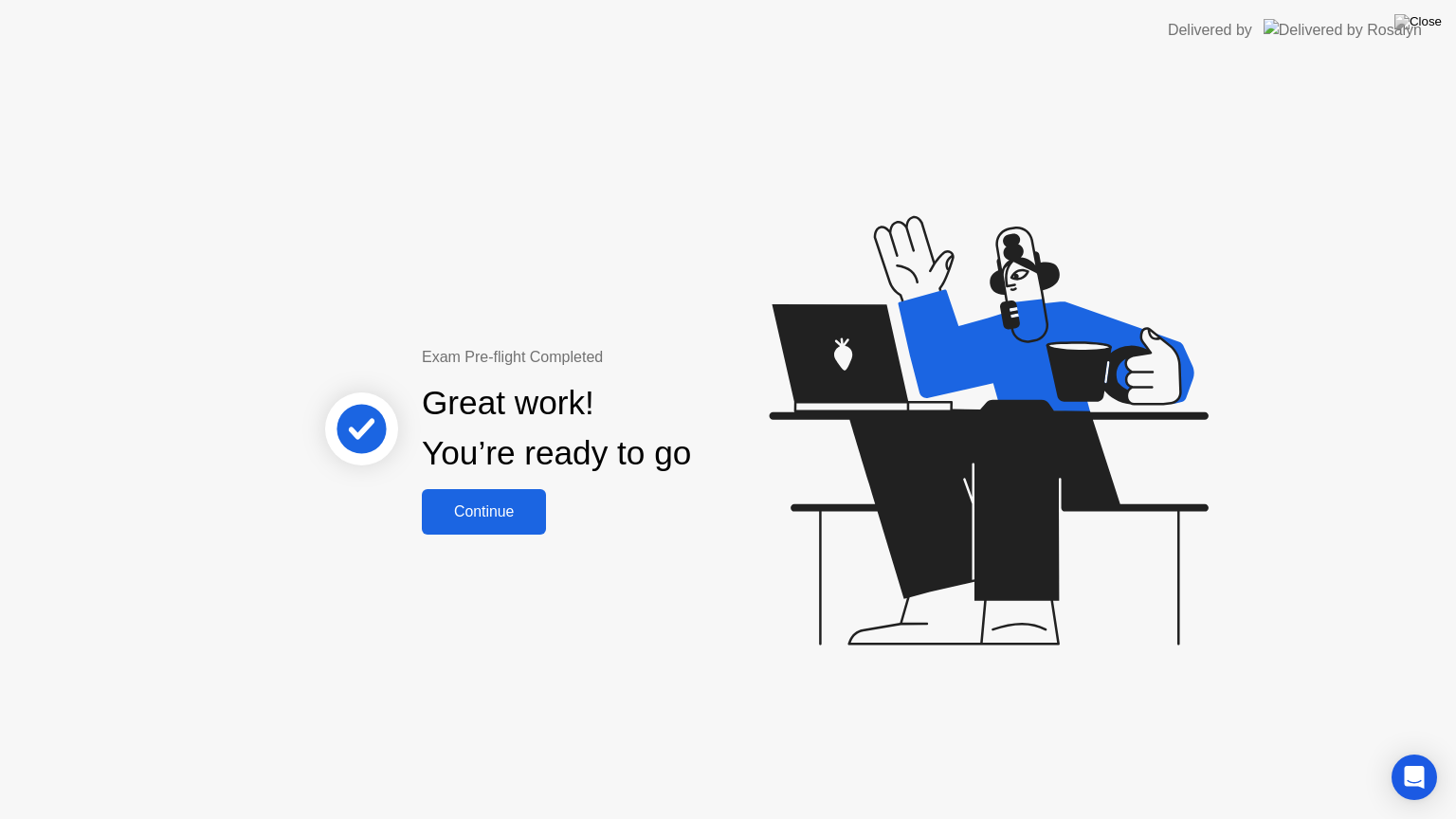 click on "Continue" 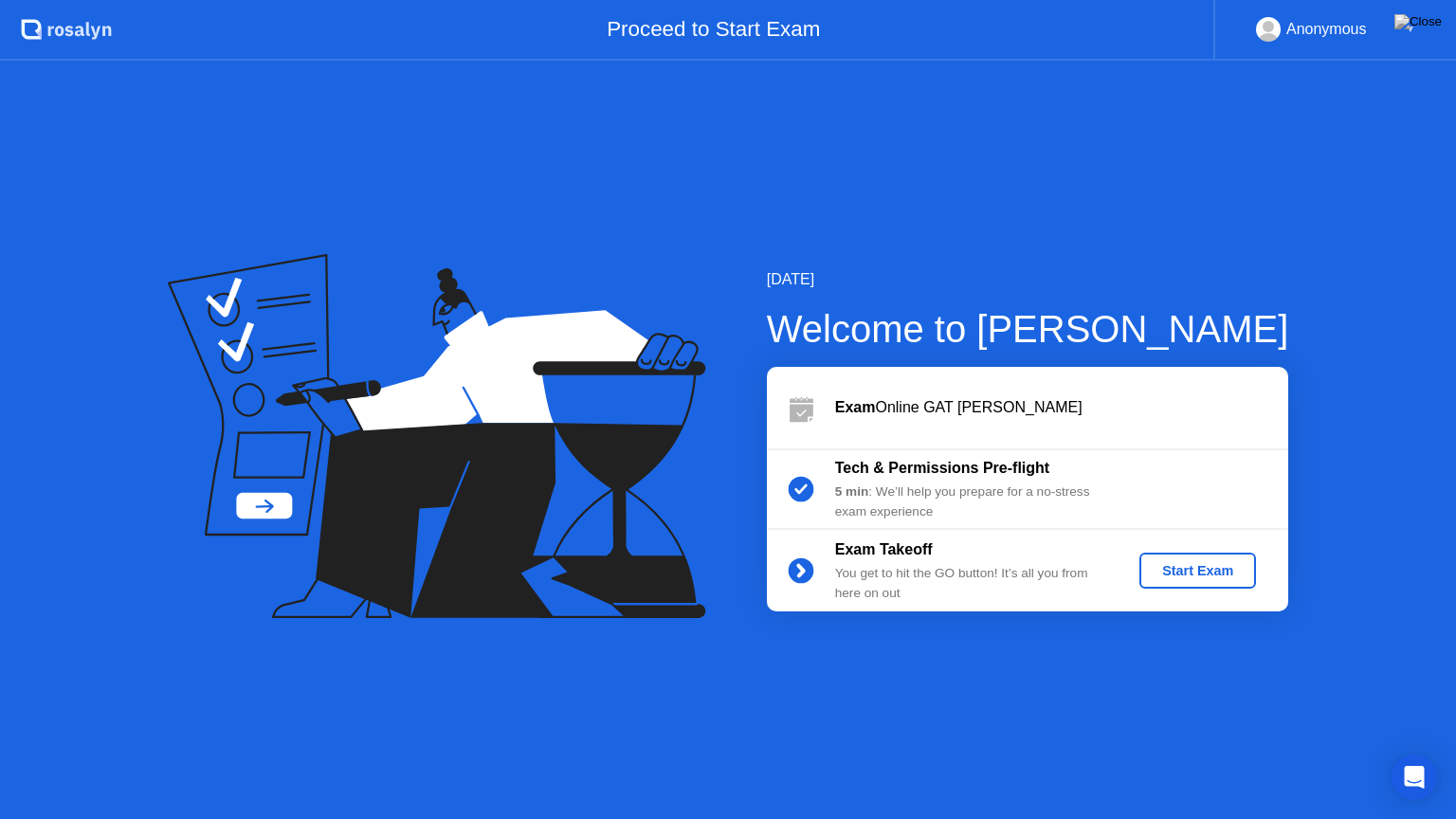 click on "Start Exam" 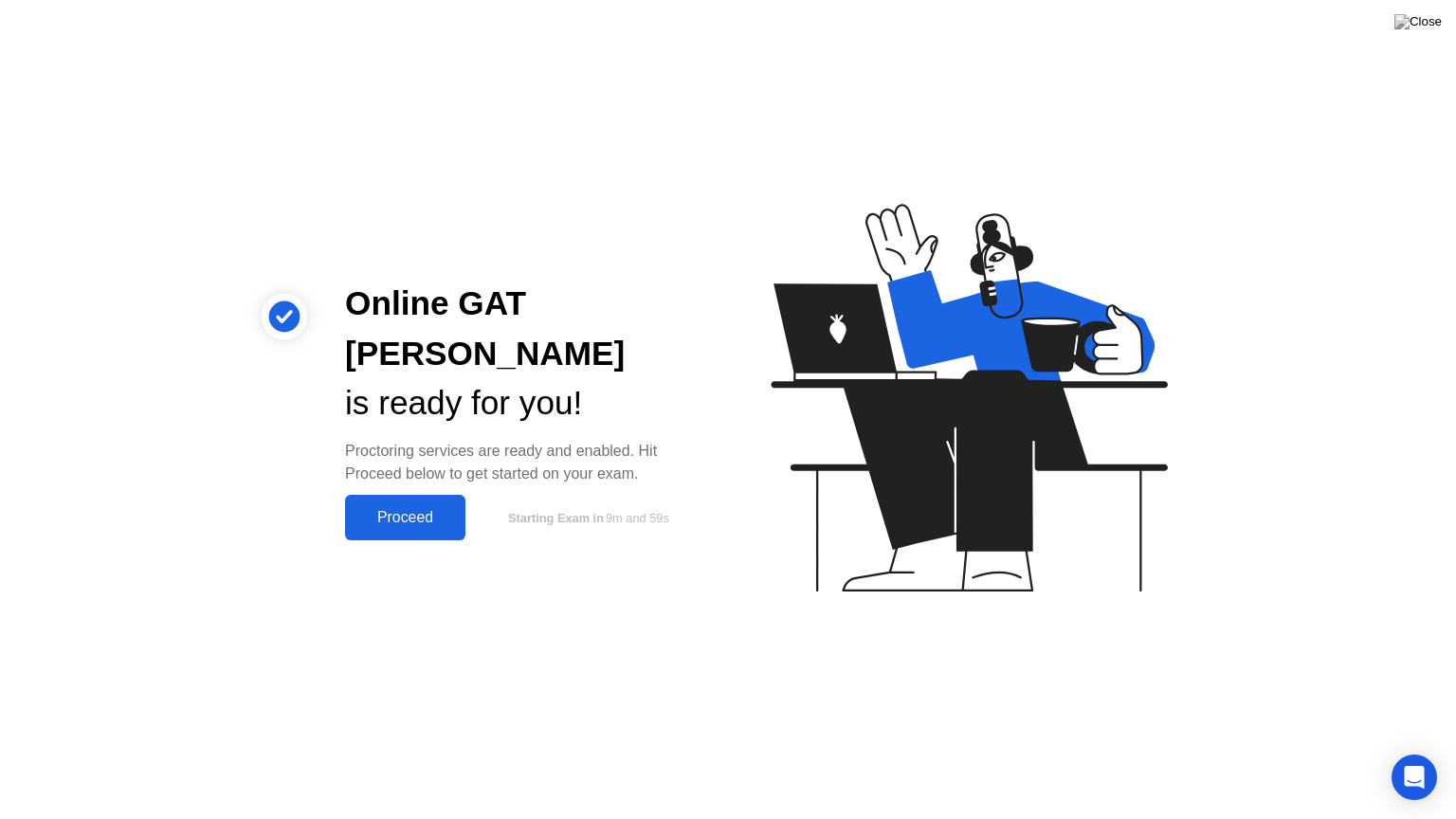 click on "Proceed" 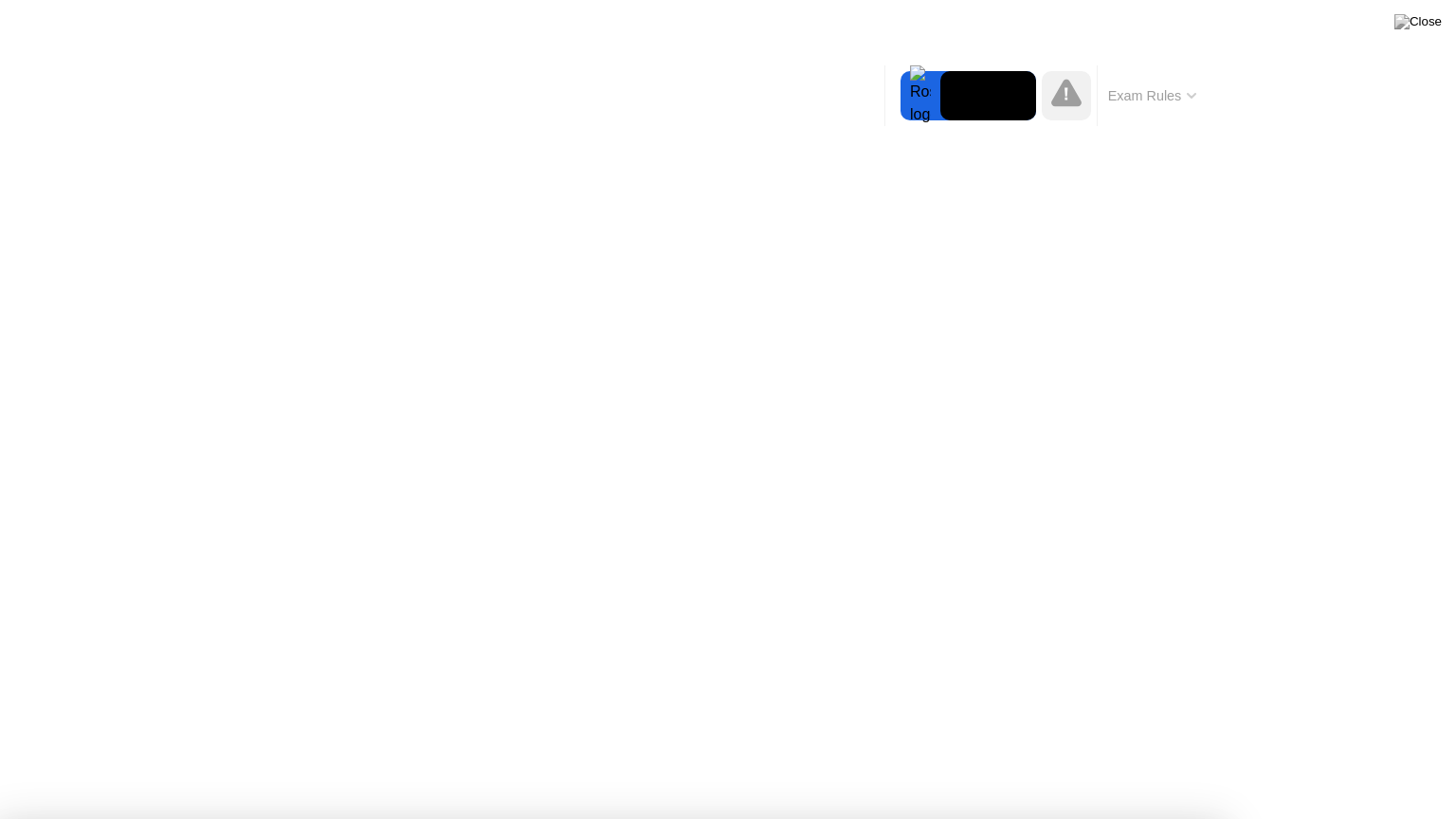 click on "Got it!" at bounding box center [685, 1378] 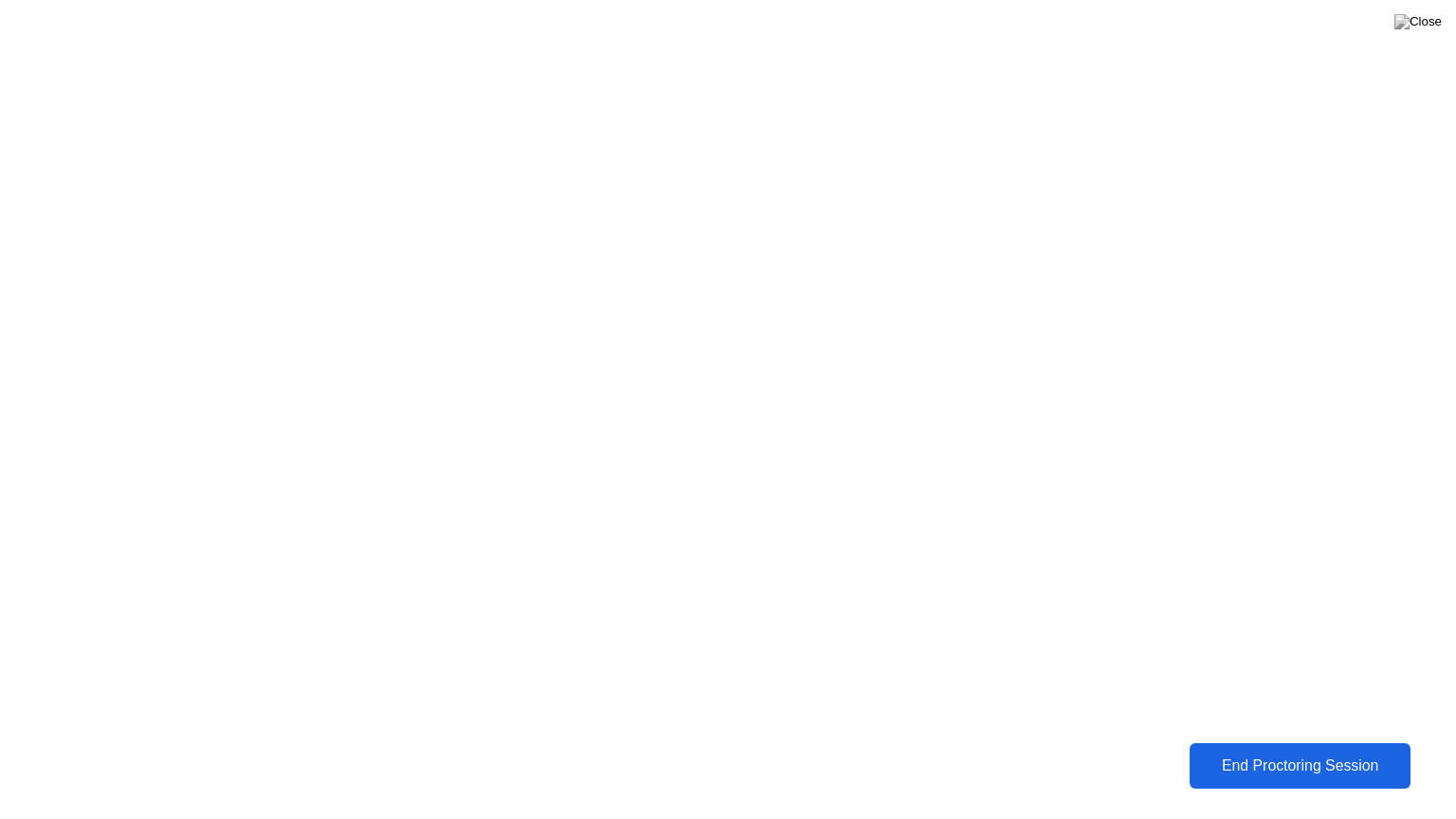 click on "End Proctoring Session" 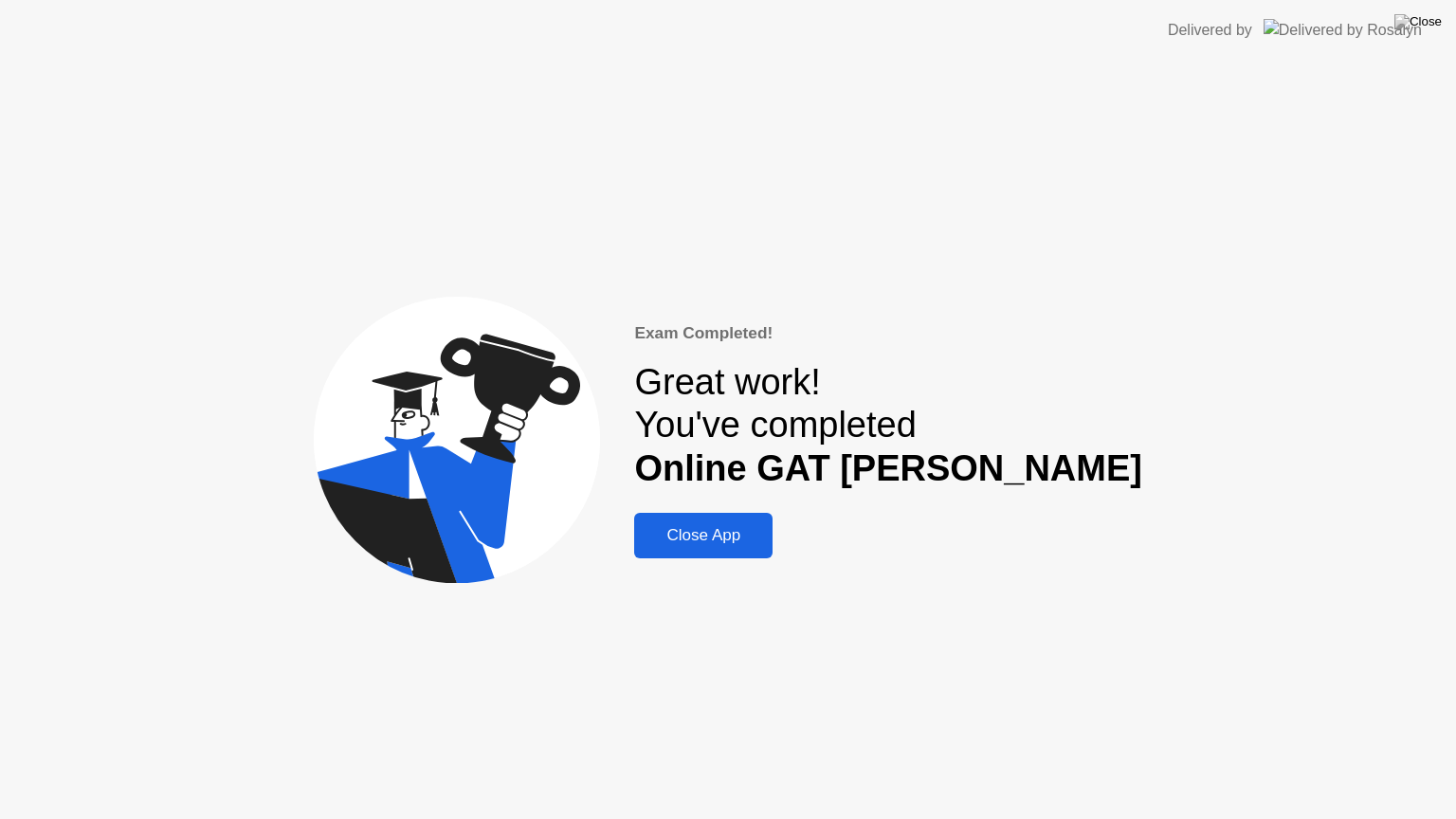 click on "Close App" 